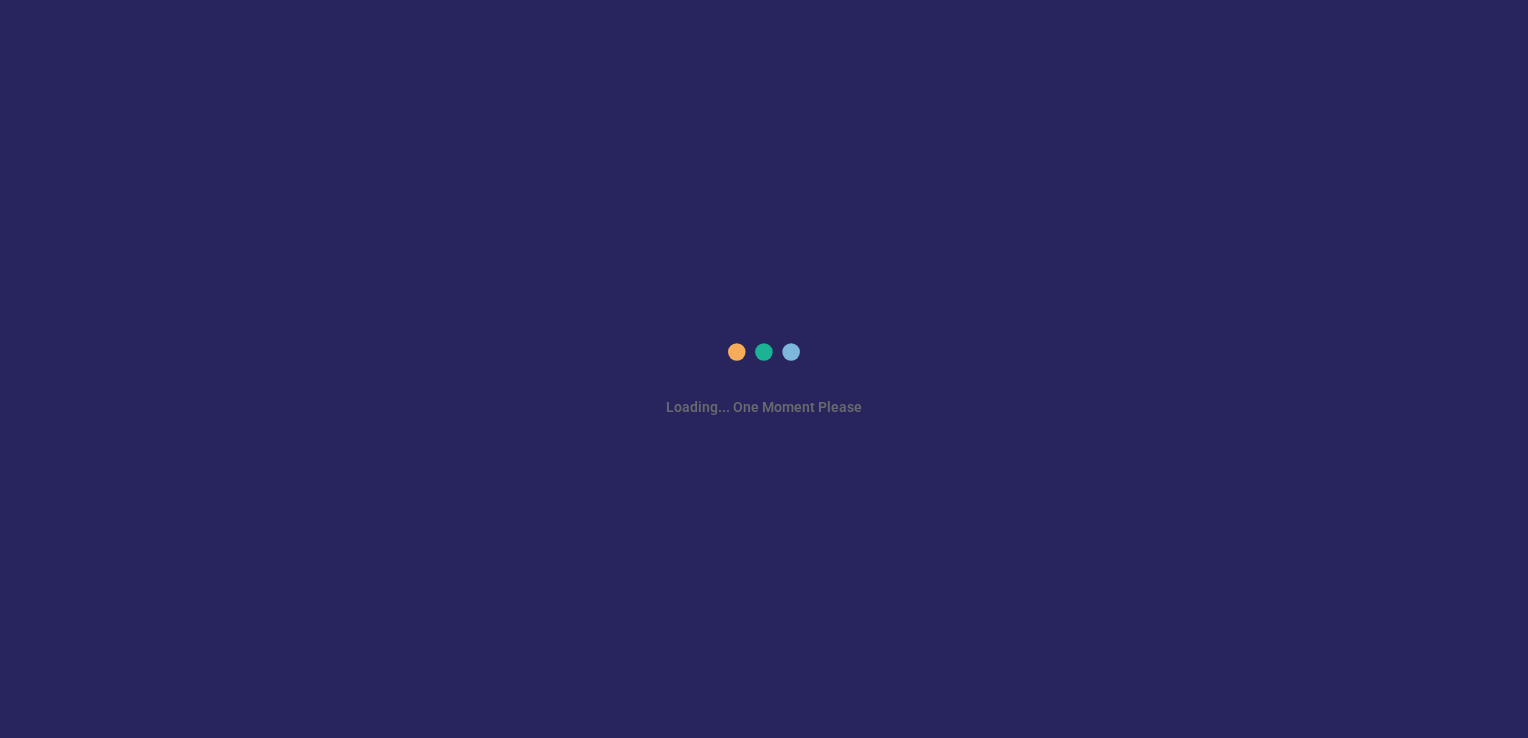 scroll, scrollTop: 0, scrollLeft: 0, axis: both 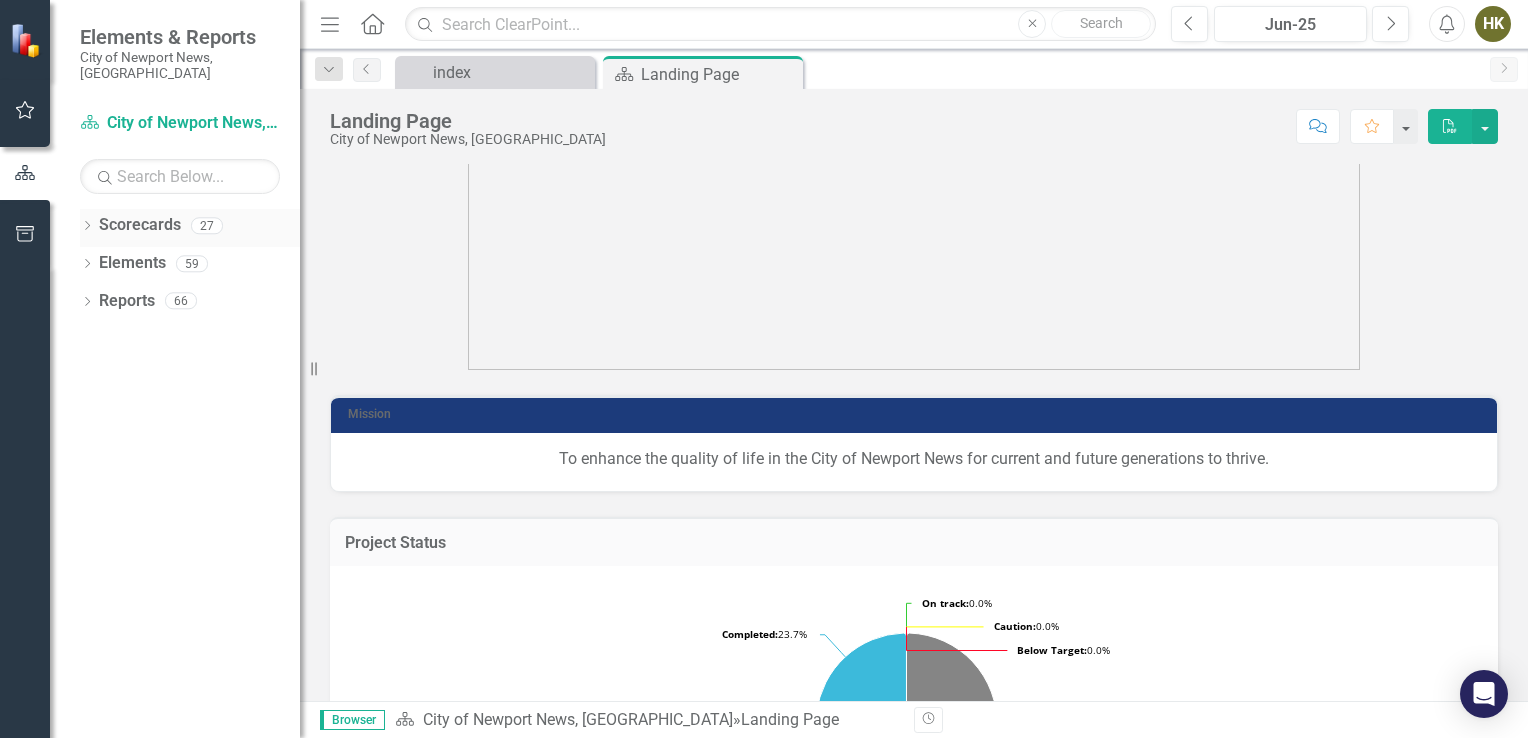 click 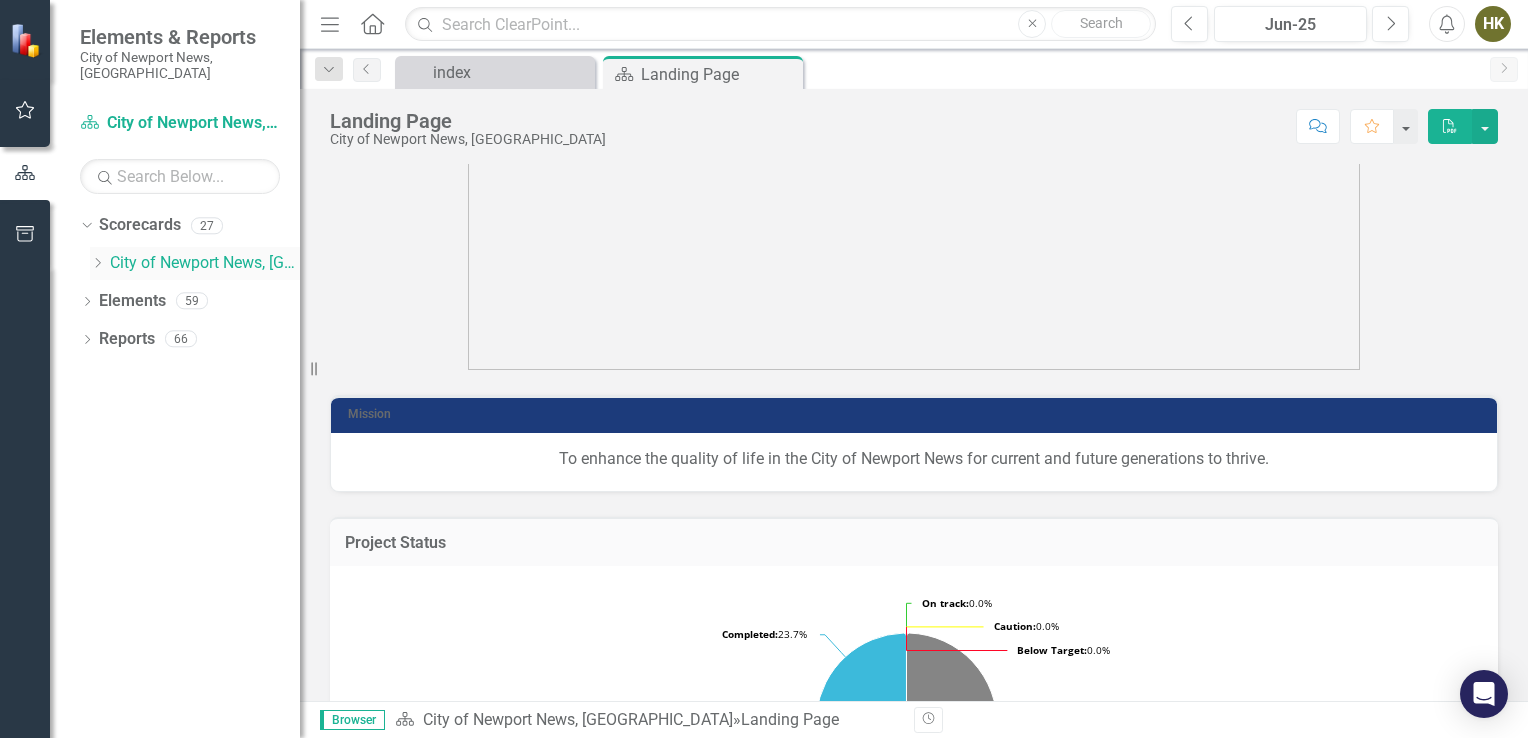 click on "City of Newport News, [GEOGRAPHIC_DATA]" at bounding box center (205, 263) 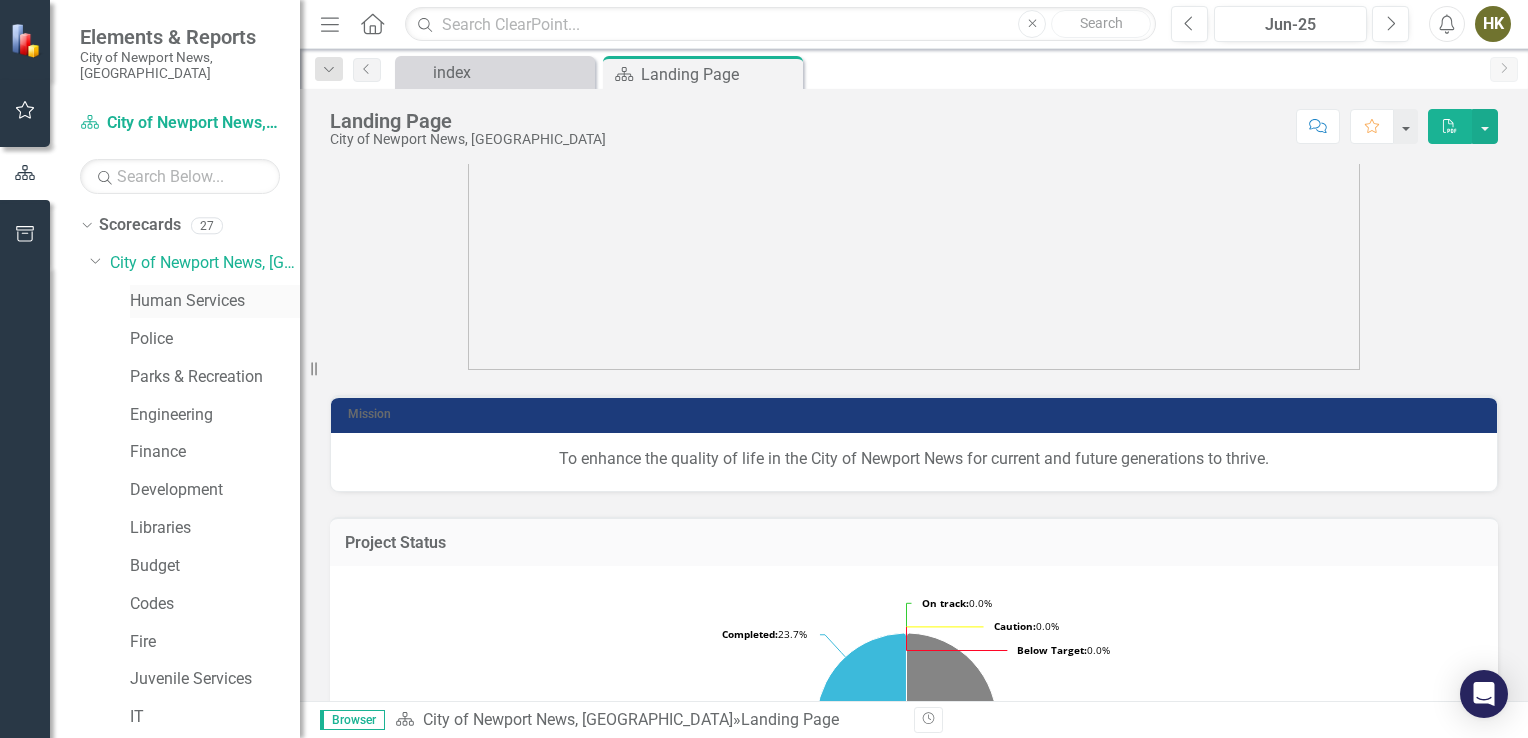 click on "Human Services" at bounding box center [215, 301] 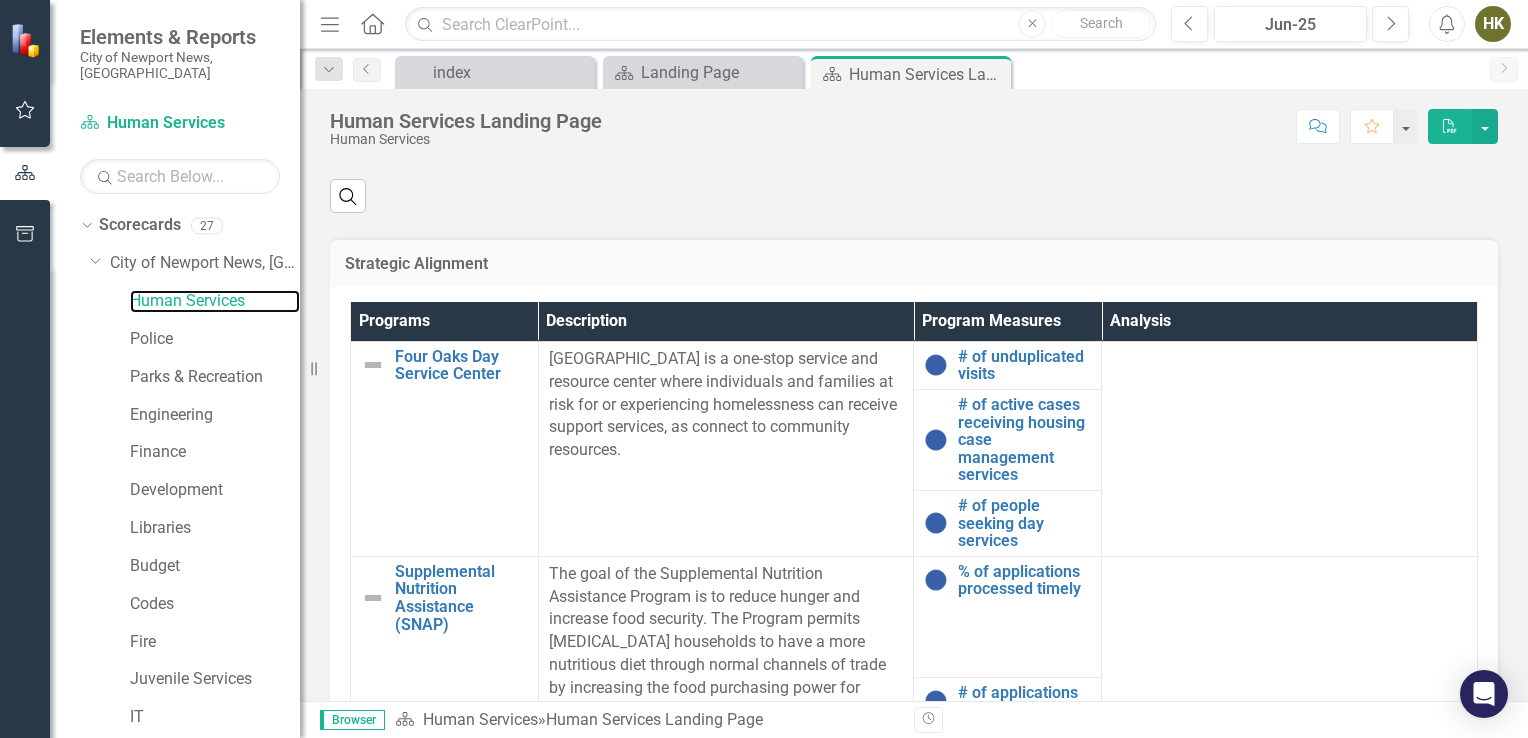scroll, scrollTop: 880, scrollLeft: 0, axis: vertical 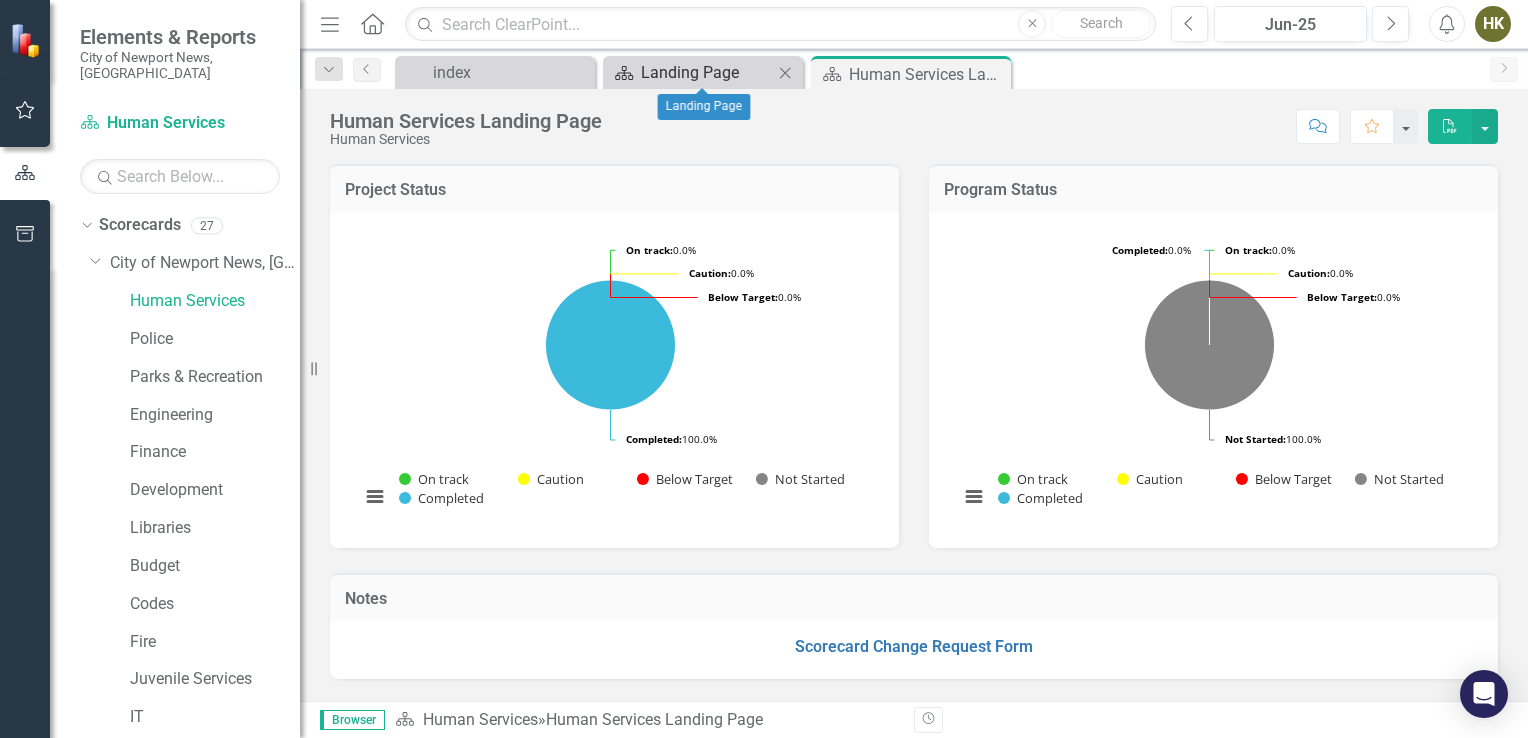 click on "Landing Page" at bounding box center (707, 72) 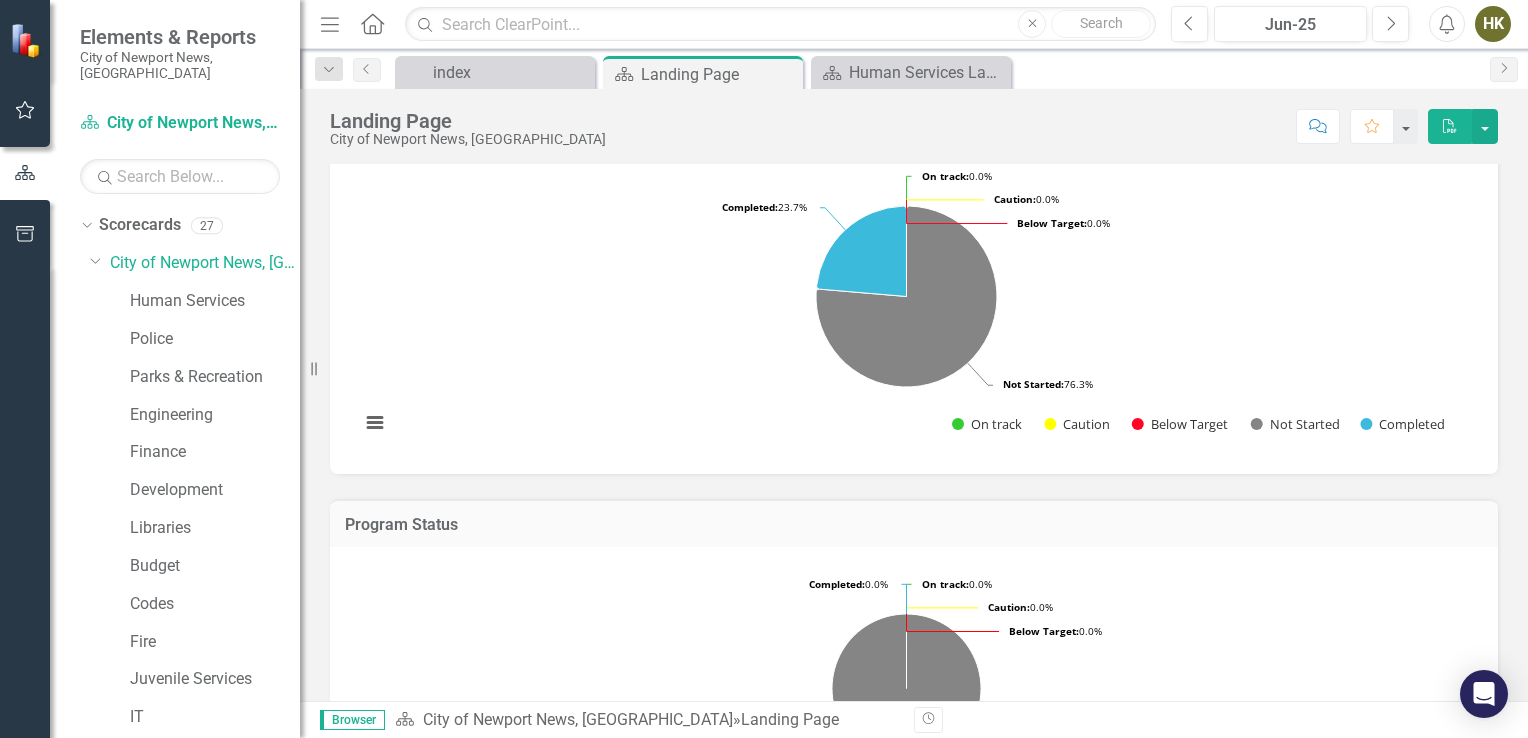 scroll, scrollTop: 523, scrollLeft: 0, axis: vertical 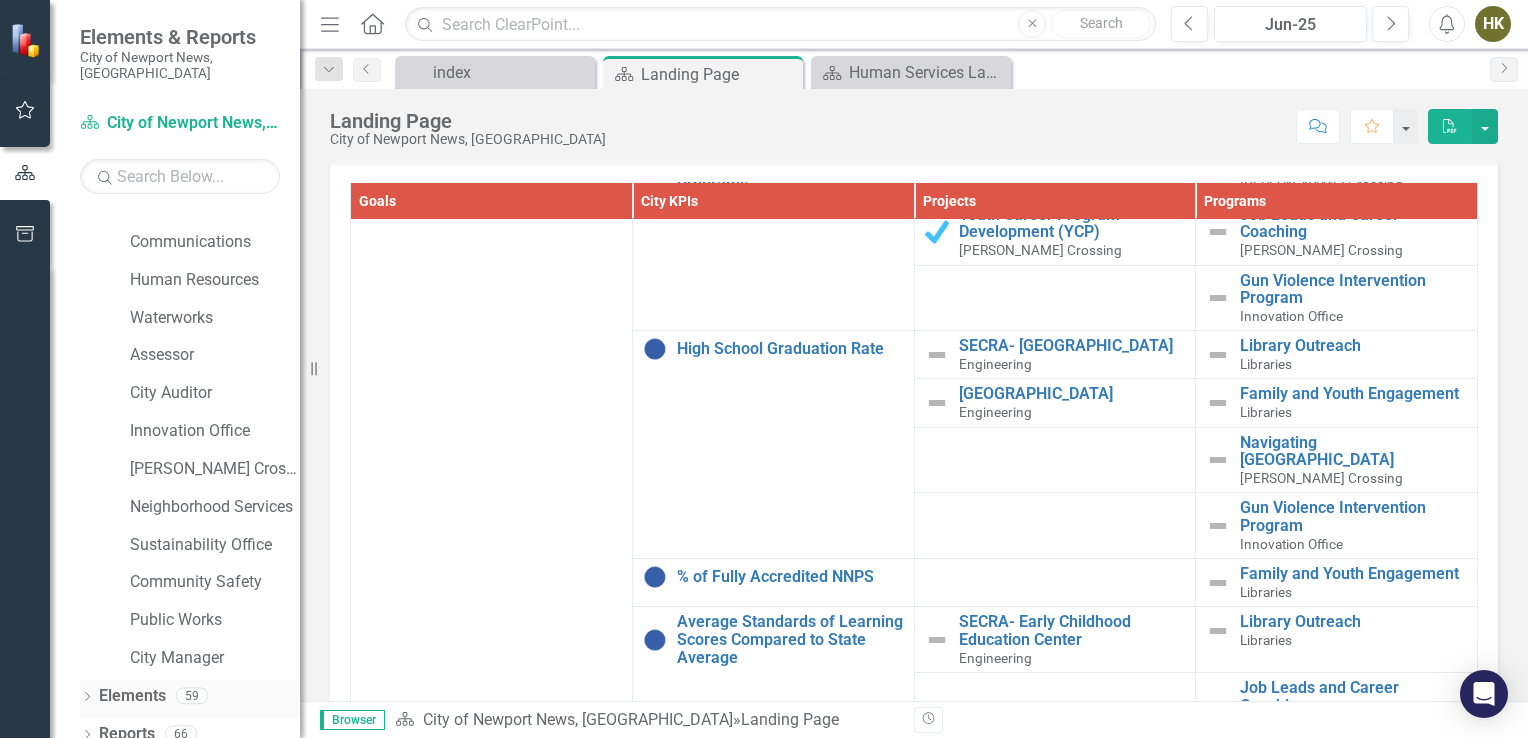 click on "Dropdown" 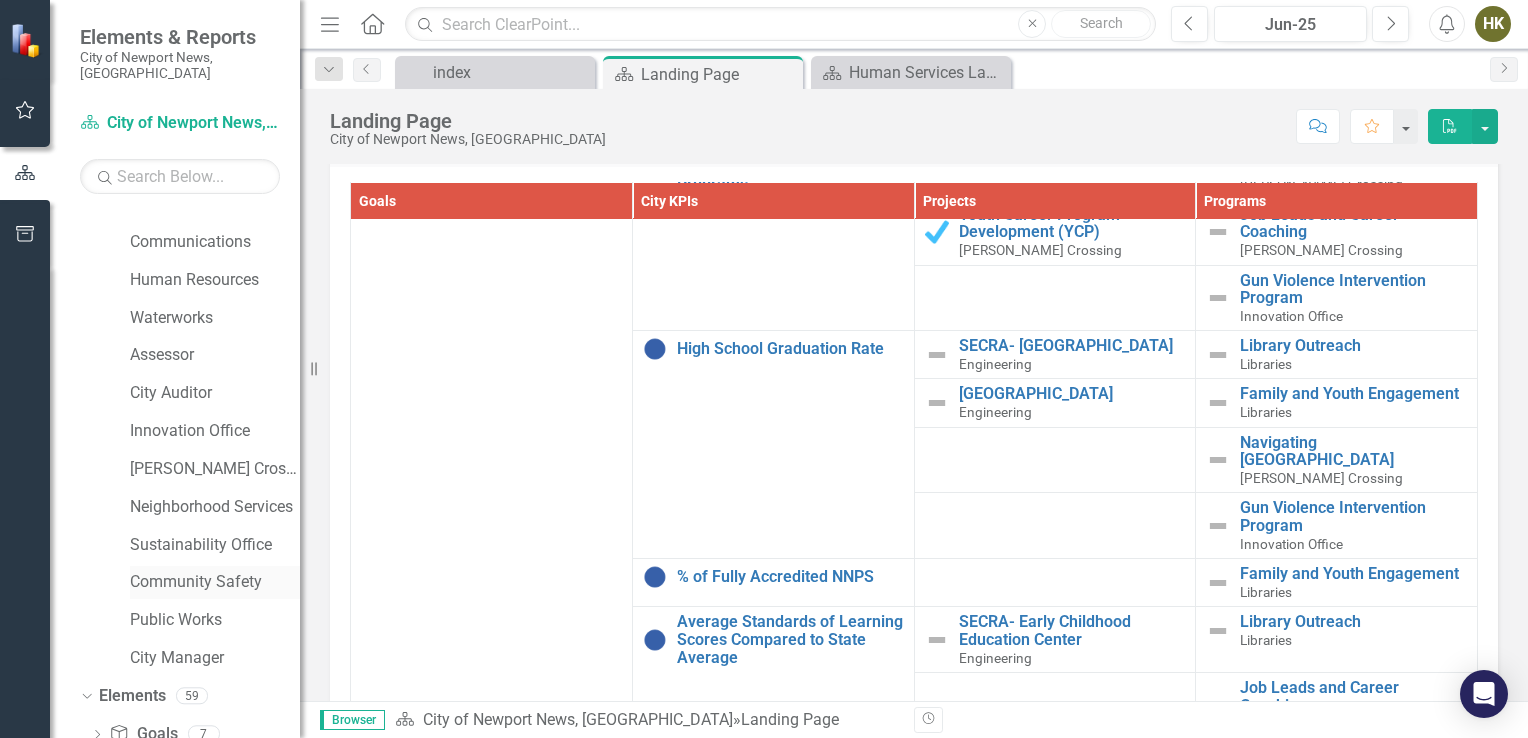 scroll, scrollTop: 779, scrollLeft: 0, axis: vertical 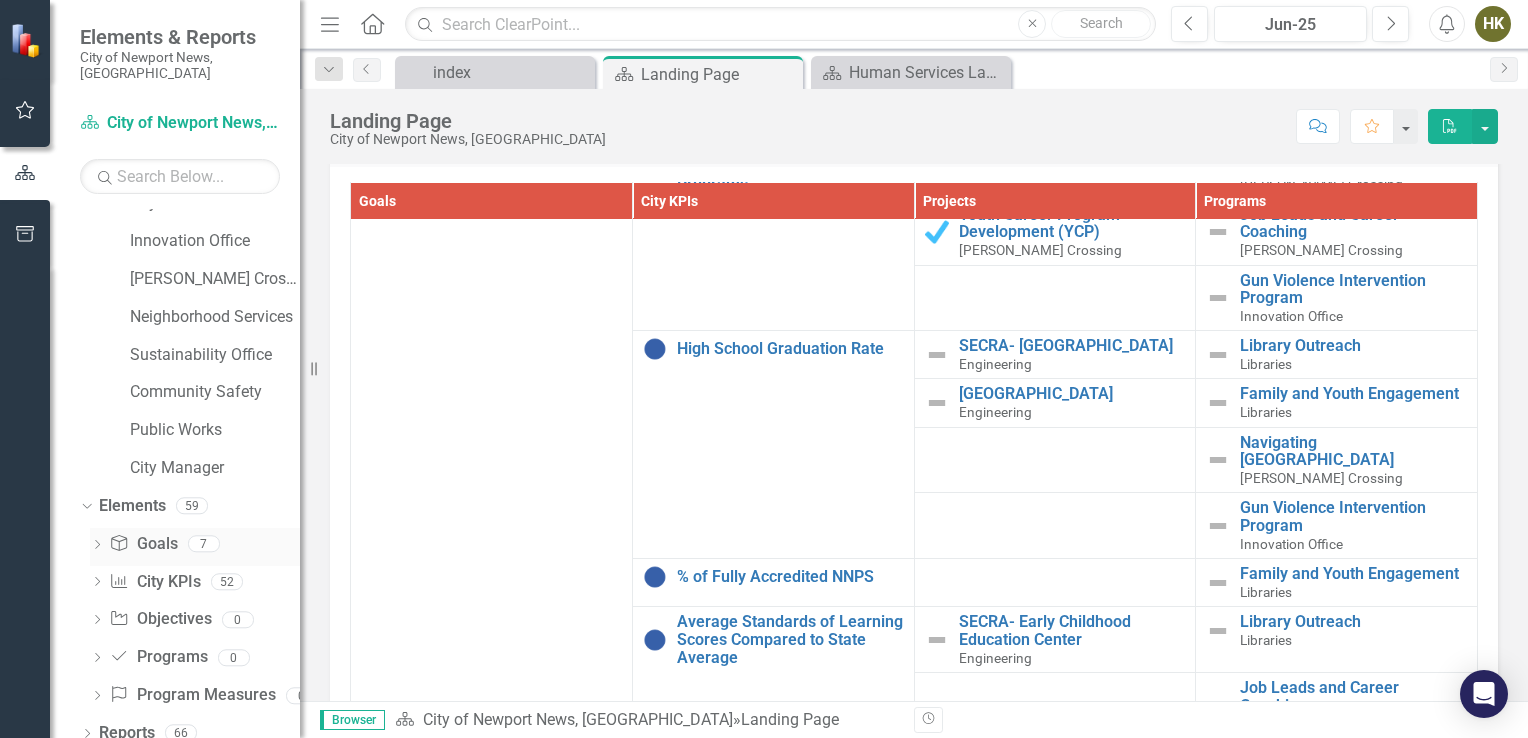 click on "Goal Goals" at bounding box center (143, 544) 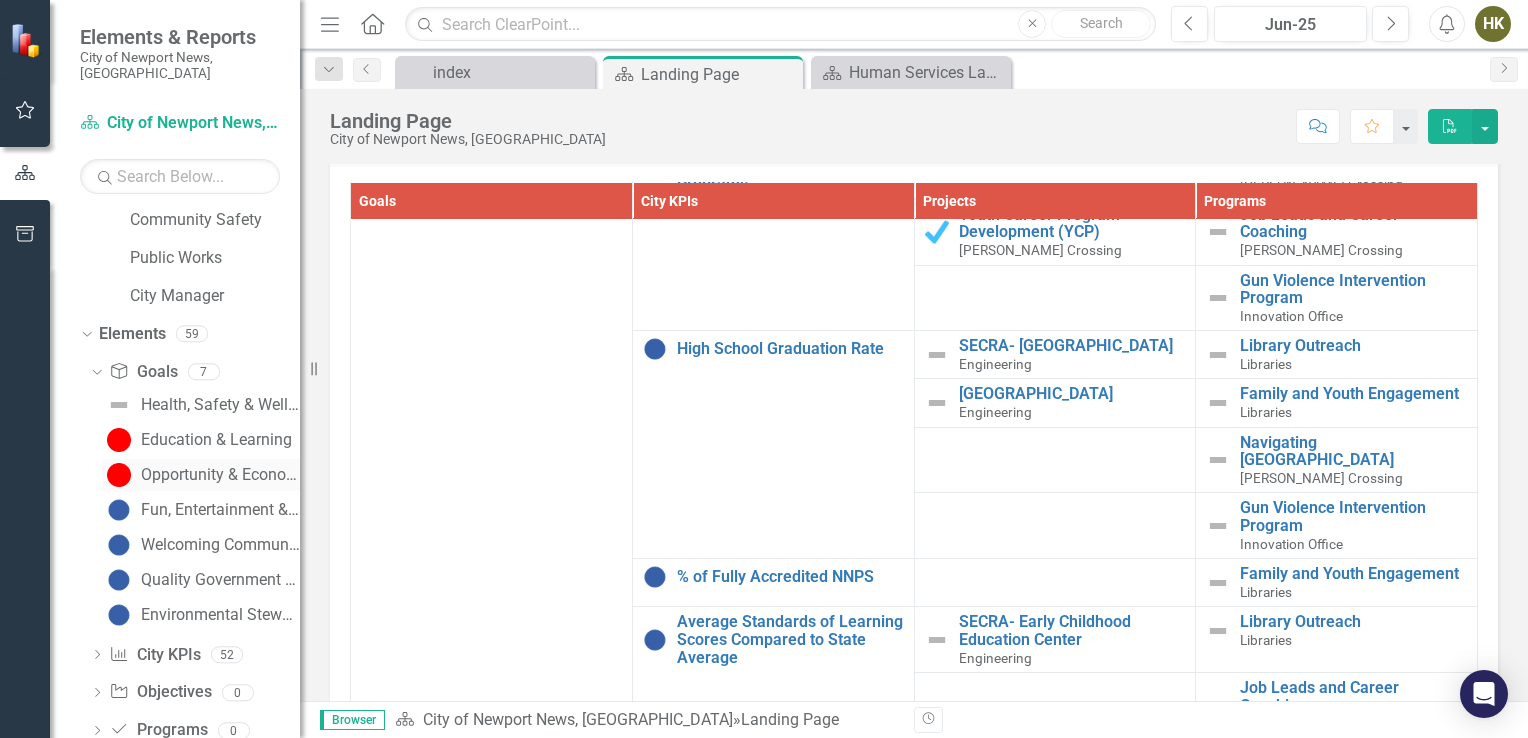 scroll, scrollTop: 952, scrollLeft: 0, axis: vertical 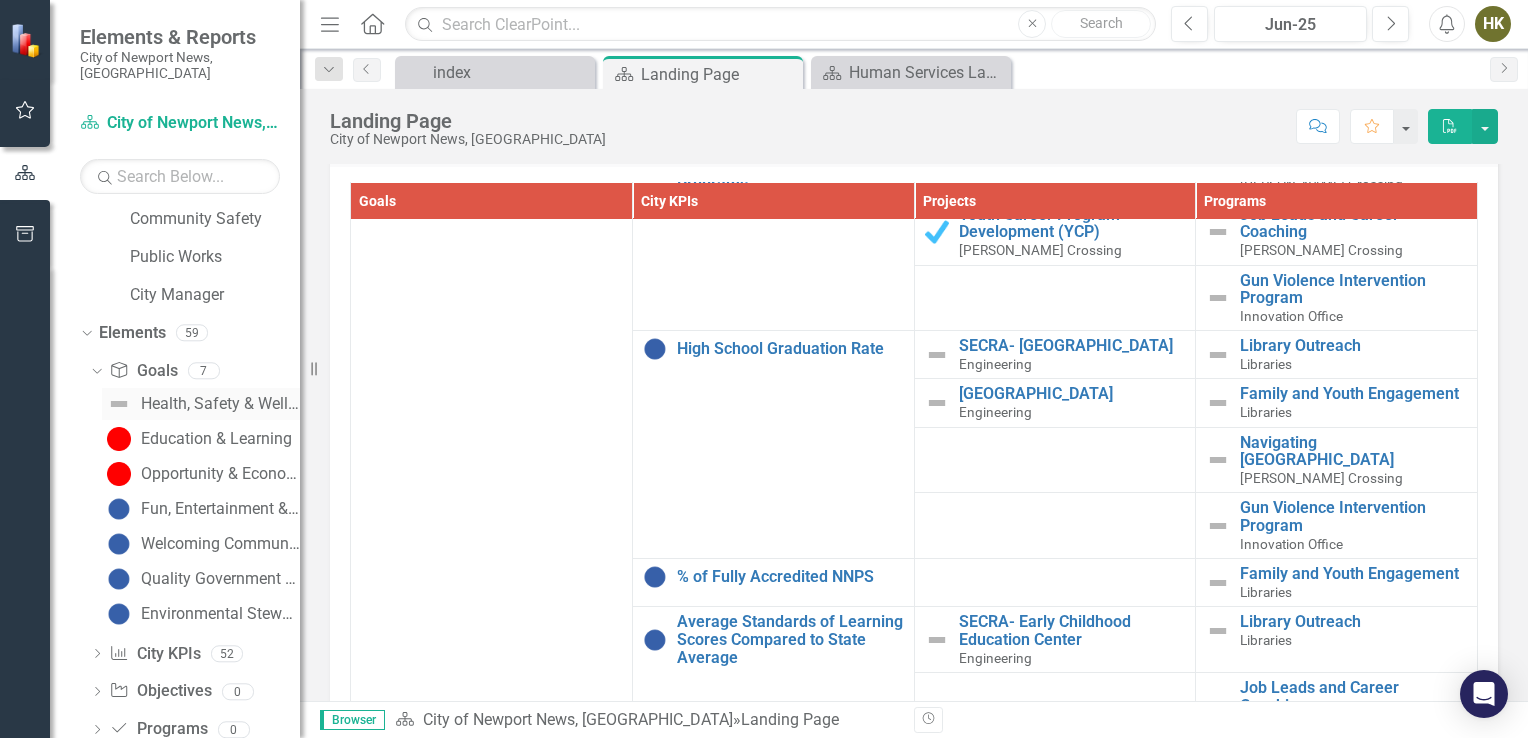 click on "Health, Safety & Well-Being" at bounding box center [201, 404] 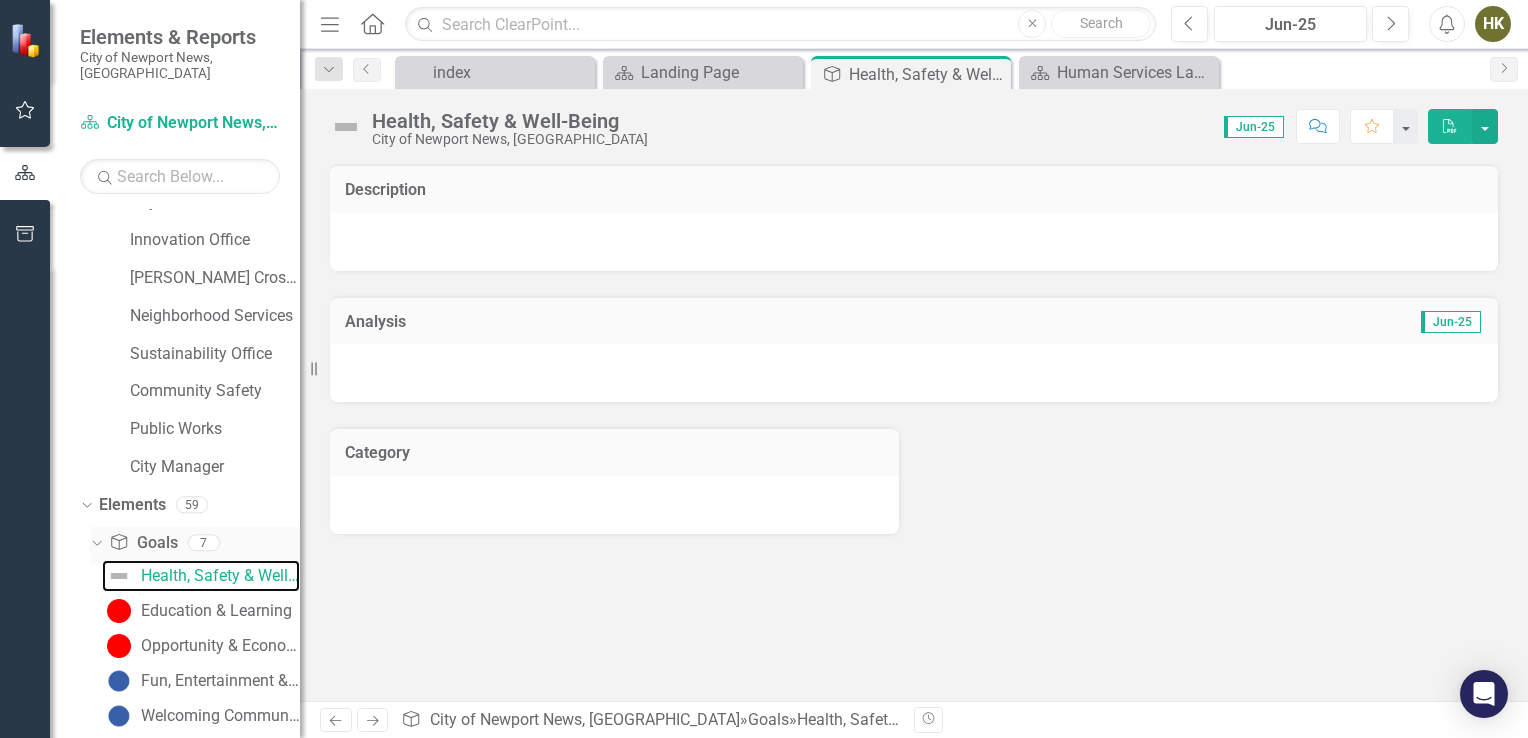 scroll, scrollTop: 820, scrollLeft: 0, axis: vertical 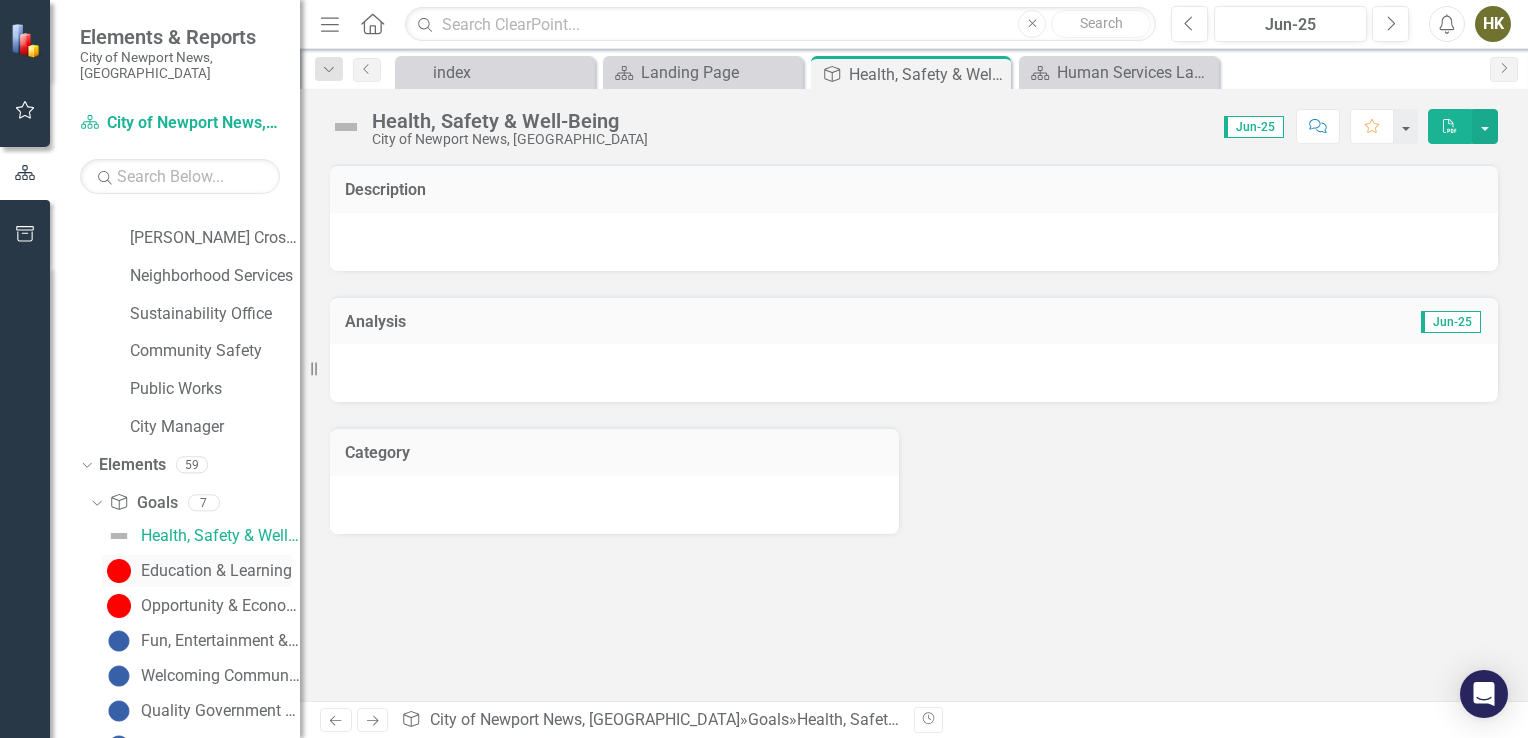 click on "Education & Learning" at bounding box center (216, 571) 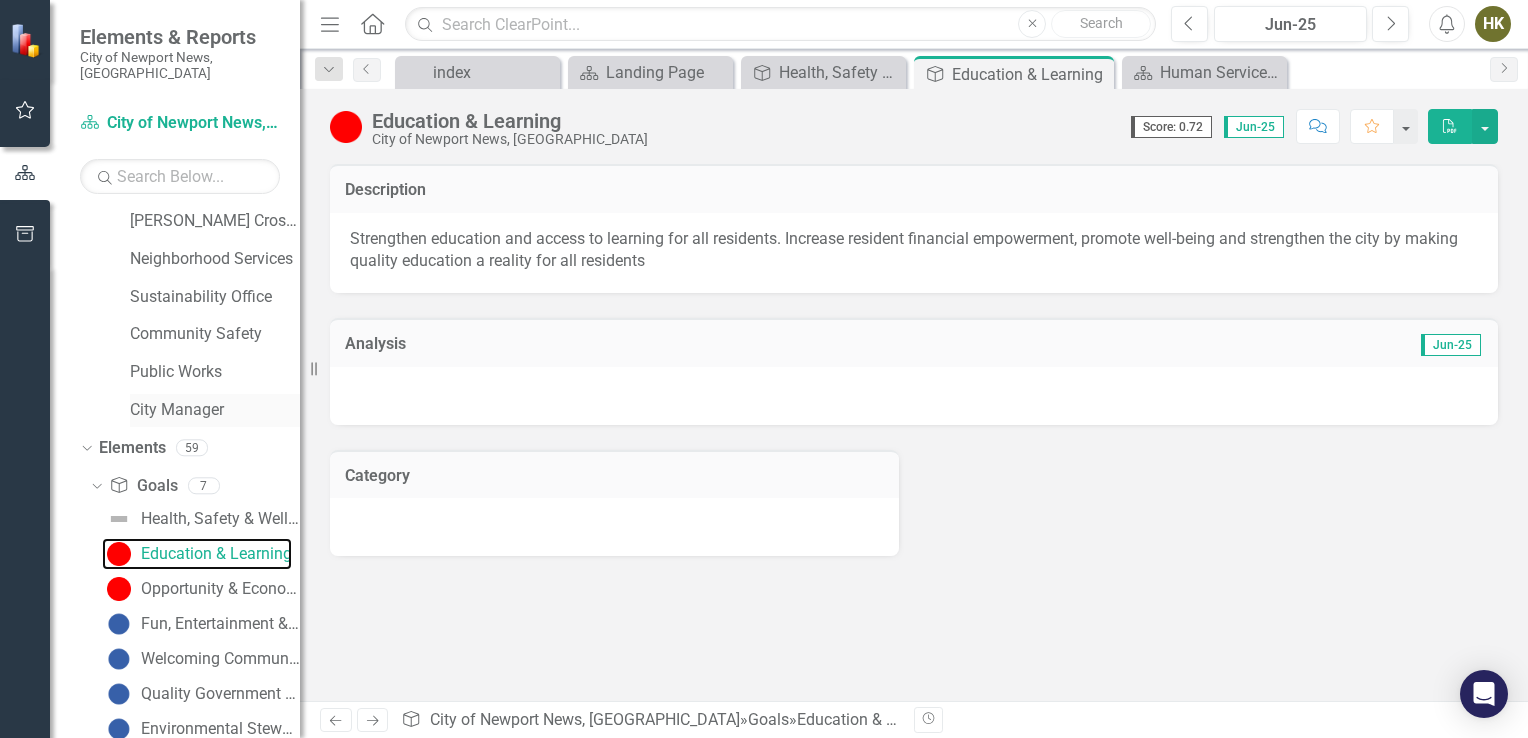 scroll, scrollTop: 834, scrollLeft: 0, axis: vertical 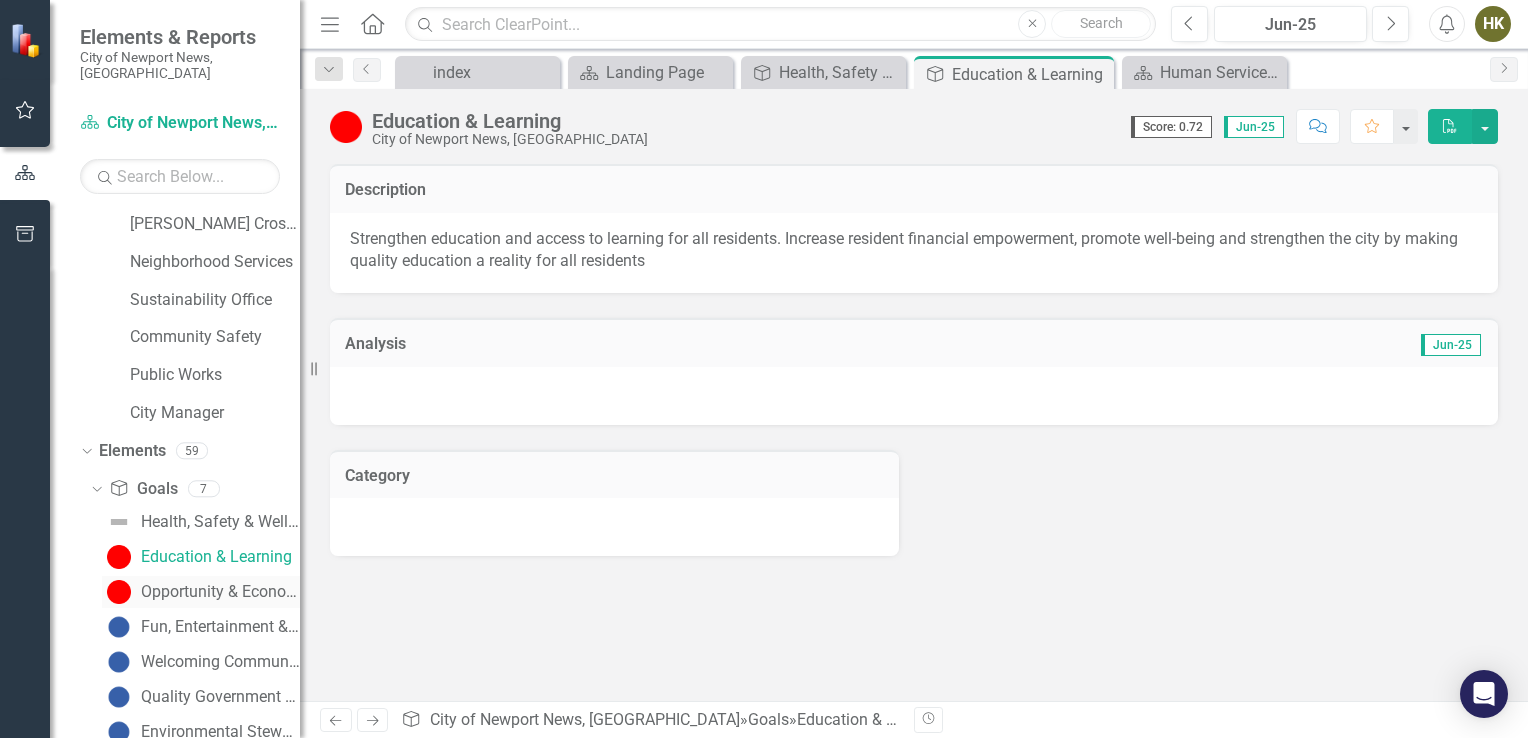 click on "Opportunity & Economic Prosperity" at bounding box center (220, 592) 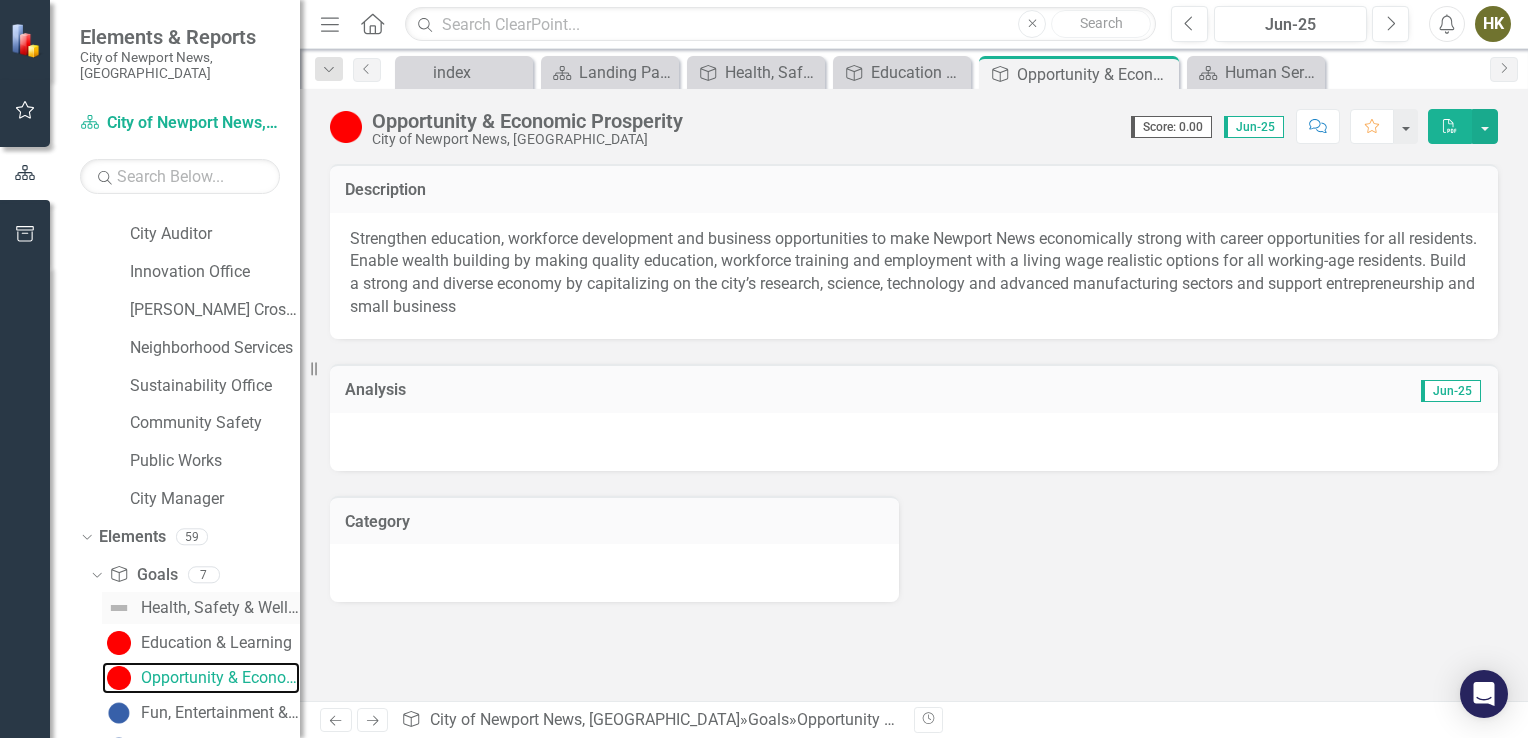 scroll, scrollTop: 749, scrollLeft: 0, axis: vertical 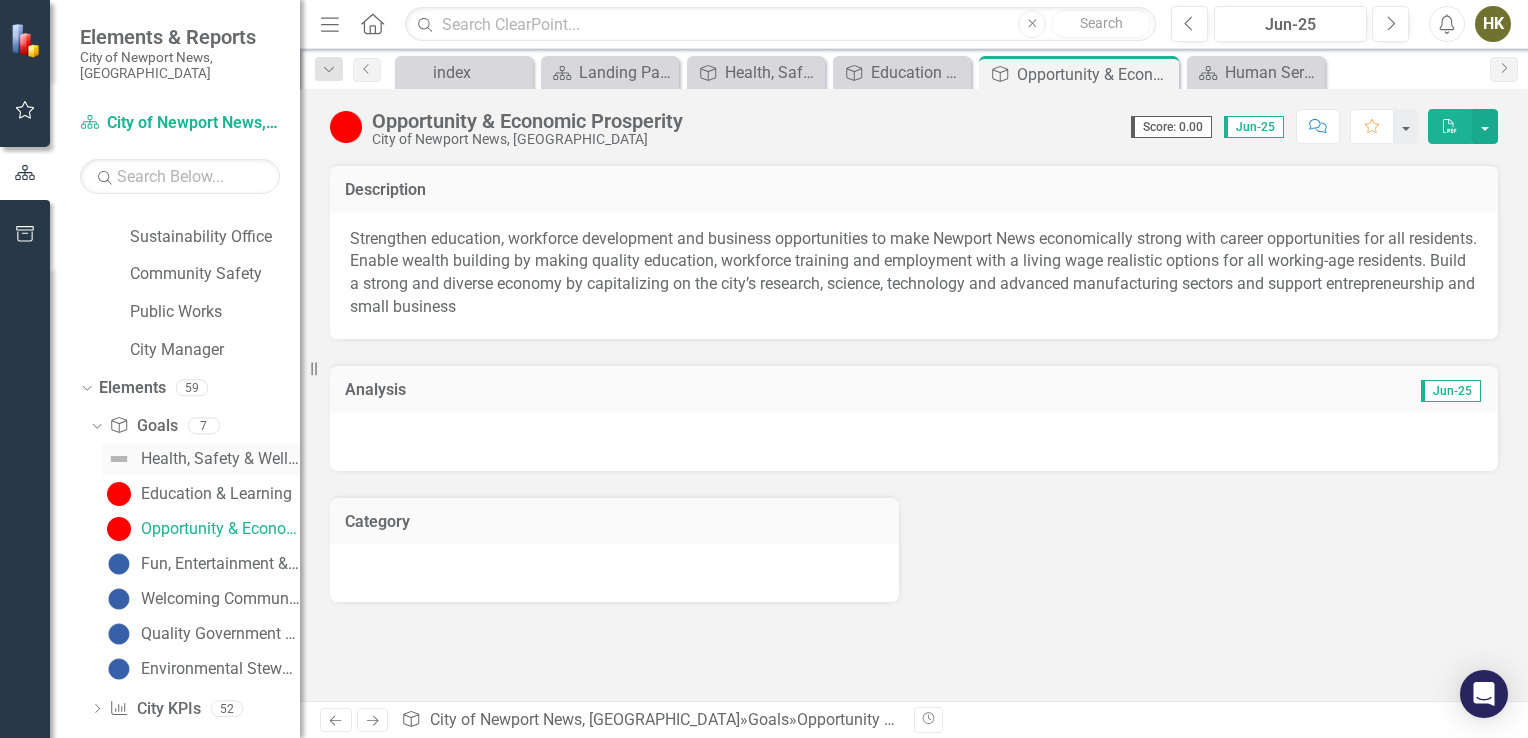click on "Health, Safety & Well-Being" at bounding box center [220, 459] 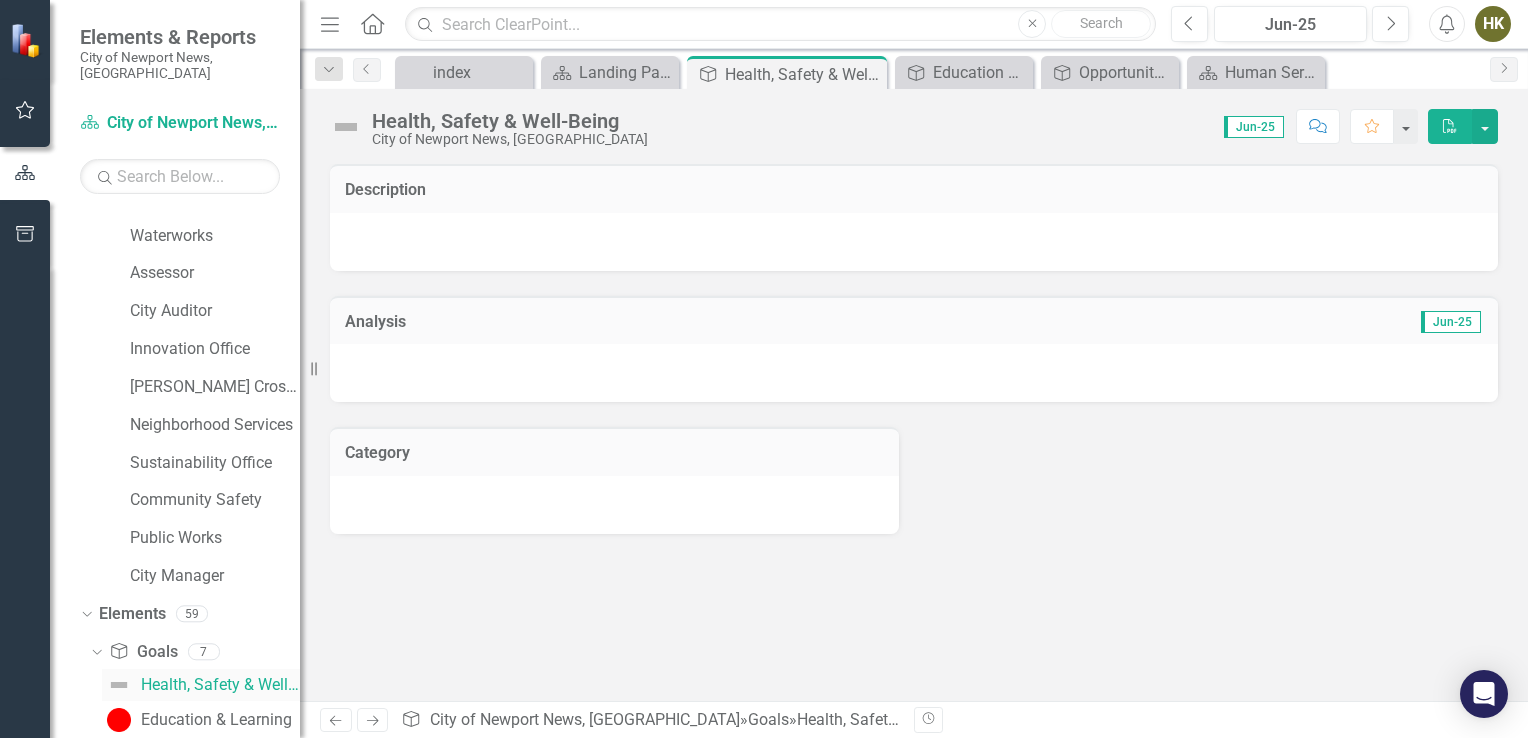 scroll, scrollTop: 616, scrollLeft: 0, axis: vertical 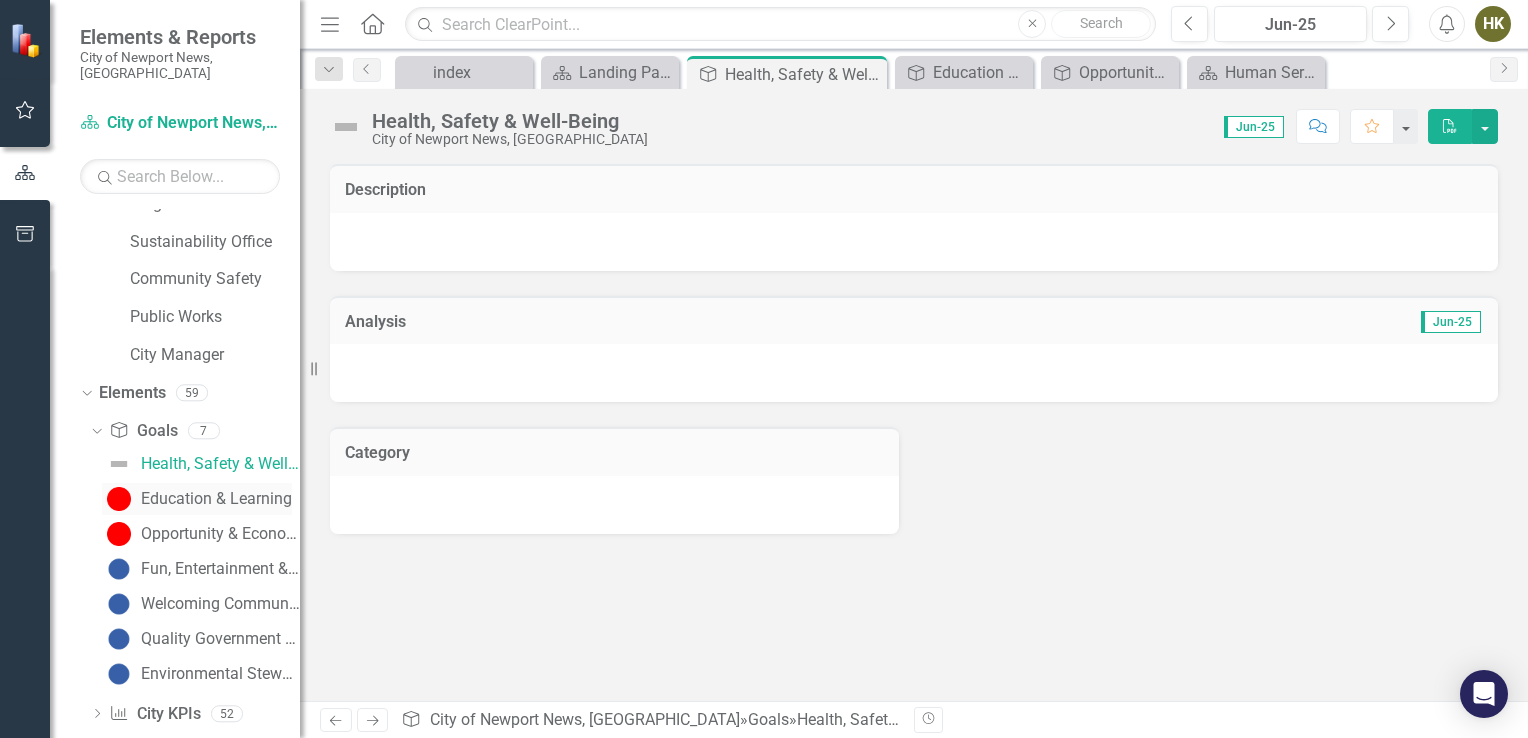 click on "Education & Learning" at bounding box center [216, 499] 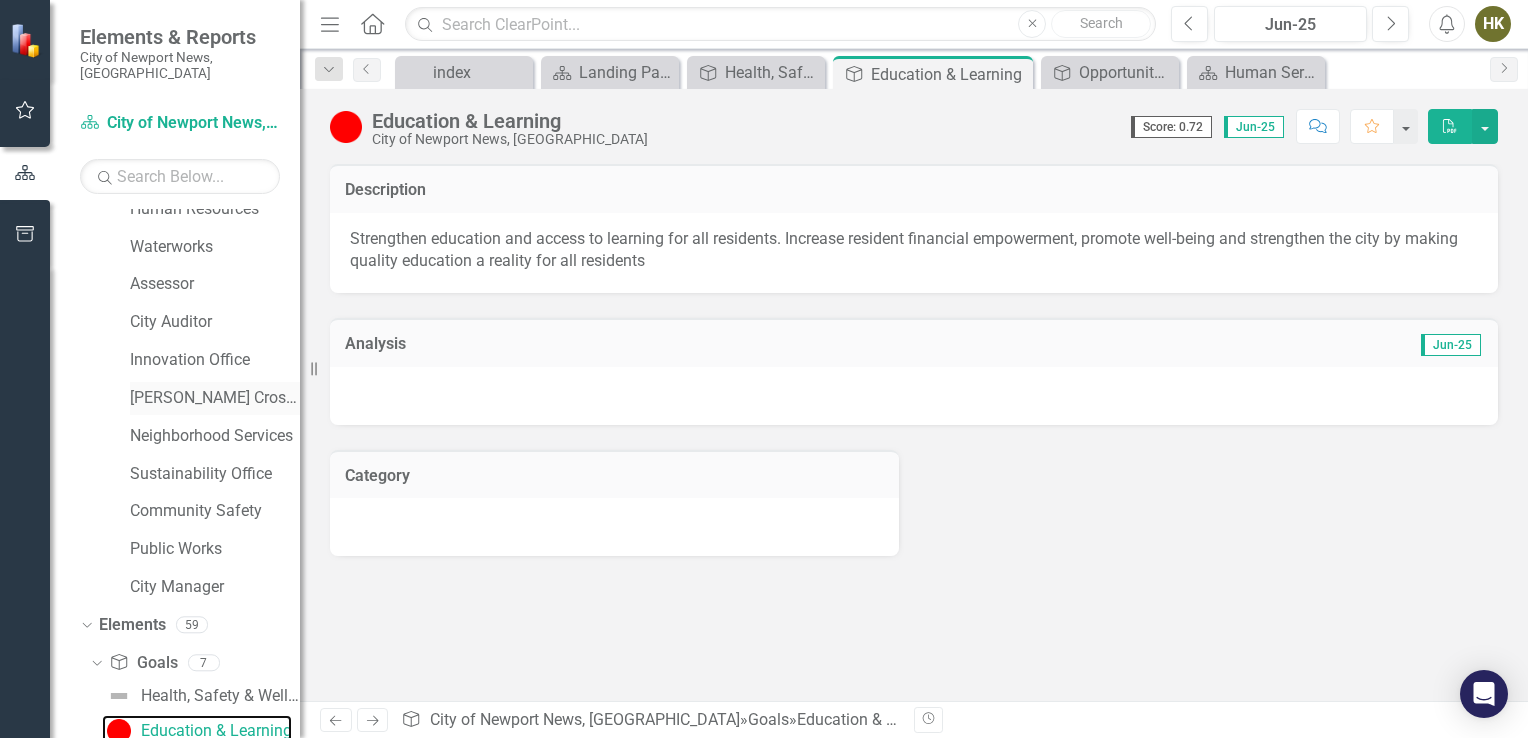 scroll, scrollTop: 652, scrollLeft: 0, axis: vertical 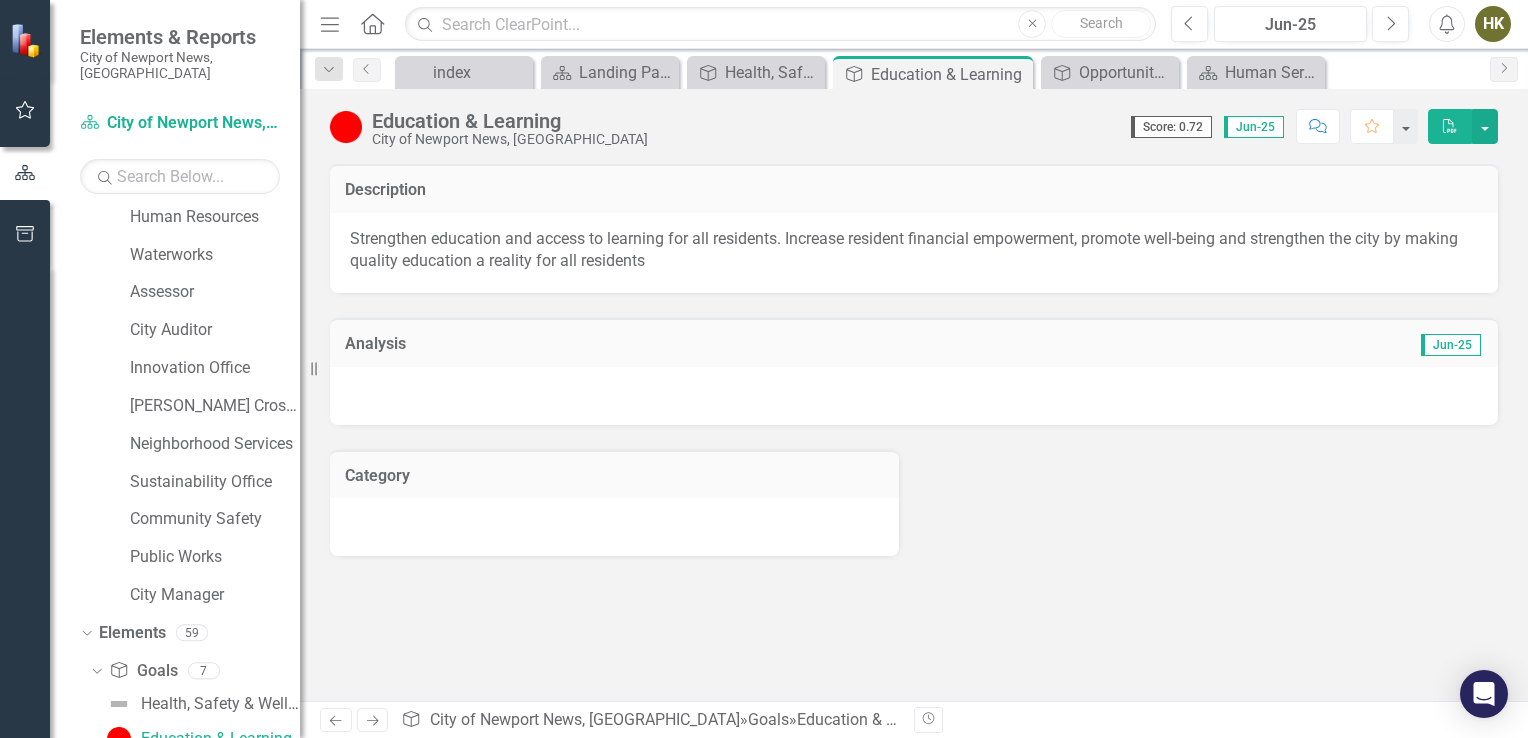 drag, startPoint x: 348, startPoint y: 244, endPoint x: 628, endPoint y: 253, distance: 280.1446 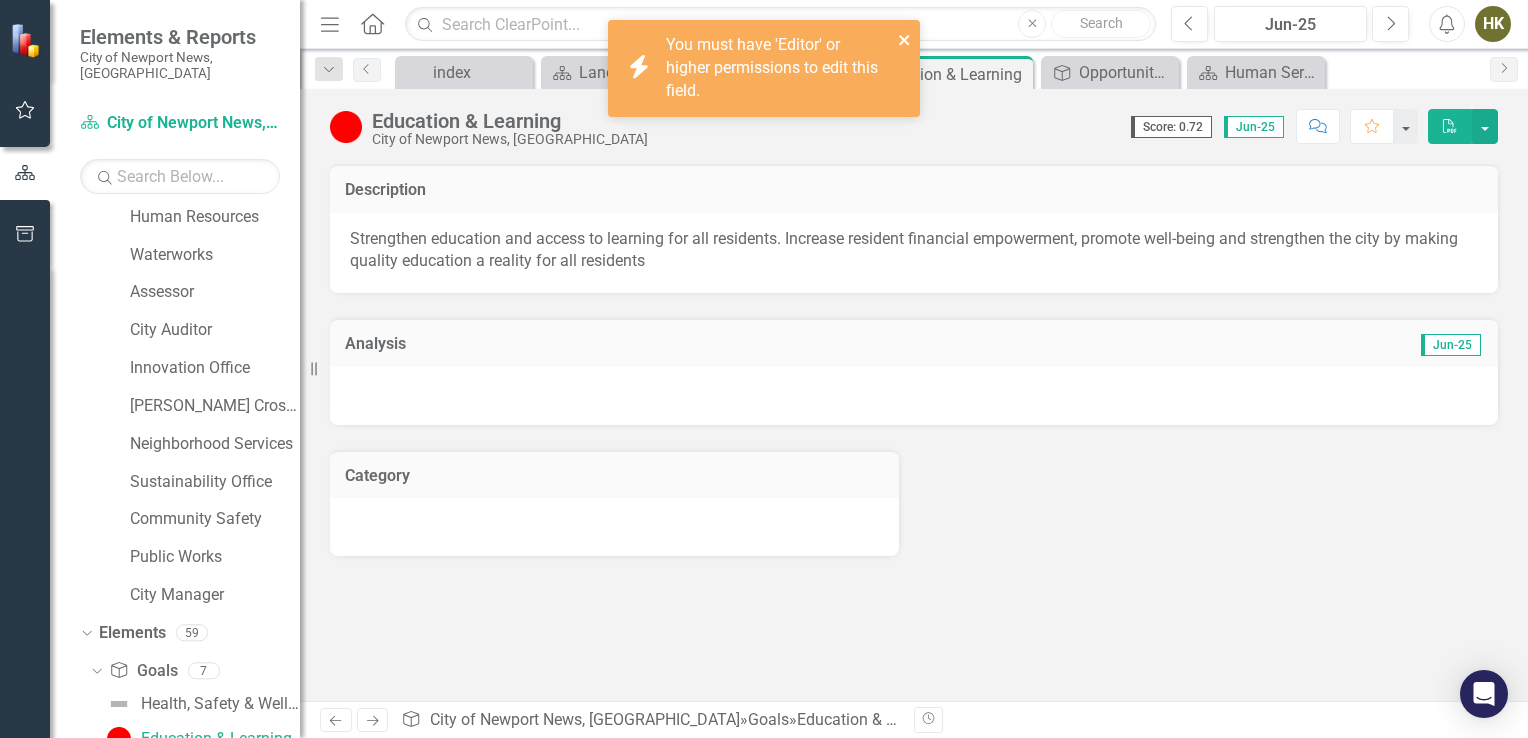 click at bounding box center (905, 39) 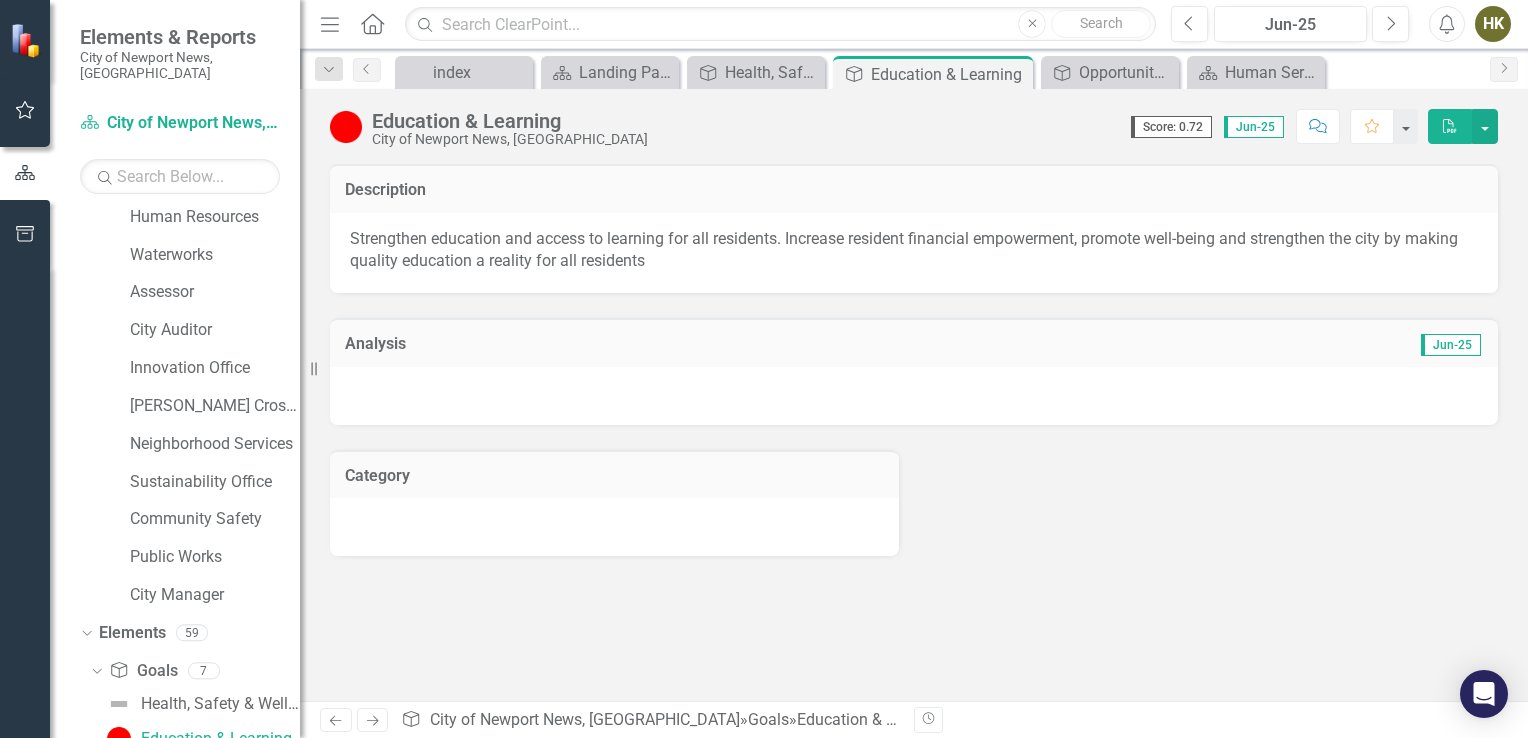 click on "Description" at bounding box center (914, 188) 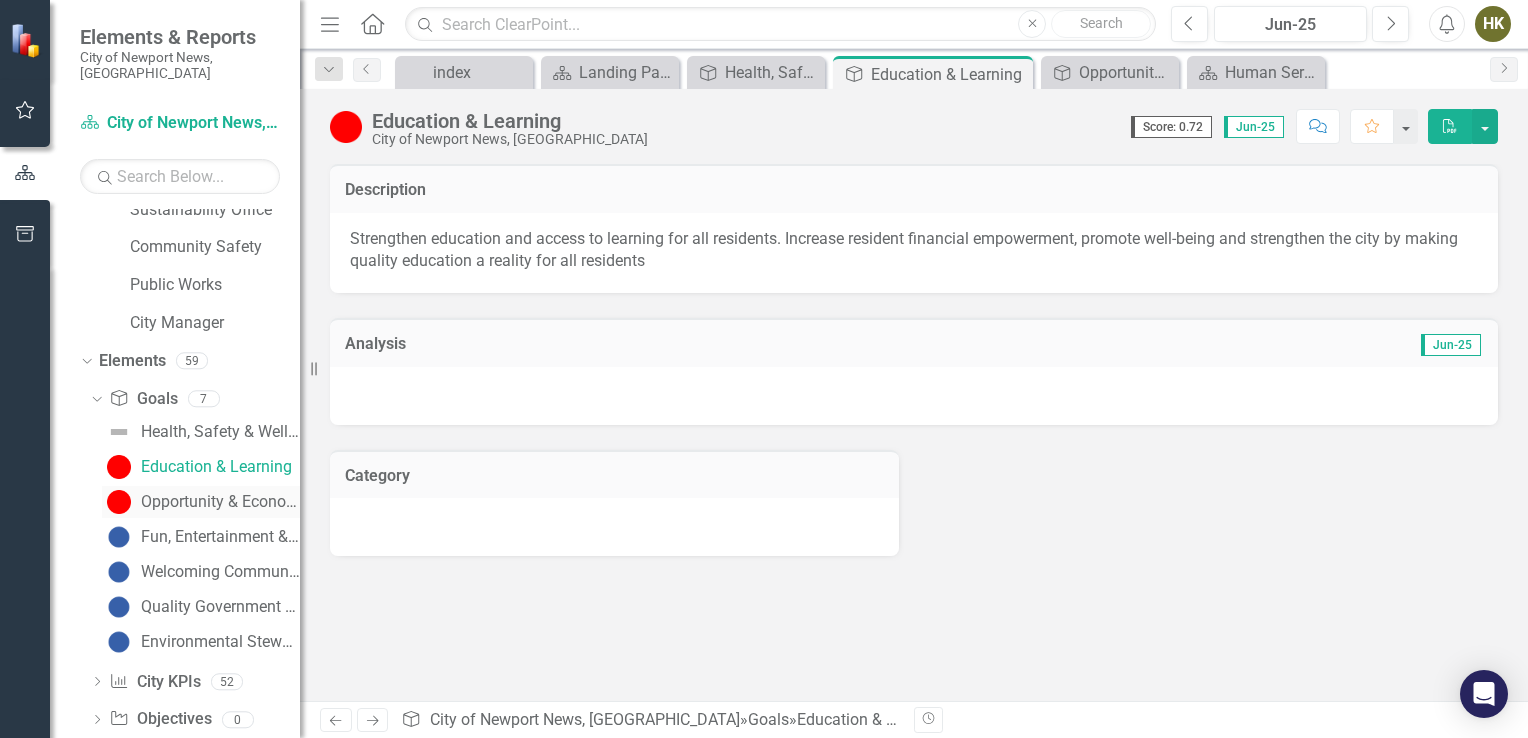 click on "Opportunity & Economic Prosperity" at bounding box center (220, 502) 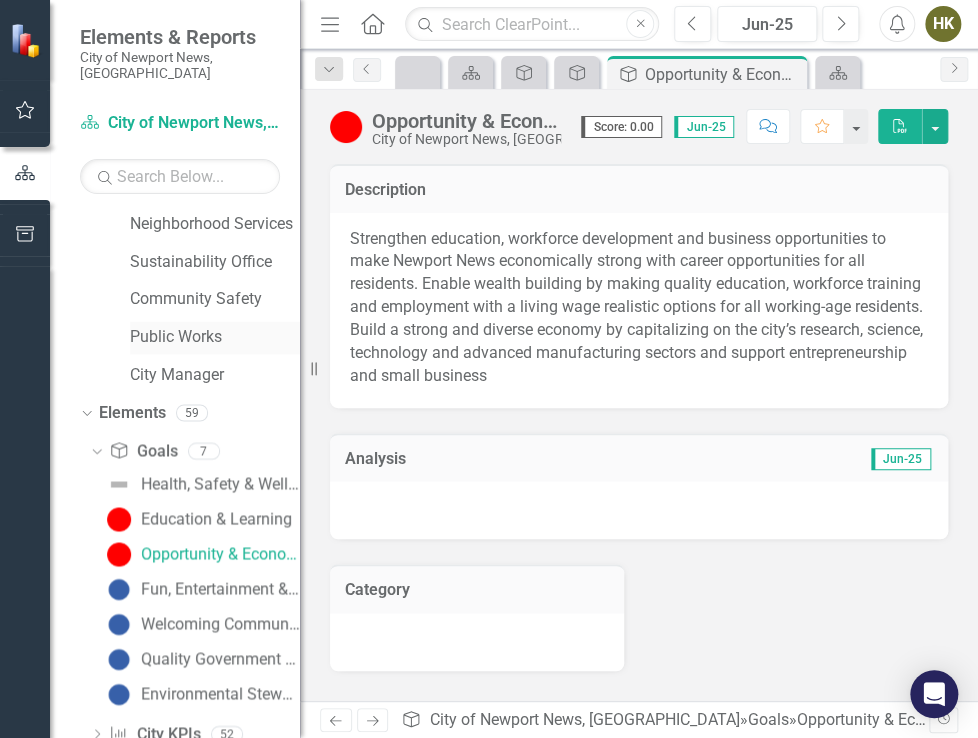 scroll, scrollTop: 874, scrollLeft: 0, axis: vertical 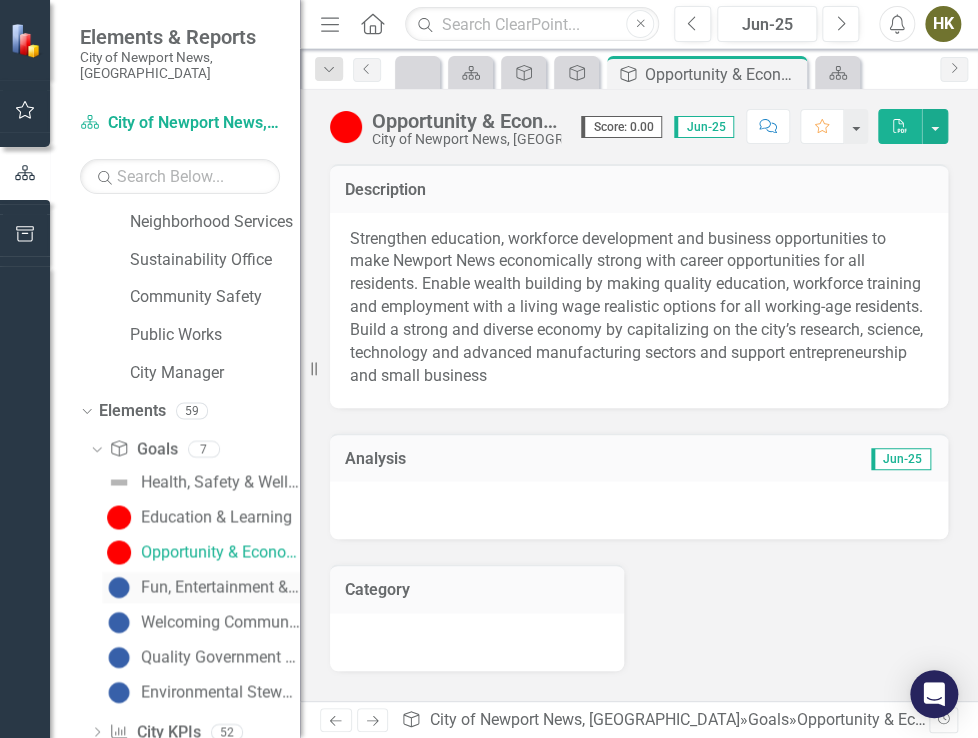 click on "Fun, Entertainment & Culture" at bounding box center (201, 587) 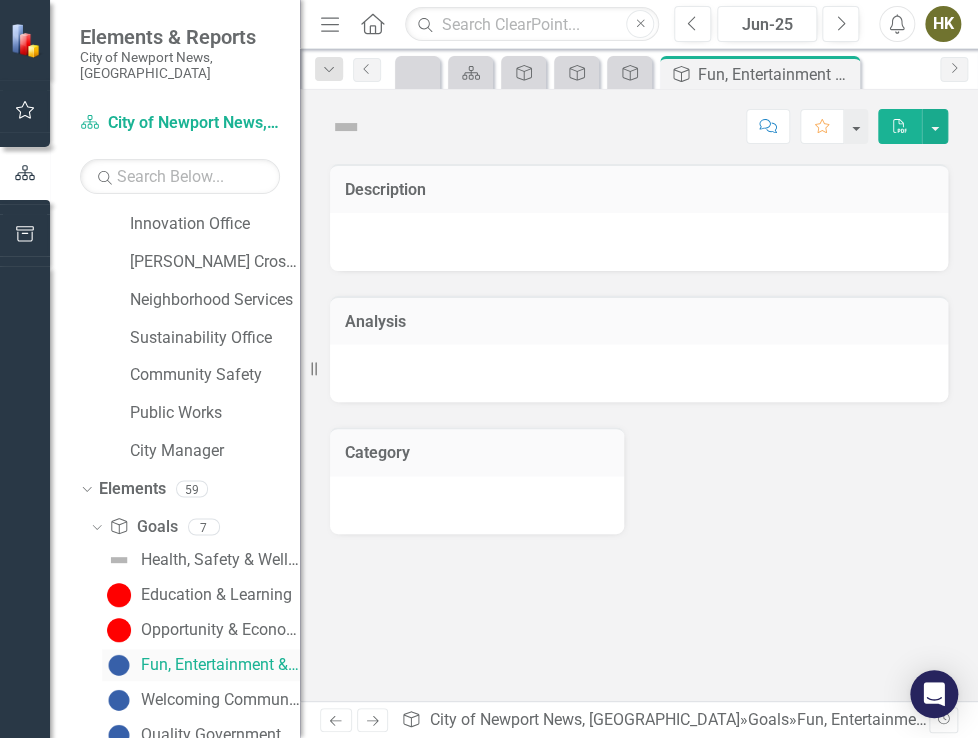 scroll, scrollTop: 721, scrollLeft: 0, axis: vertical 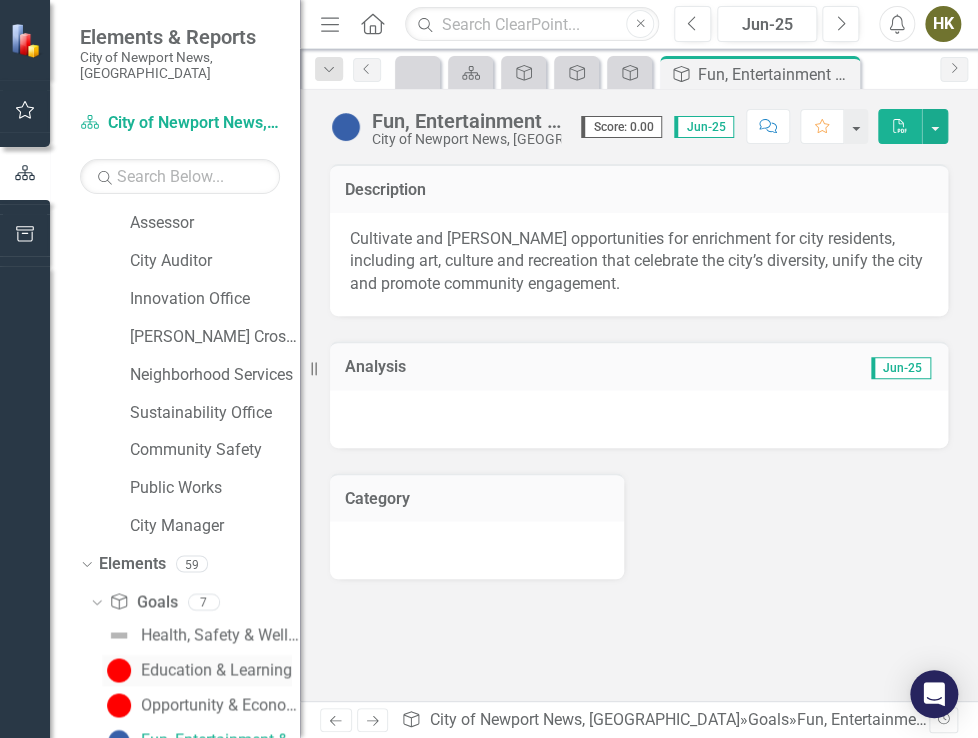 click on "Education & Learning" at bounding box center (216, 670) 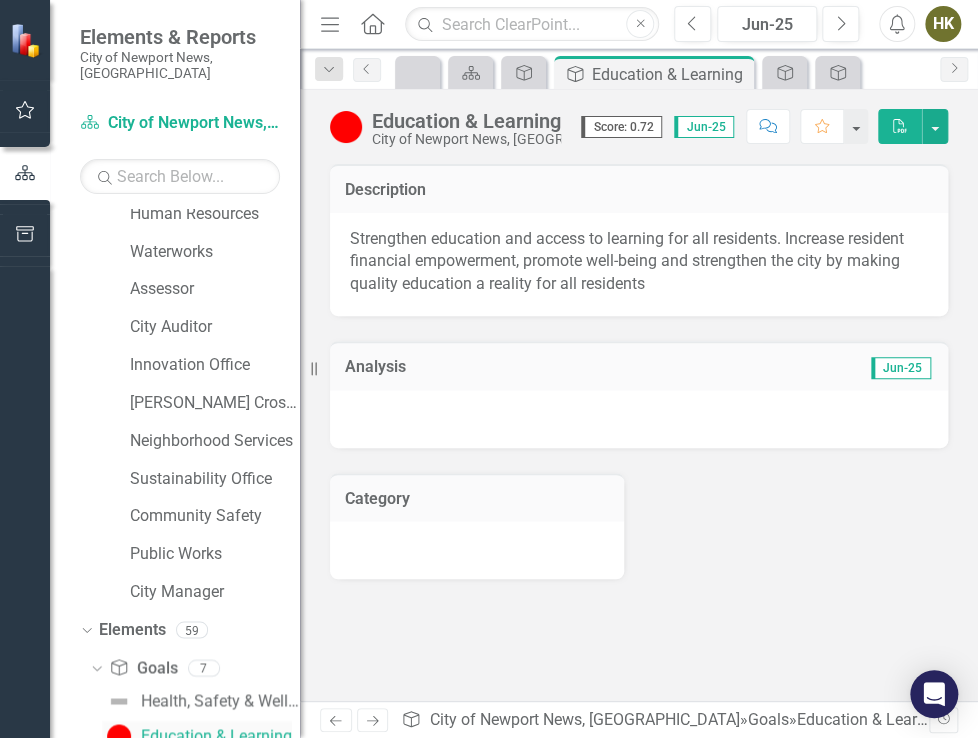 scroll, scrollTop: 652, scrollLeft: 0, axis: vertical 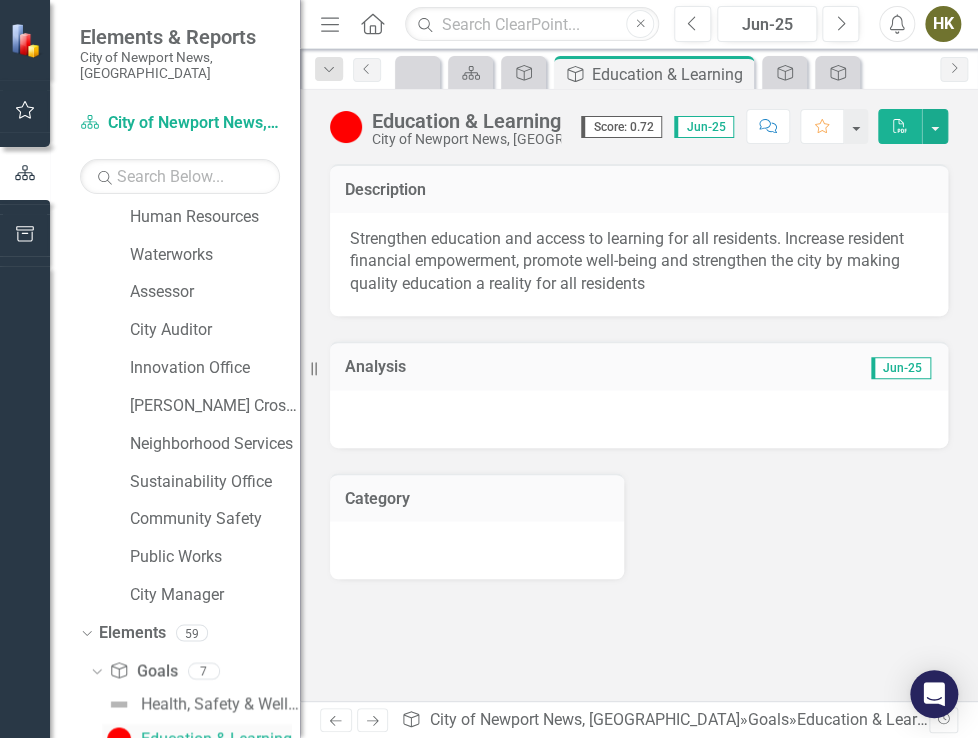 click on "Education & Learning" at bounding box center [216, 739] 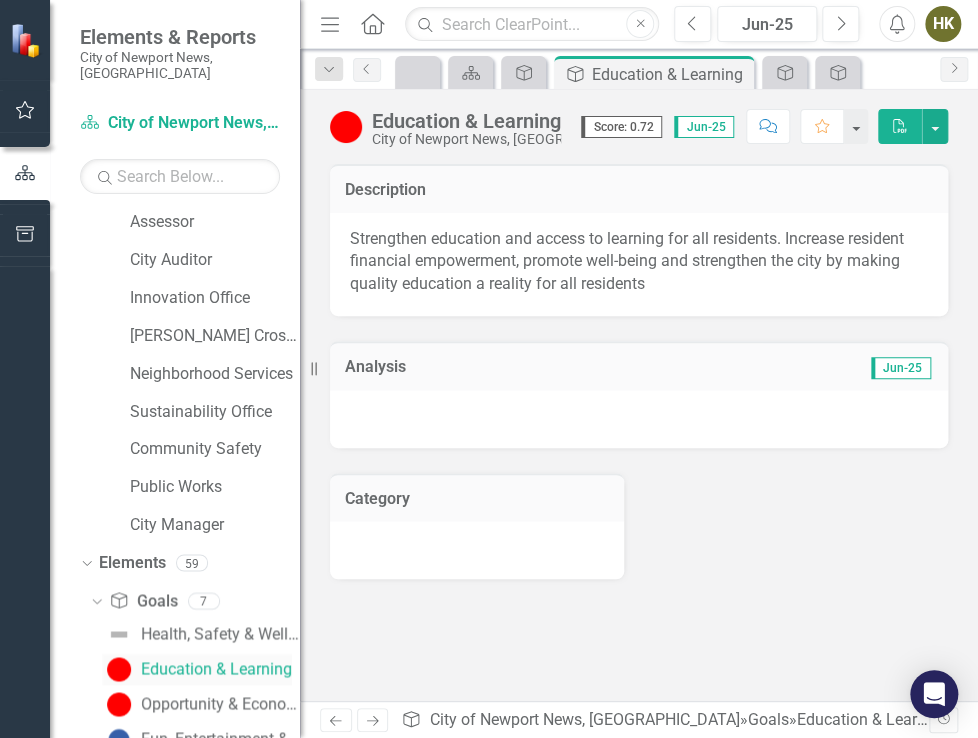 scroll, scrollTop: 748, scrollLeft: 0, axis: vertical 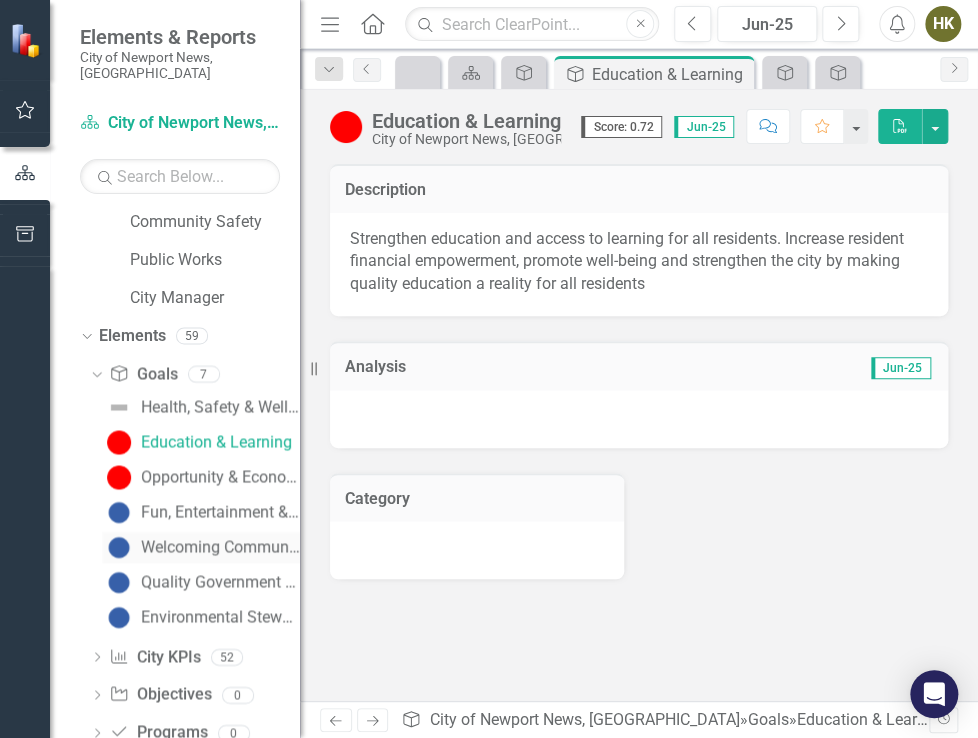 click on "Welcoming Communities & Connected Neighborhoods" at bounding box center [220, 547] 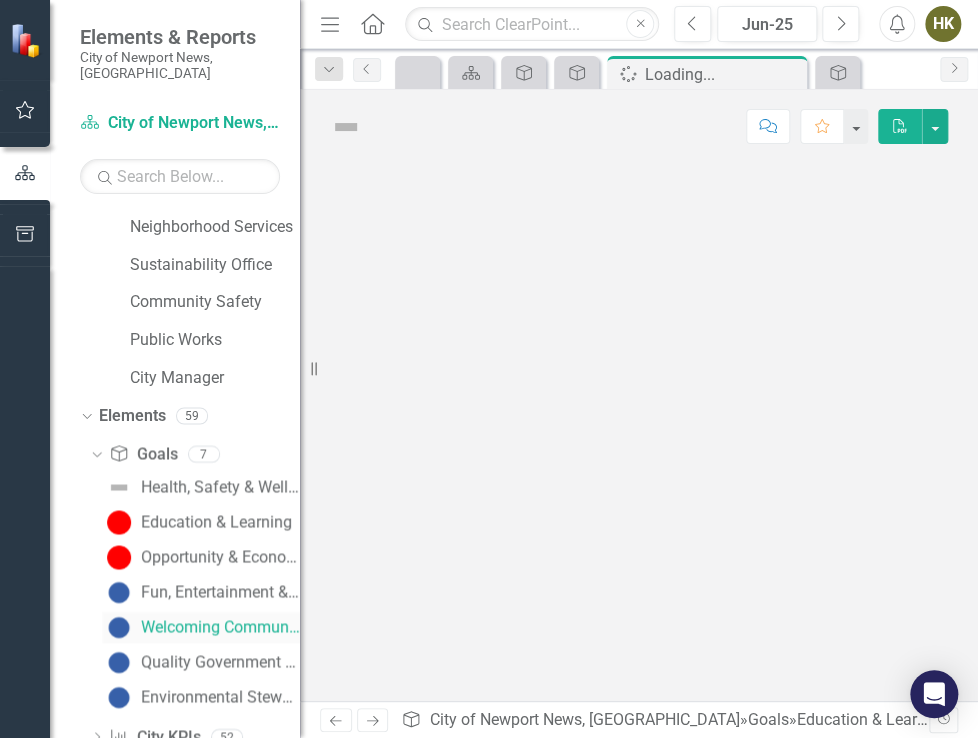 scroll, scrollTop: 756, scrollLeft: 0, axis: vertical 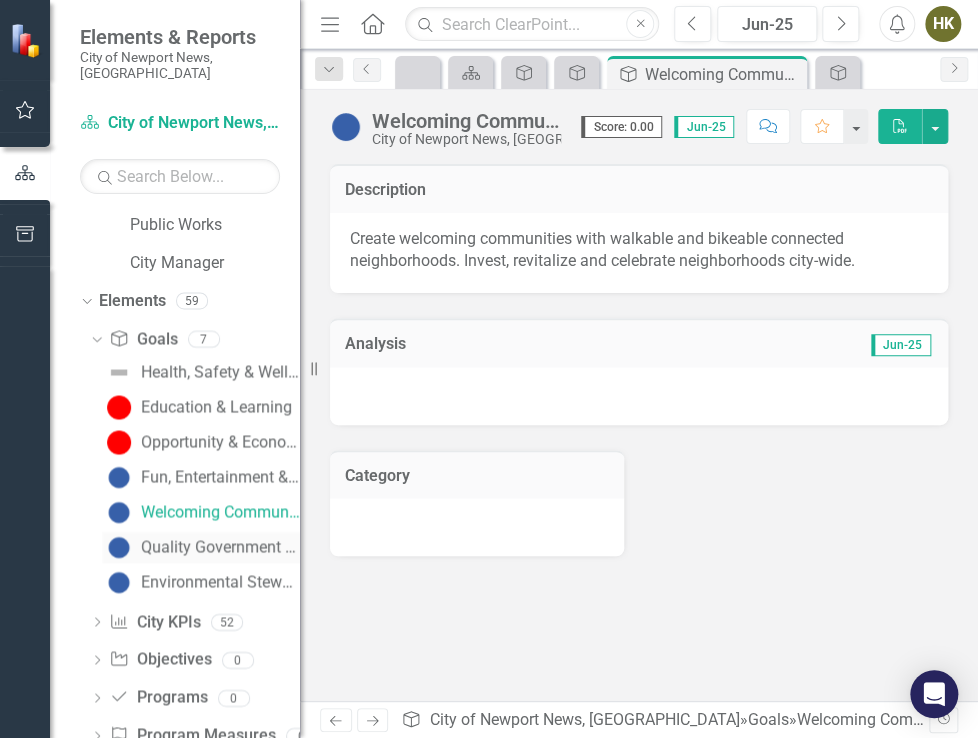 click on "Quality Government & Innovation" at bounding box center (201, 547) 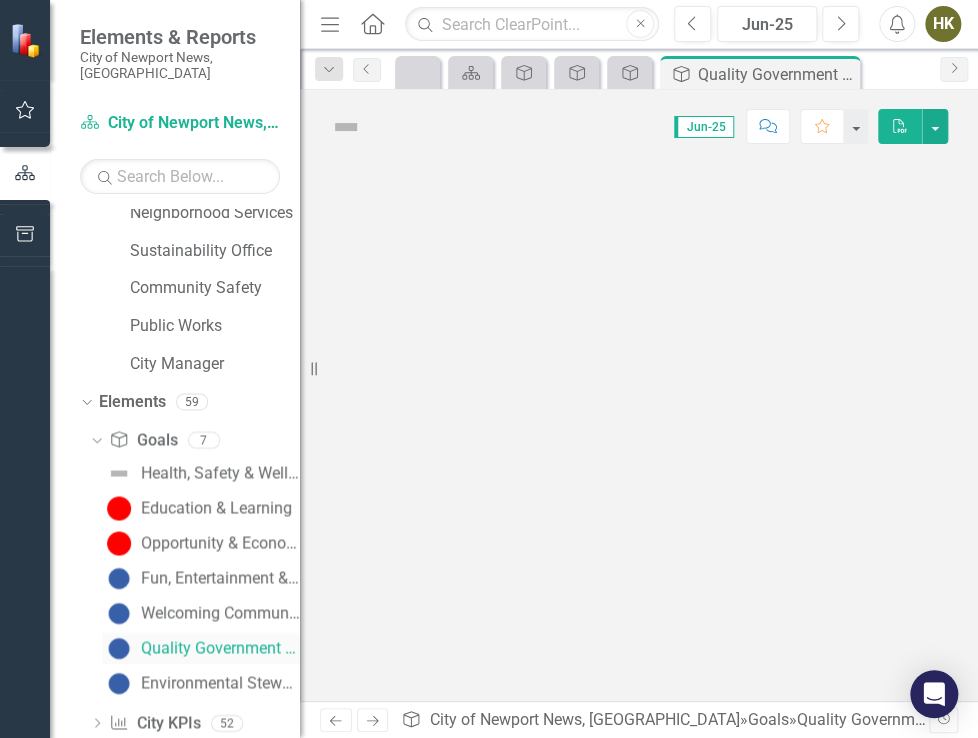 scroll, scrollTop: 792, scrollLeft: 0, axis: vertical 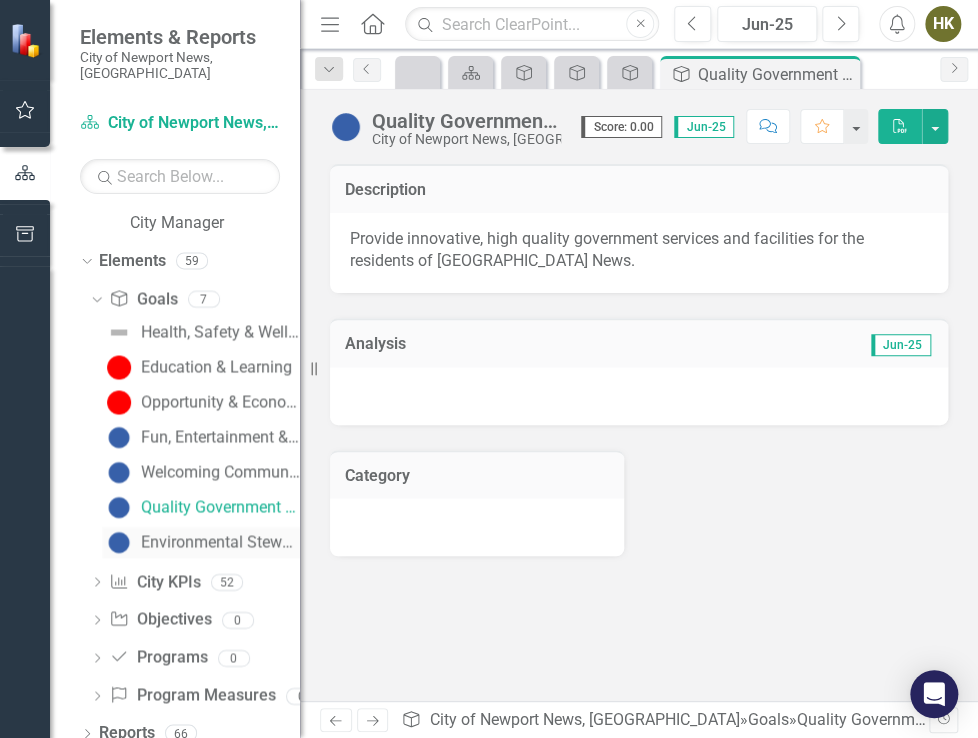 click on "Environmental Stewardship & Sustainability" at bounding box center [201, 542] 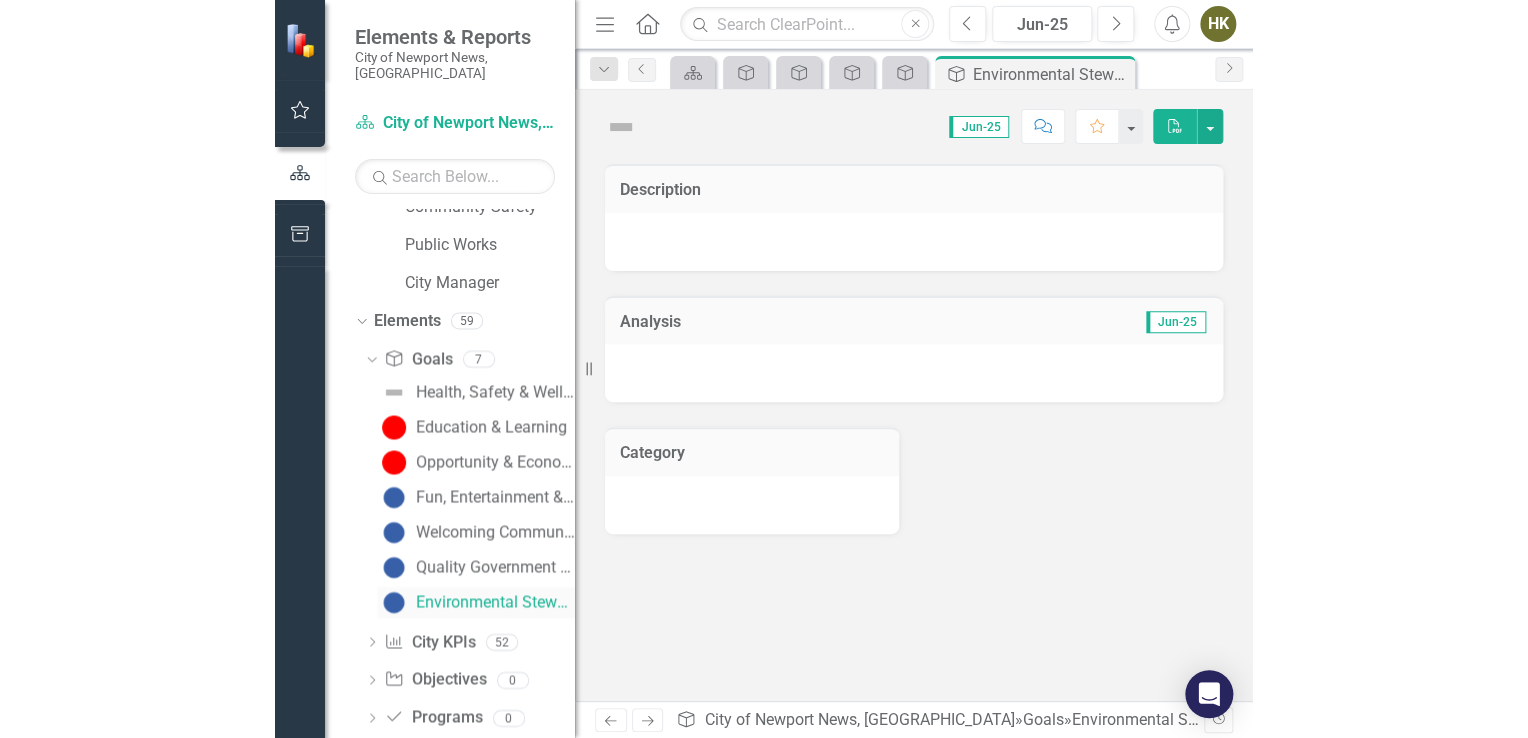 scroll, scrollTop: 826, scrollLeft: 0, axis: vertical 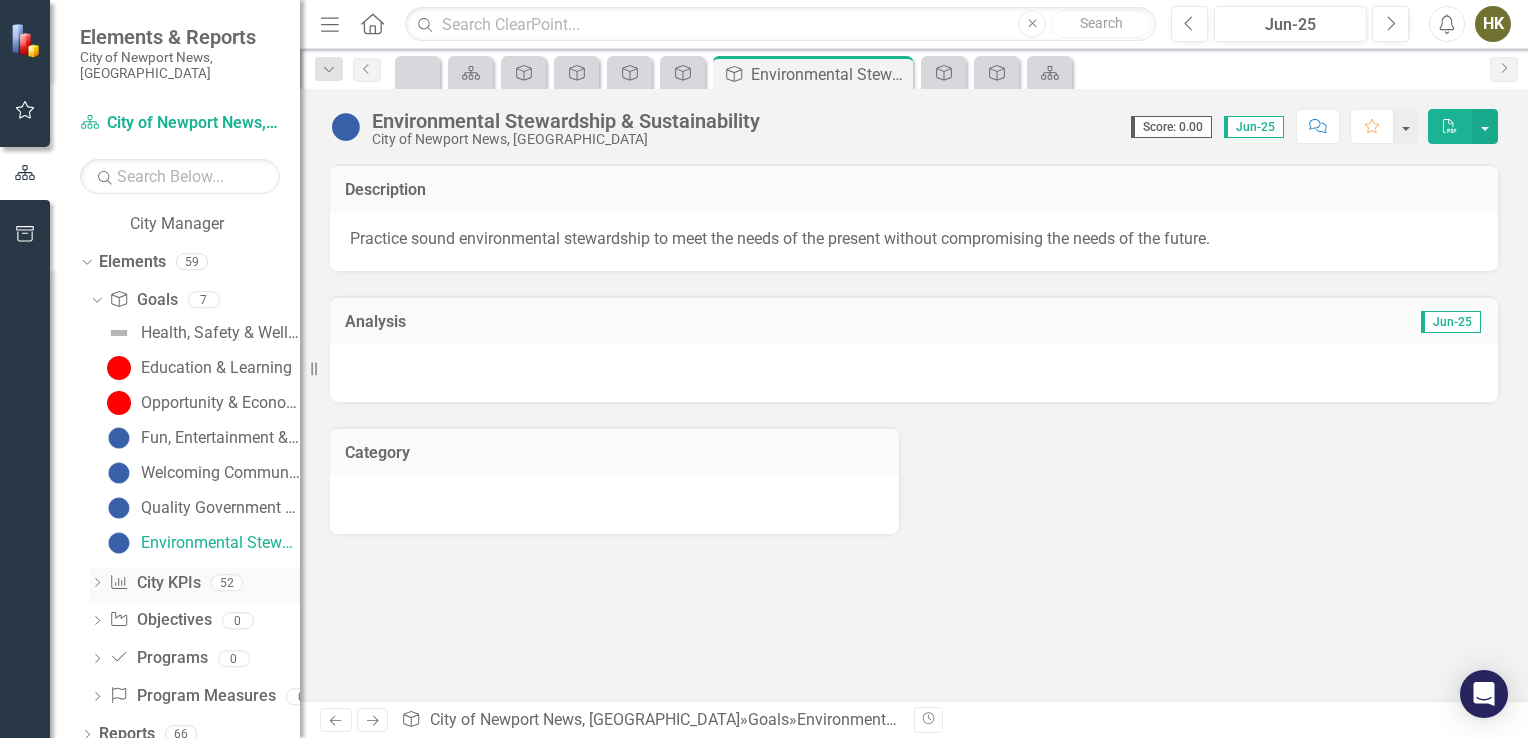 click on "City KPIs City KPIs" at bounding box center [154, 583] 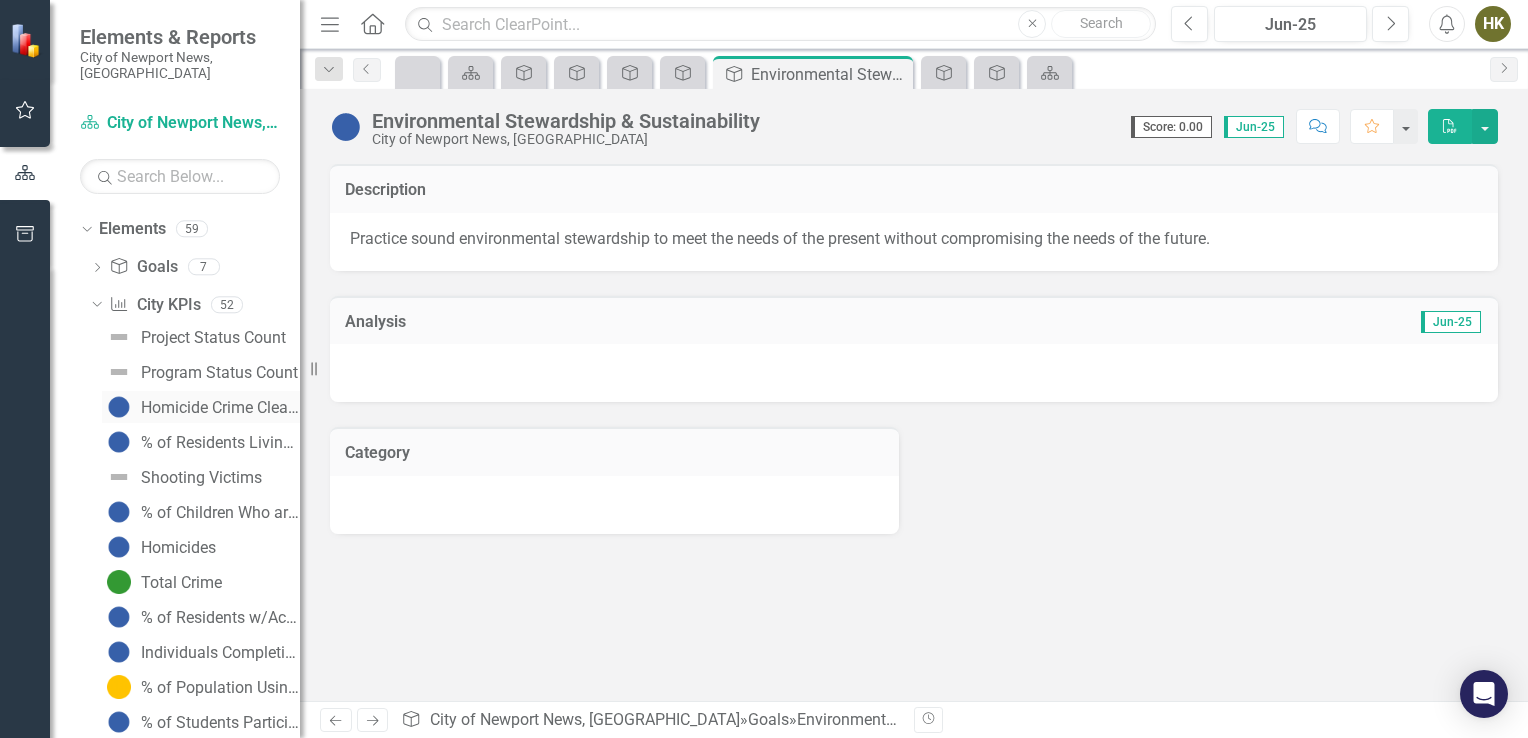 click on "Homicide Crime Clearance Rates" at bounding box center [220, 408] 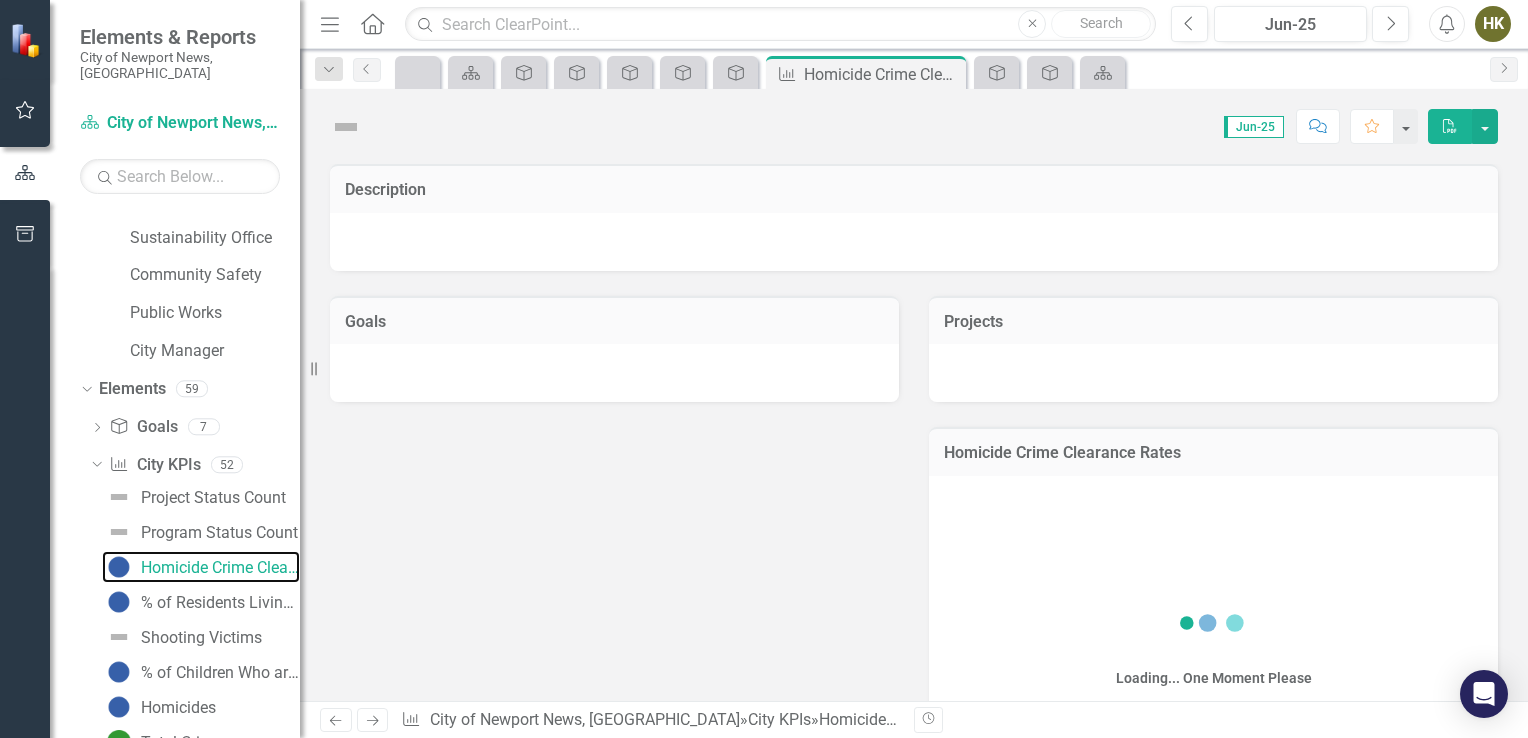 scroll, scrollTop: 724, scrollLeft: 0, axis: vertical 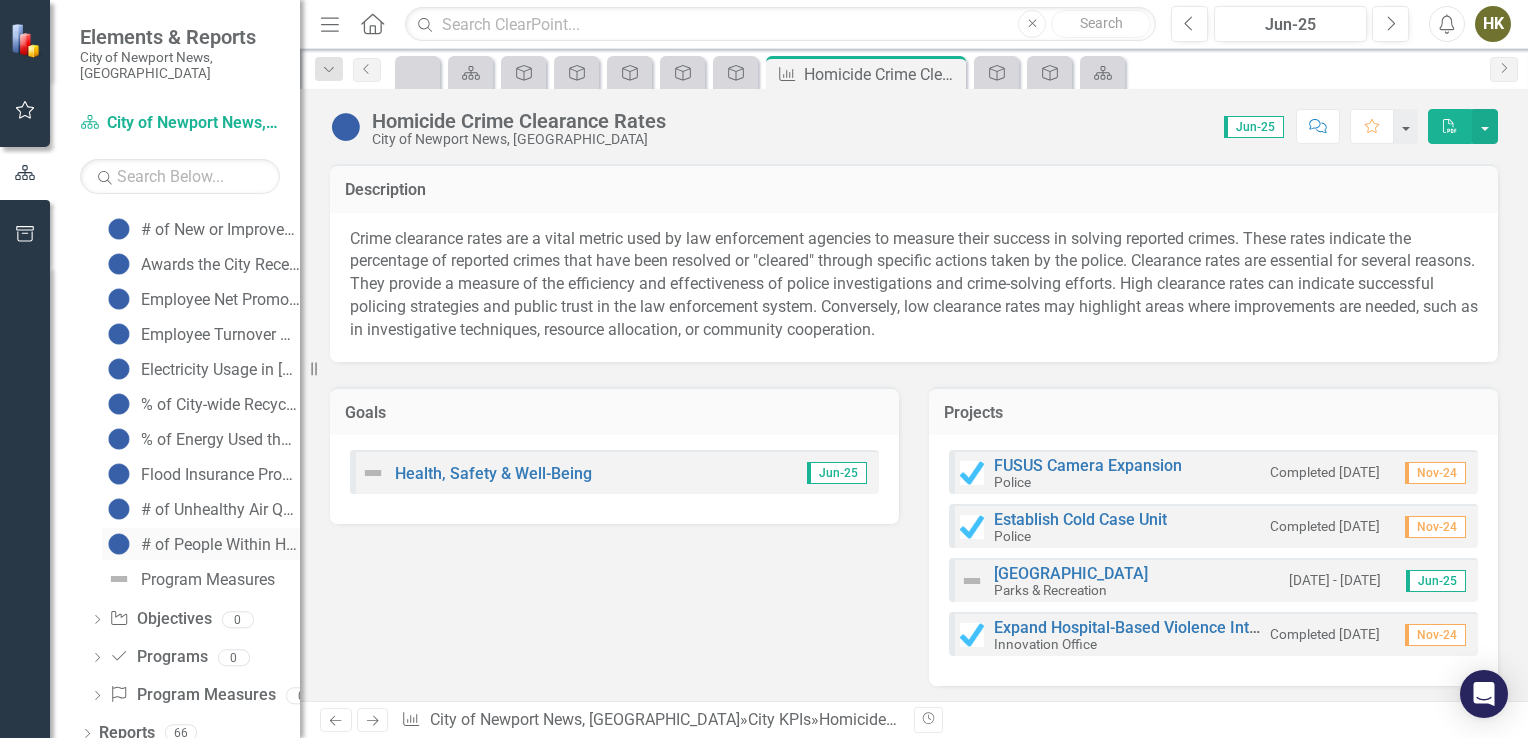 click on "# of People Within Half Mile Walk to Publicly Accessible Waterfront" at bounding box center [201, 544] 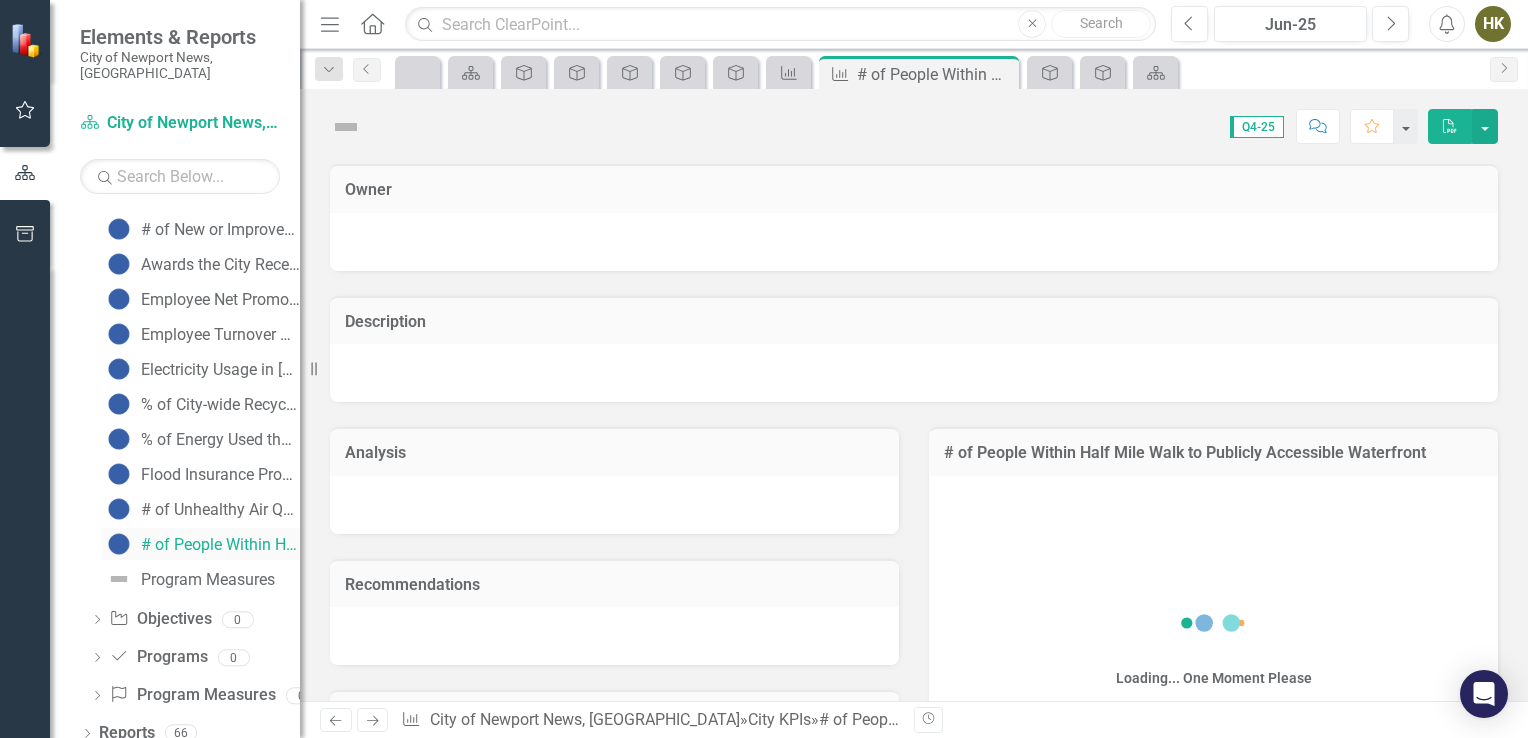 scroll, scrollTop: 2404, scrollLeft: 0, axis: vertical 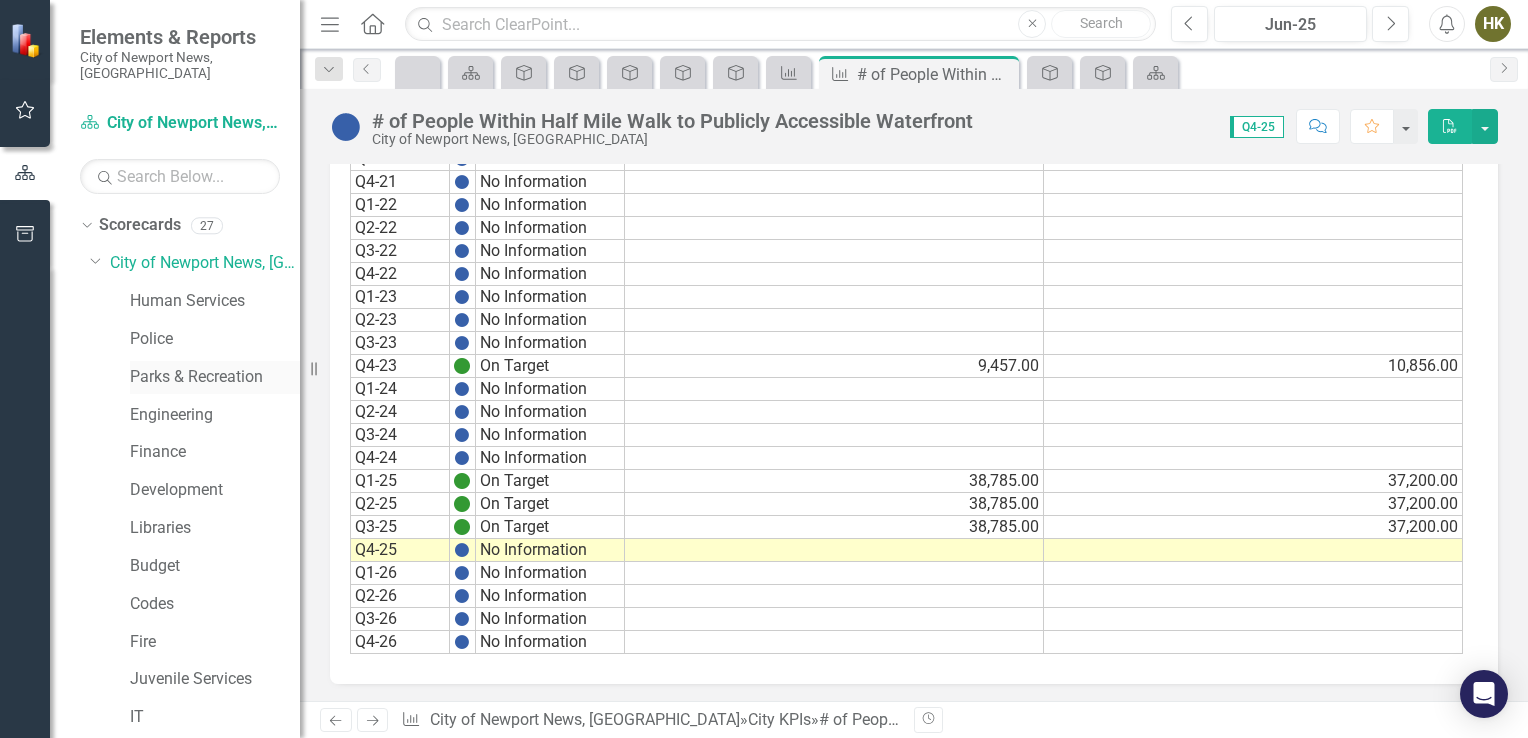 click on "Parks & Recreation" at bounding box center (215, 377) 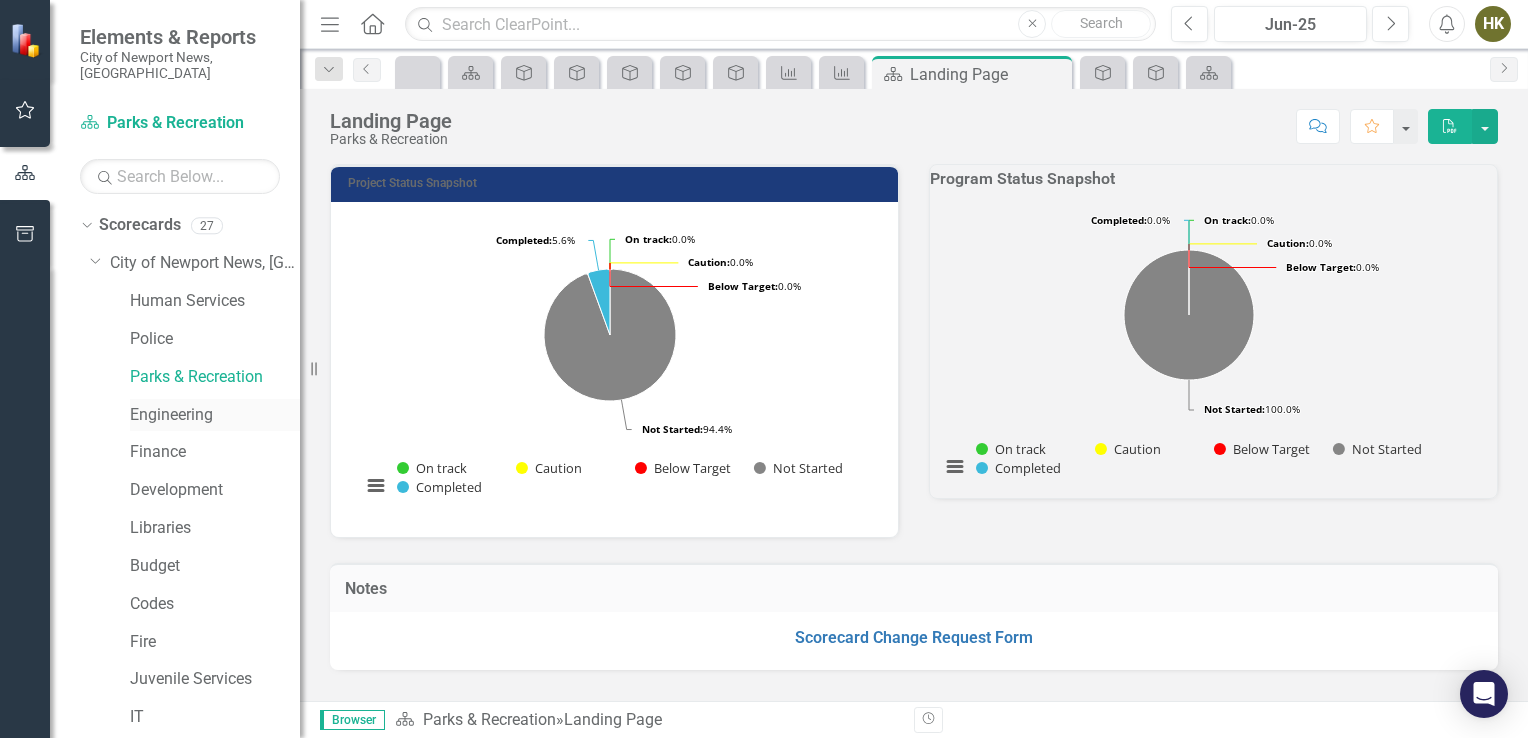 click on "Engineering" at bounding box center (215, 415) 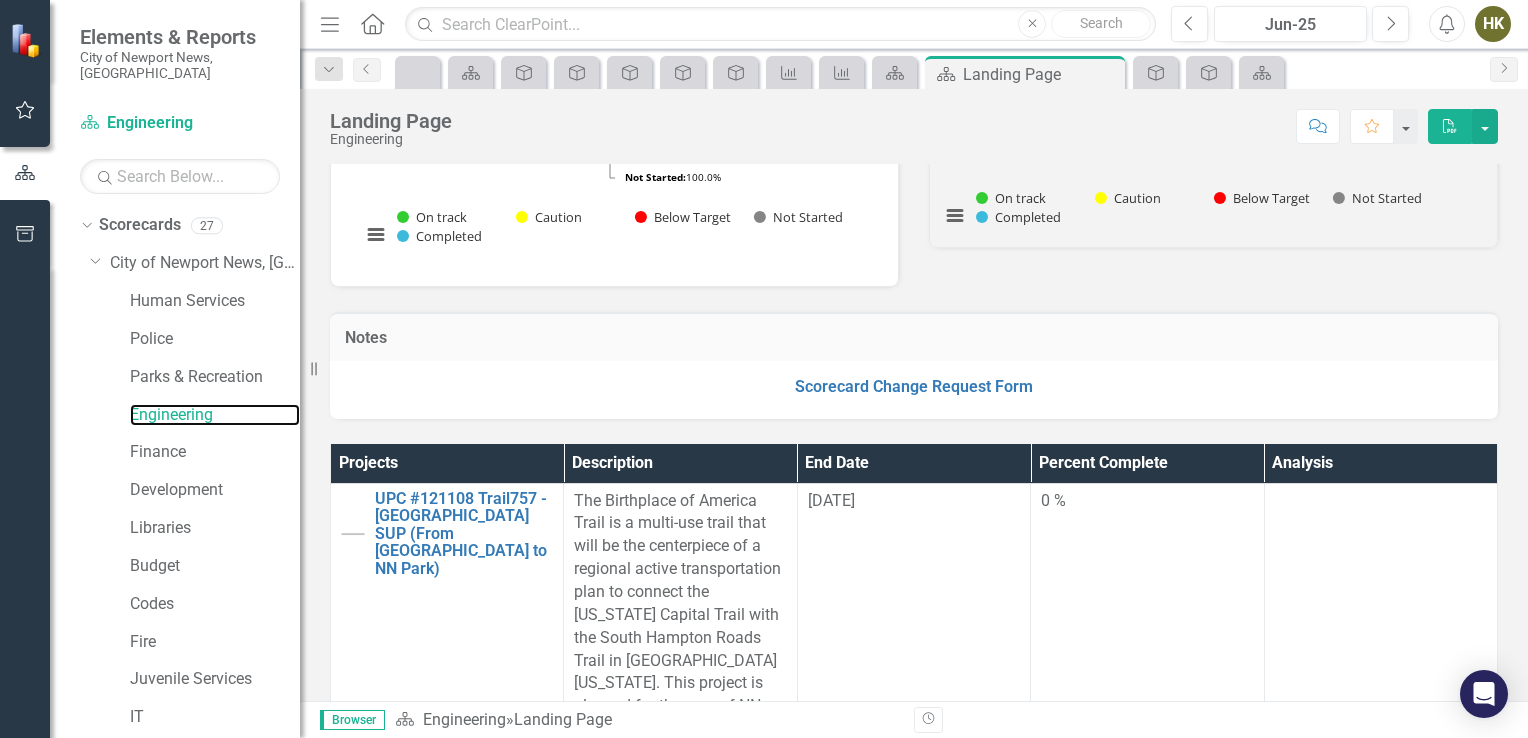 scroll, scrollTop: 250, scrollLeft: 0, axis: vertical 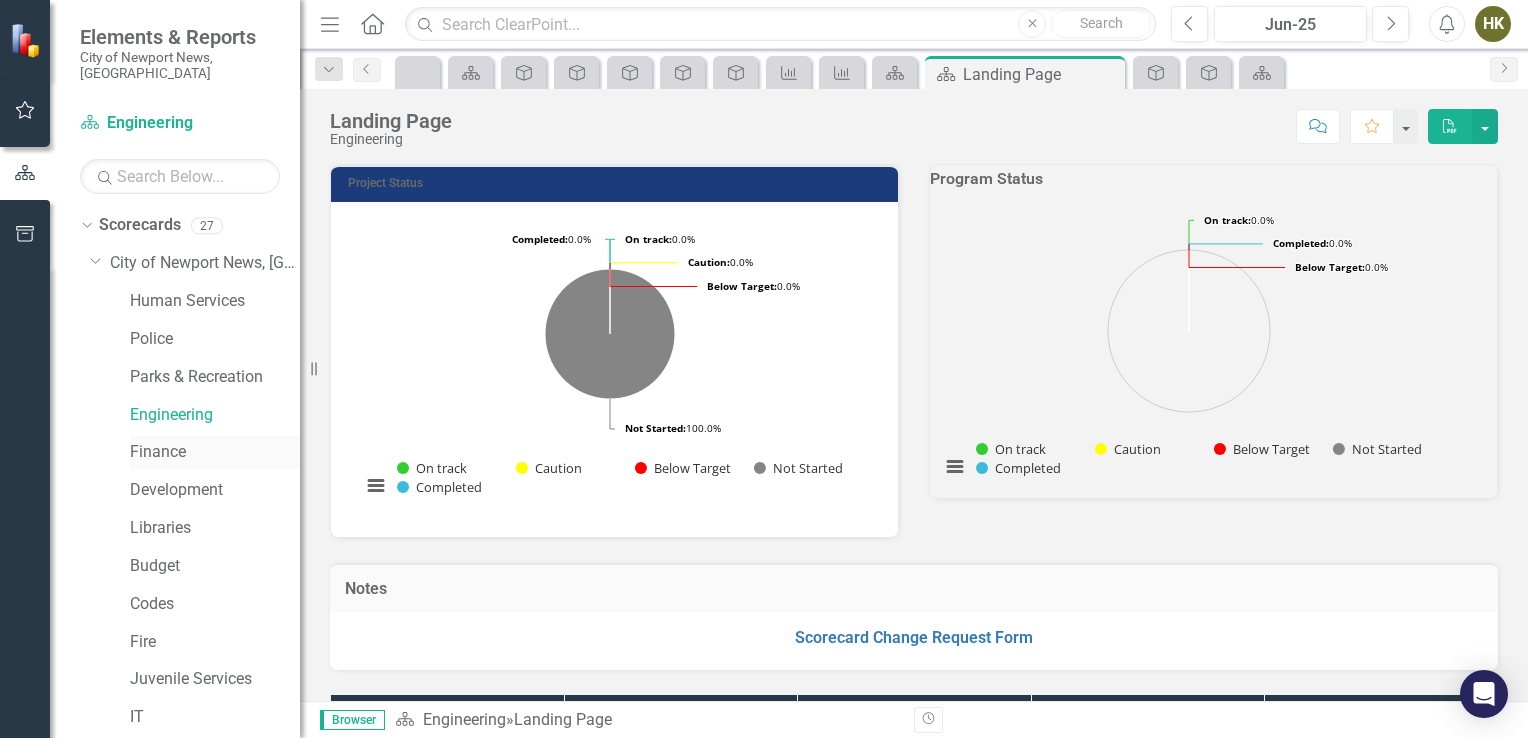 click on "Finance" at bounding box center [215, 452] 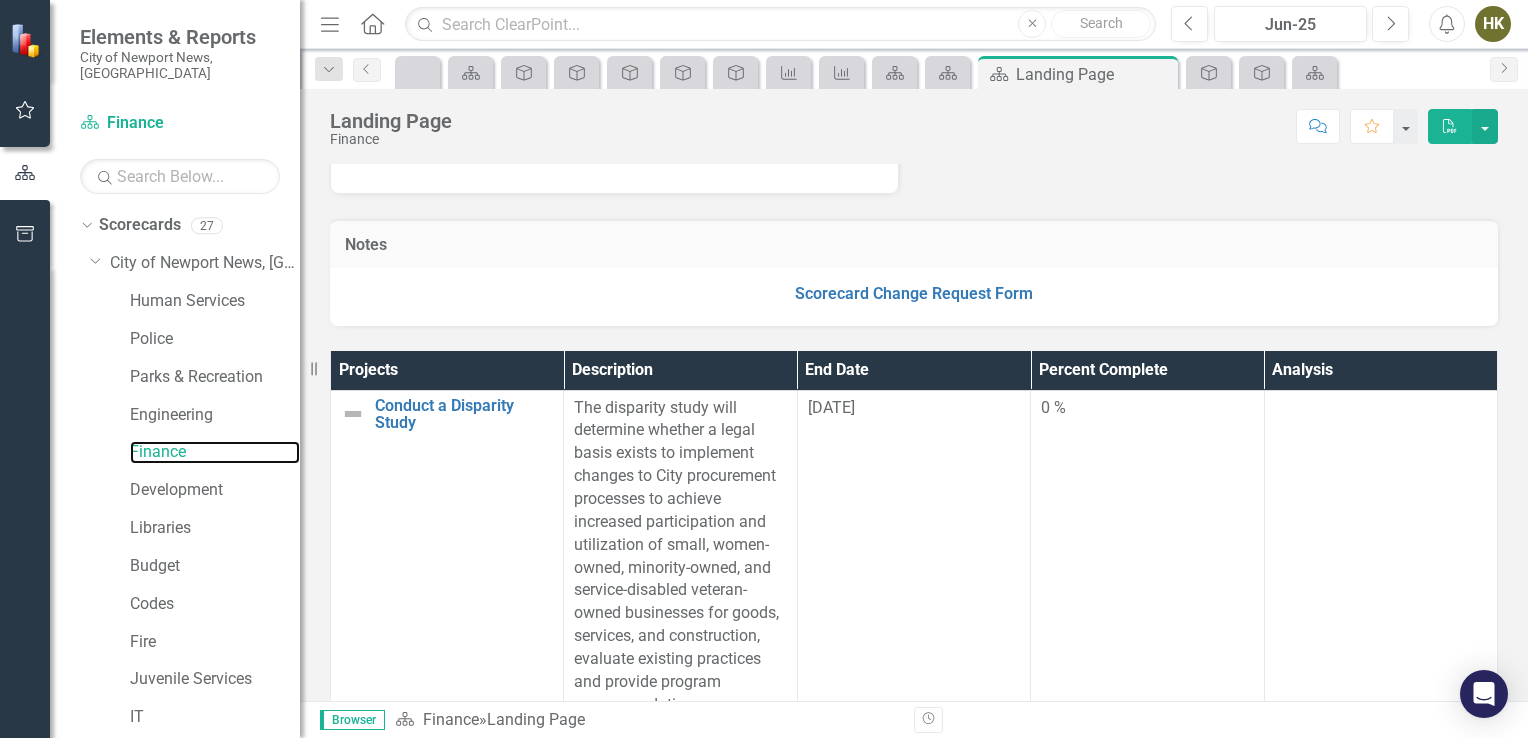 scroll, scrollTop: 356, scrollLeft: 0, axis: vertical 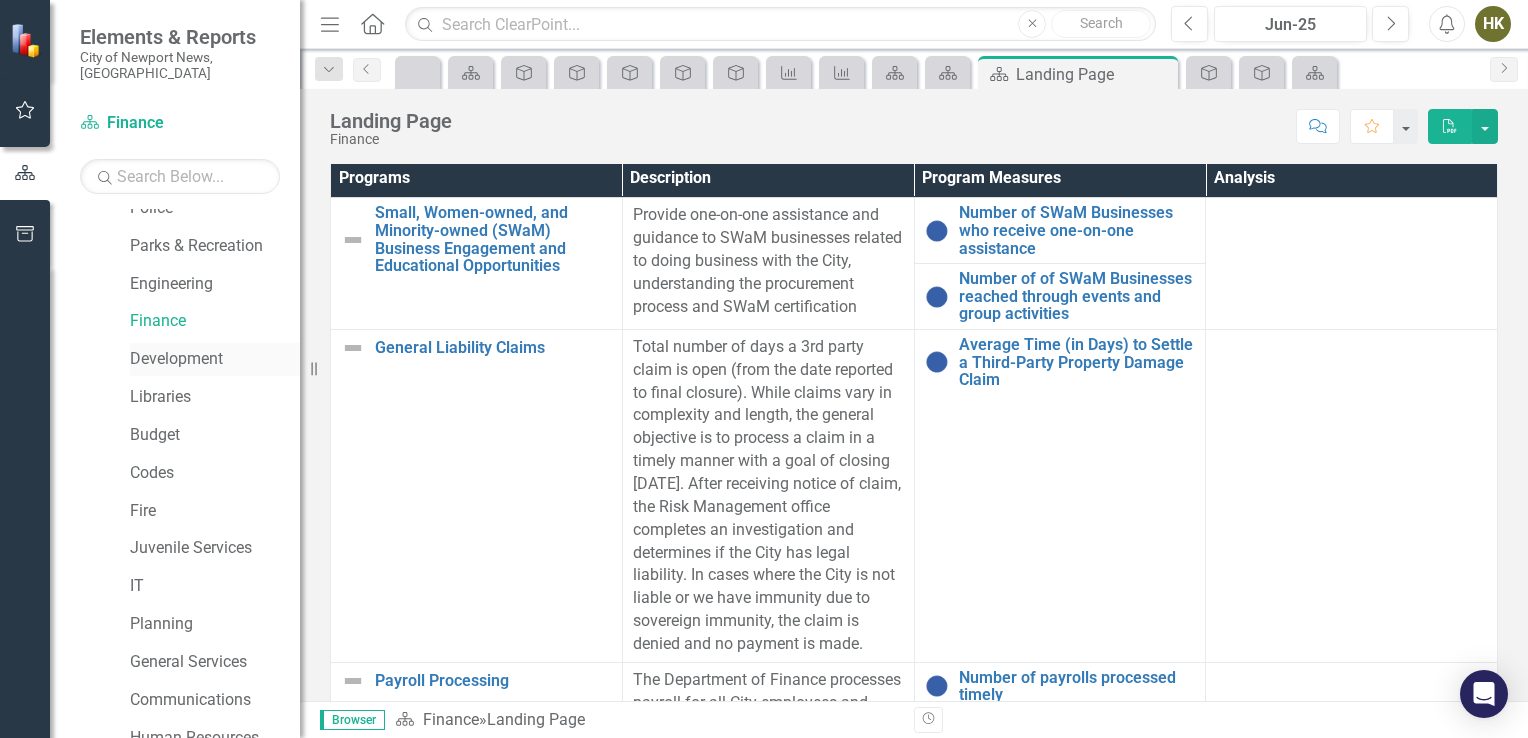 click on "Development" at bounding box center [215, 359] 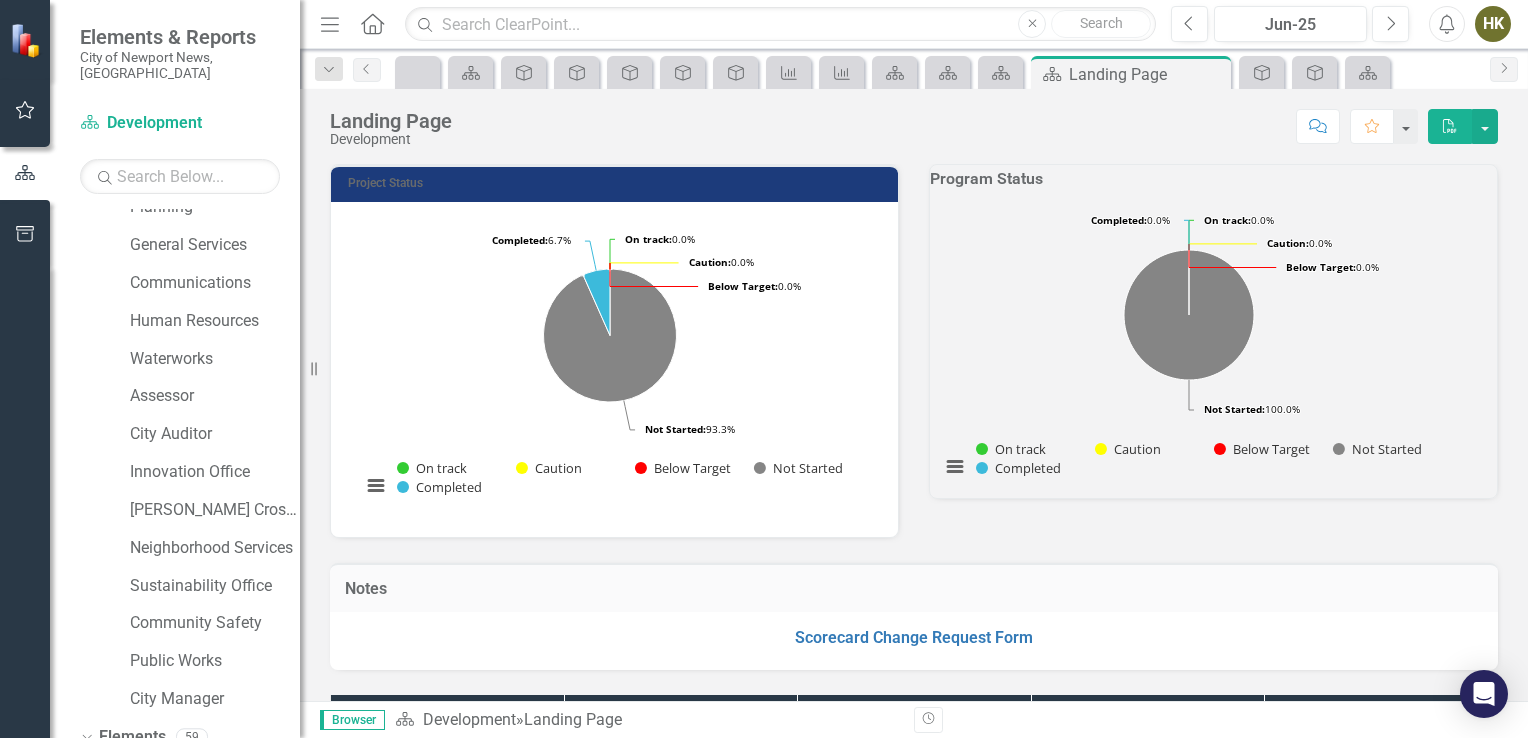 scroll, scrollTop: 779, scrollLeft: 0, axis: vertical 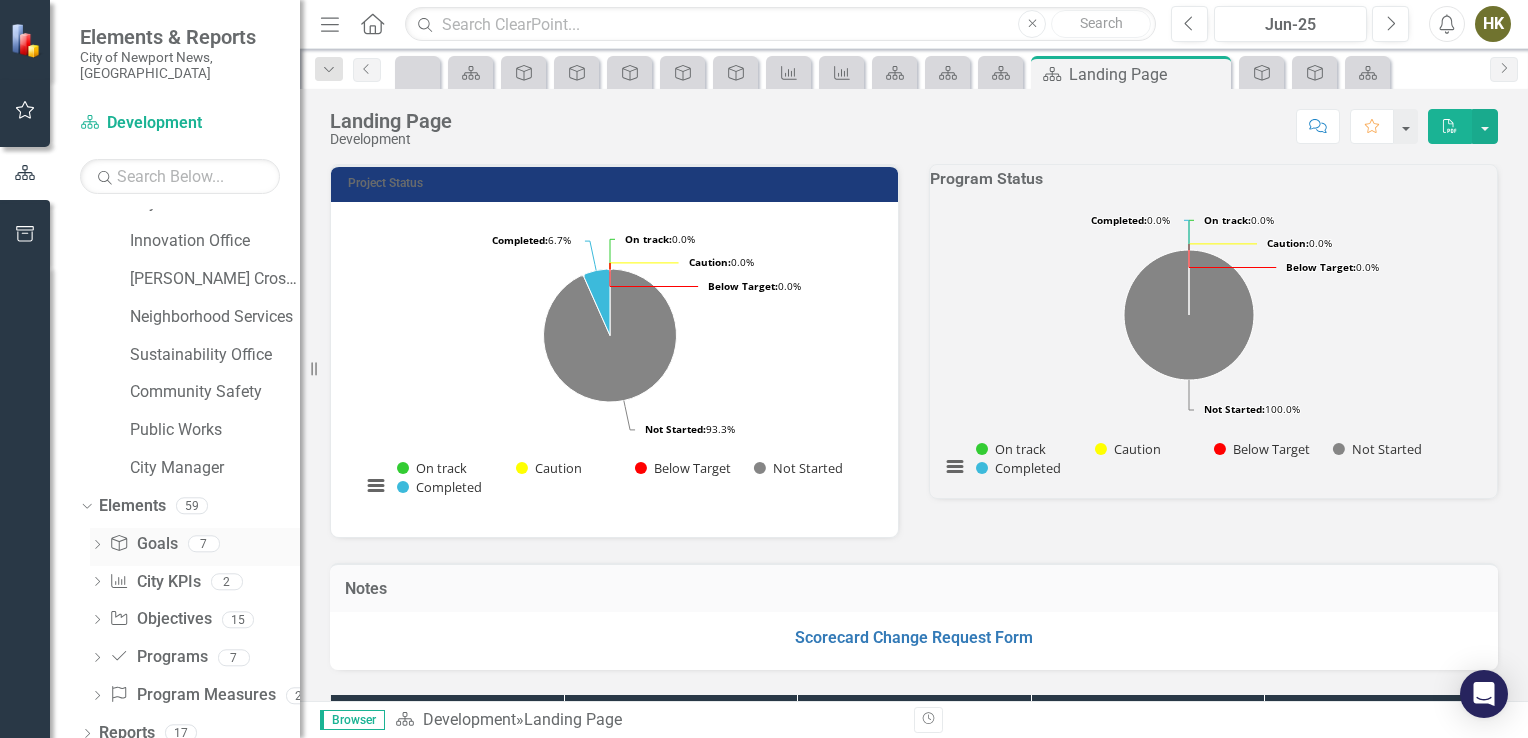 click on "Dropdown" 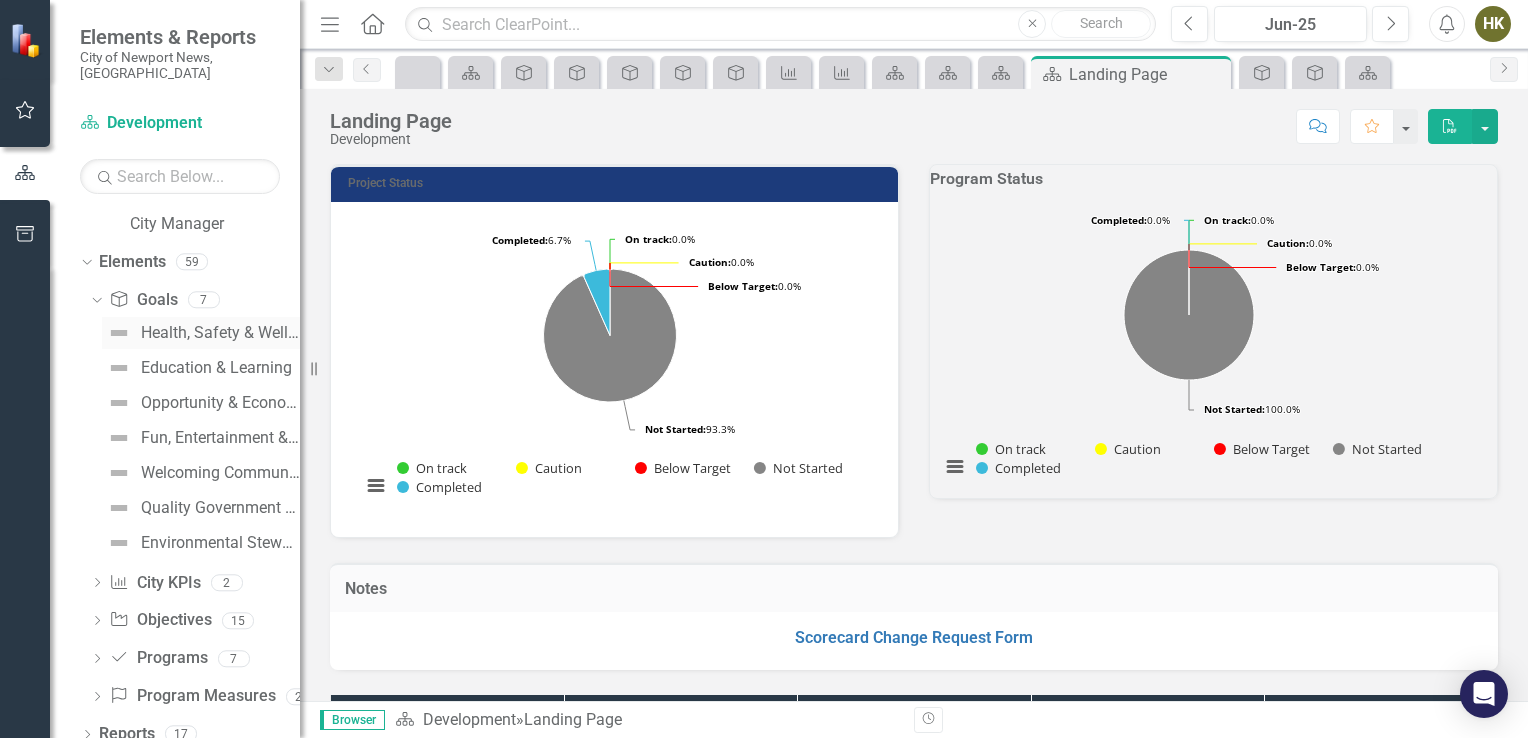 scroll, scrollTop: 1024, scrollLeft: 0, axis: vertical 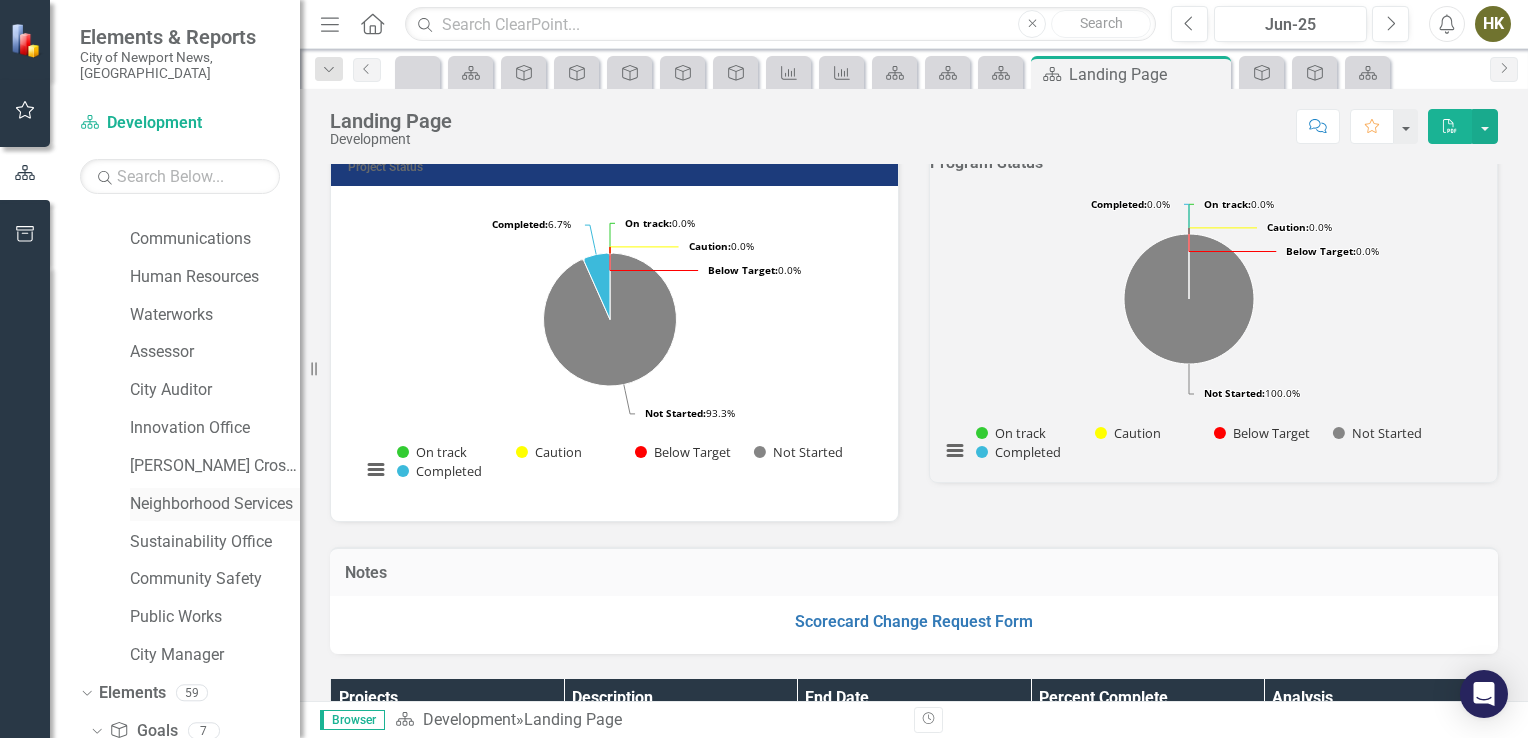 click on "Neighborhood Services" at bounding box center [215, 504] 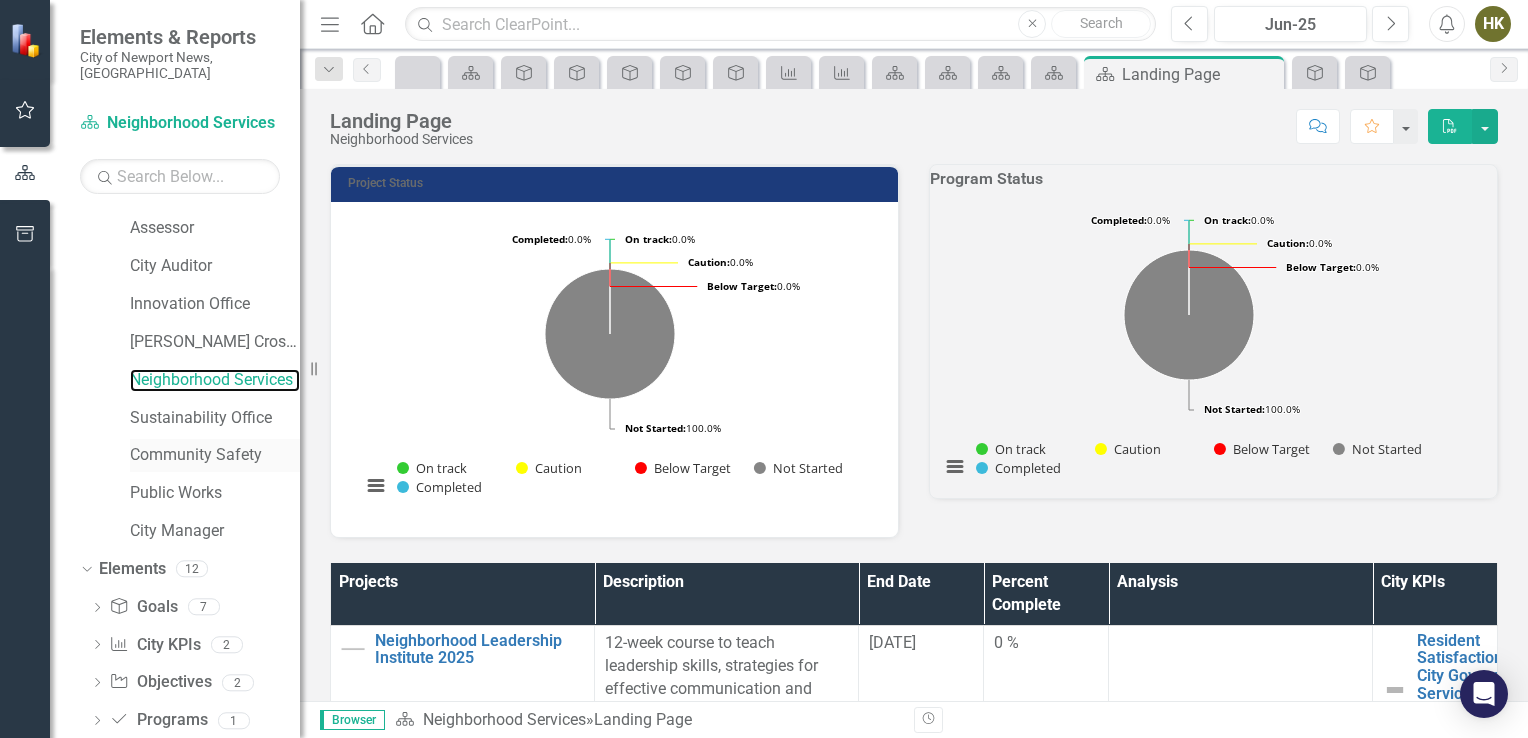 scroll, scrollTop: 715, scrollLeft: 0, axis: vertical 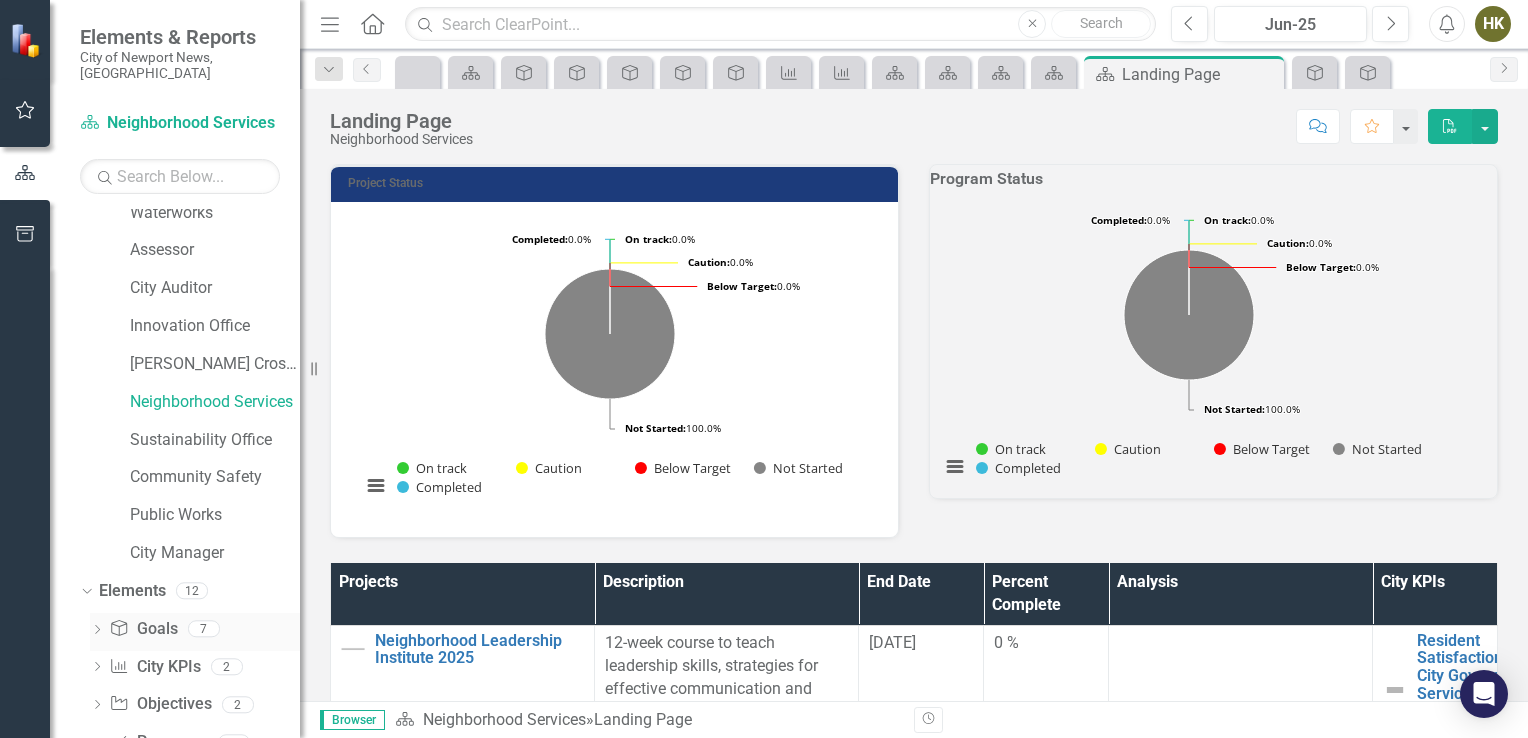 click on "Dropdown" 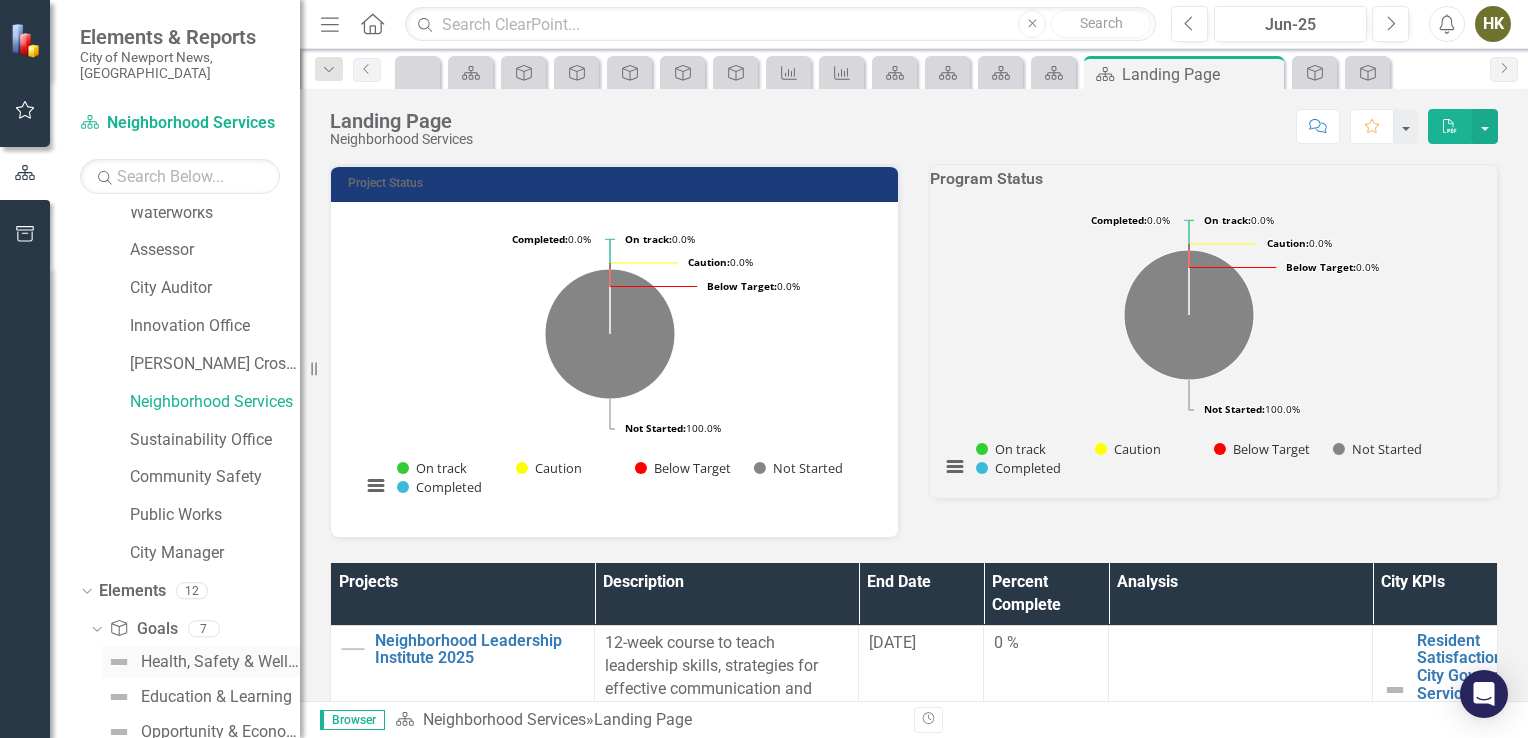 scroll, scrollTop: 714, scrollLeft: 0, axis: vertical 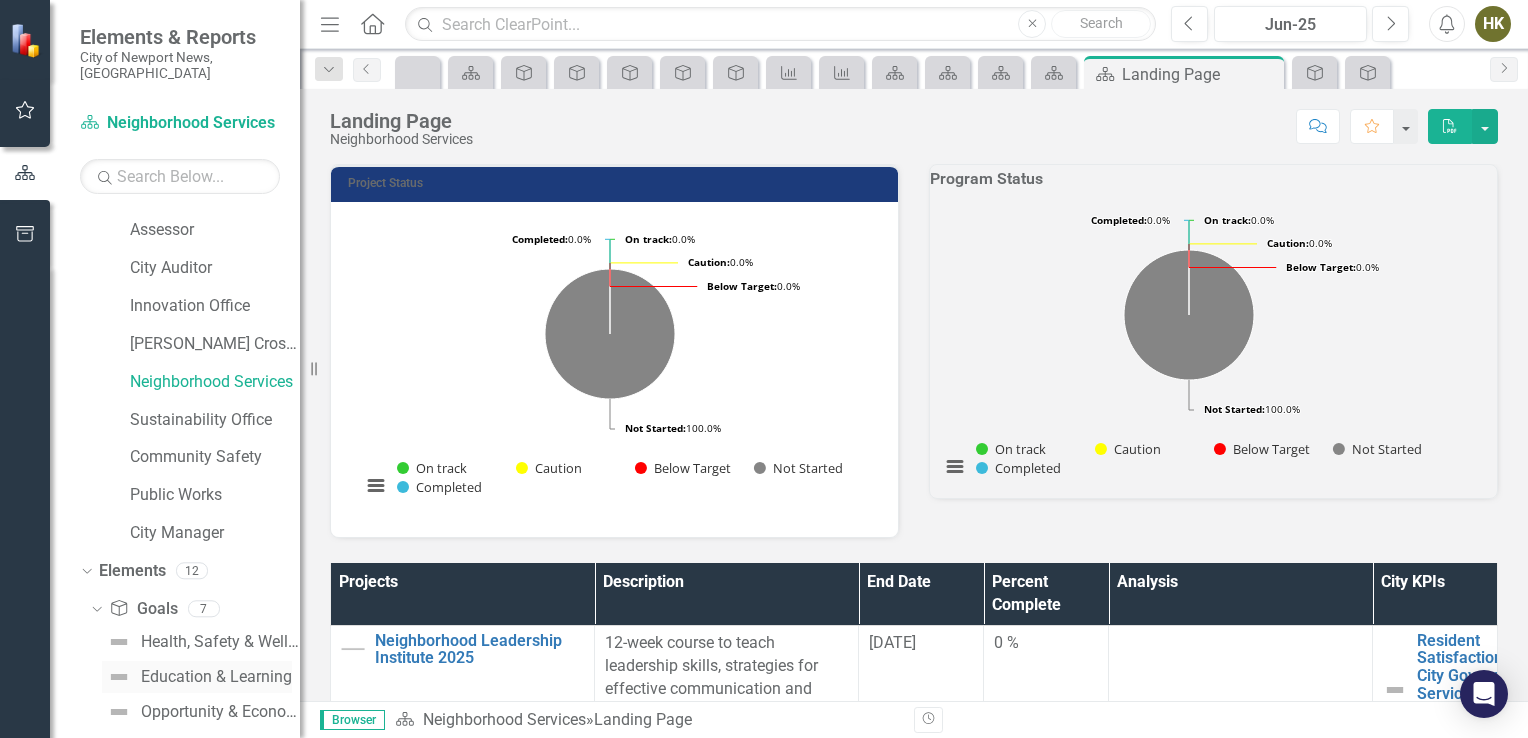 click on "Education & Learning" at bounding box center [197, 677] 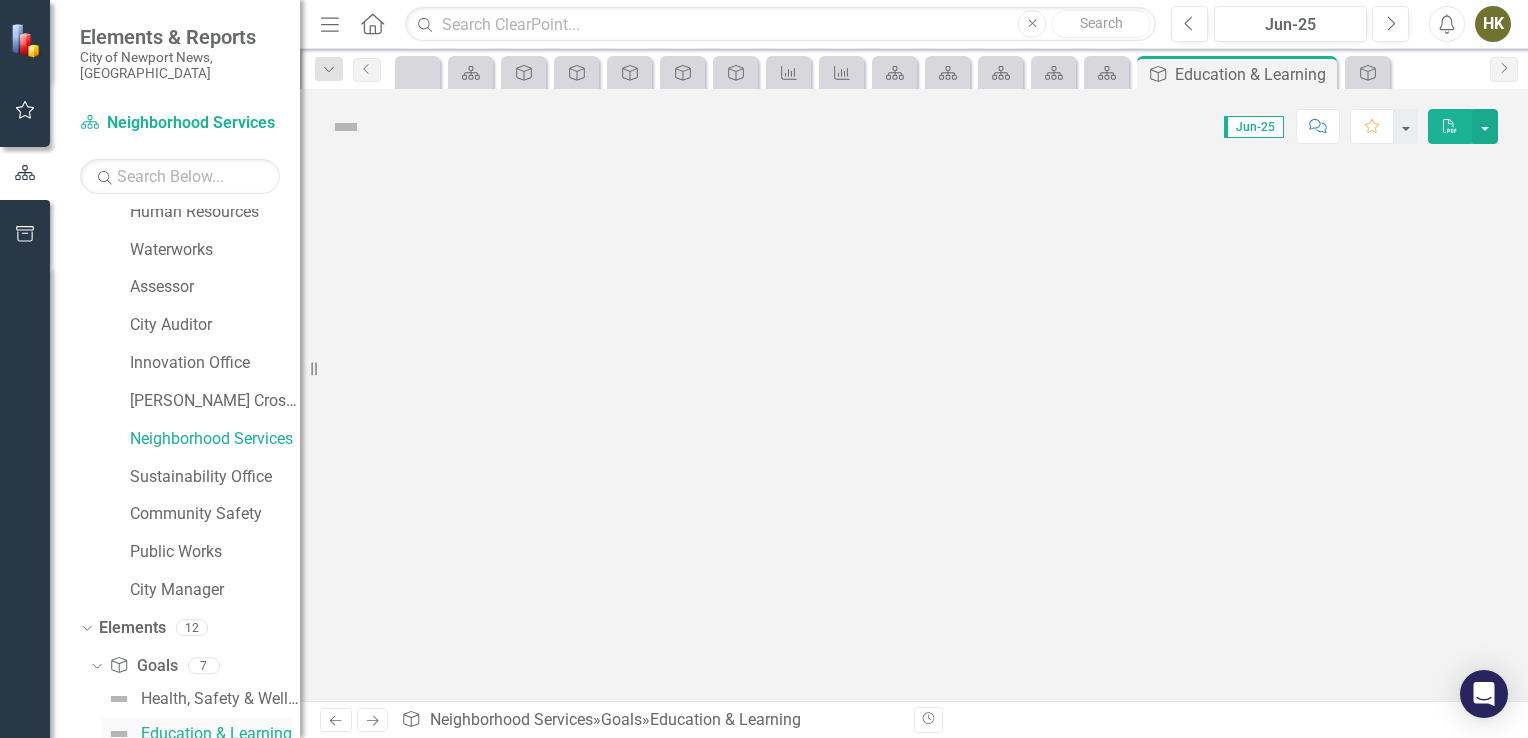 scroll, scrollTop: 652, scrollLeft: 0, axis: vertical 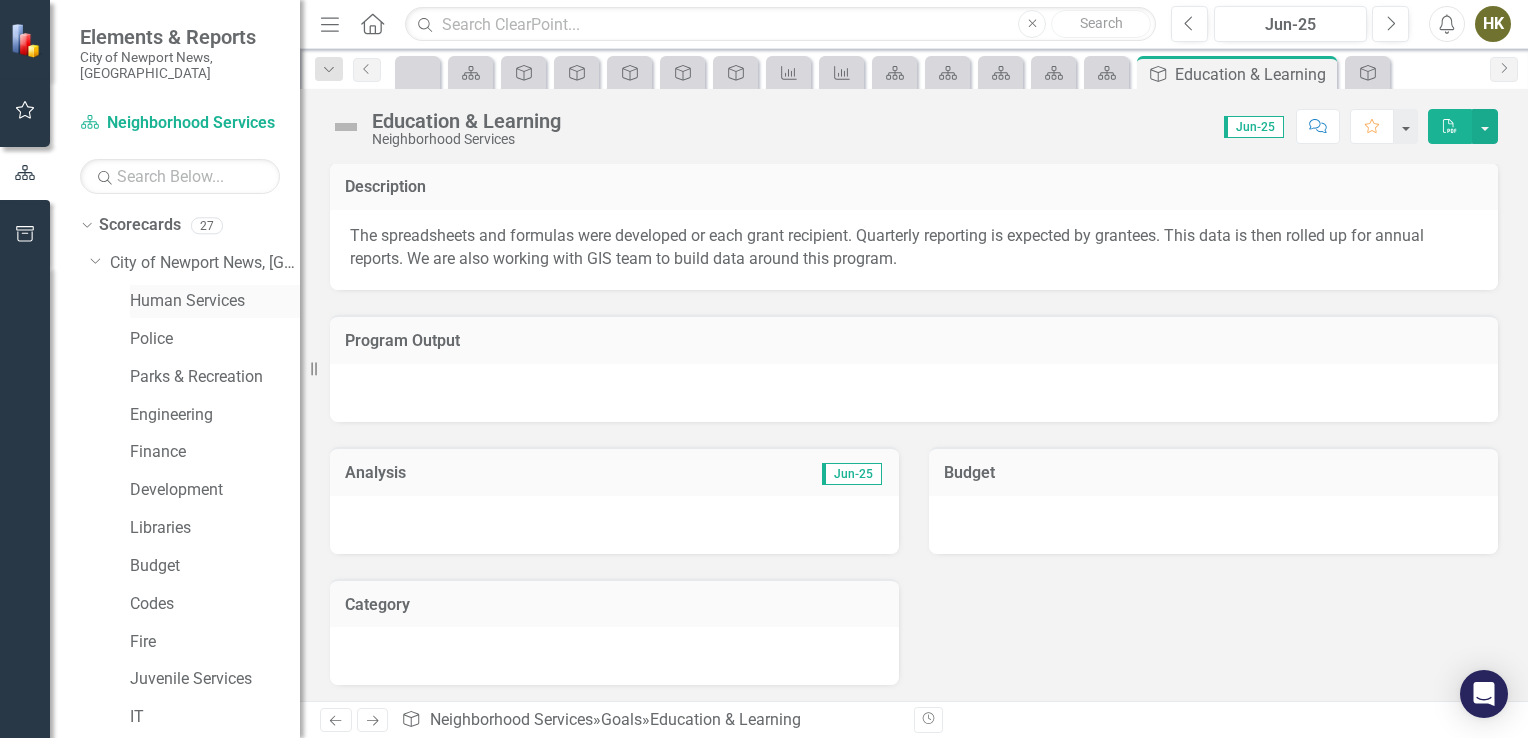 click on "Human Services" at bounding box center (215, 301) 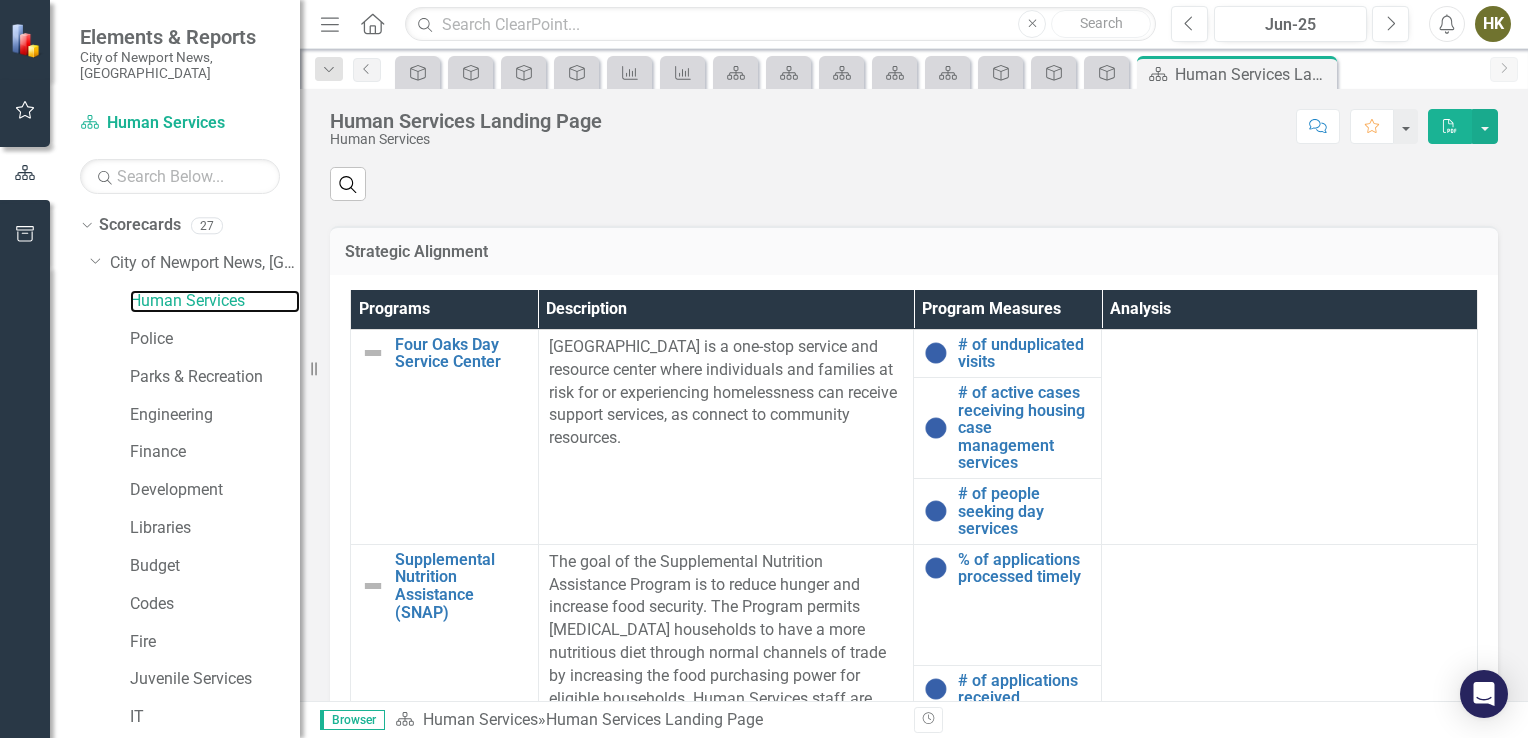 scroll, scrollTop: 924, scrollLeft: 0, axis: vertical 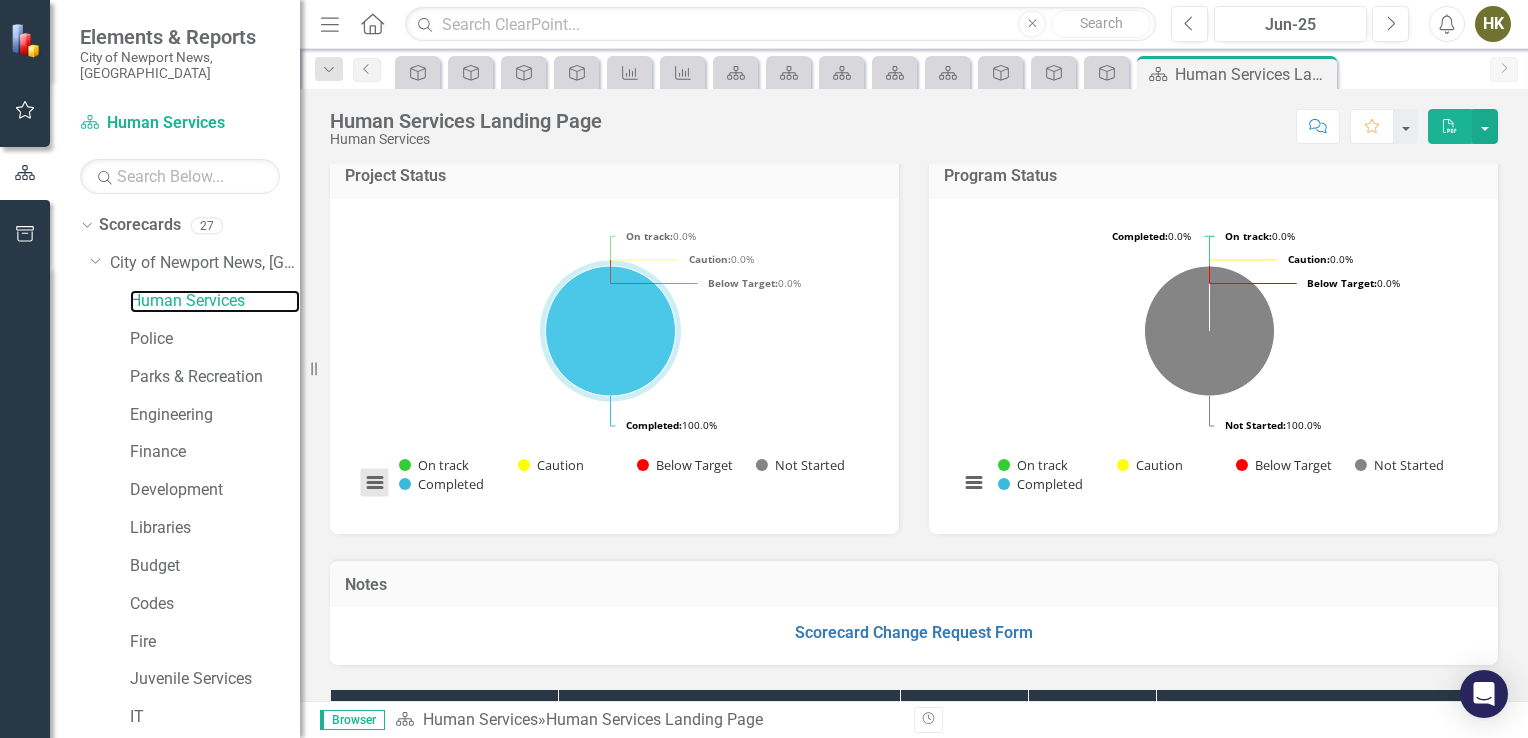 click at bounding box center [375, 483] 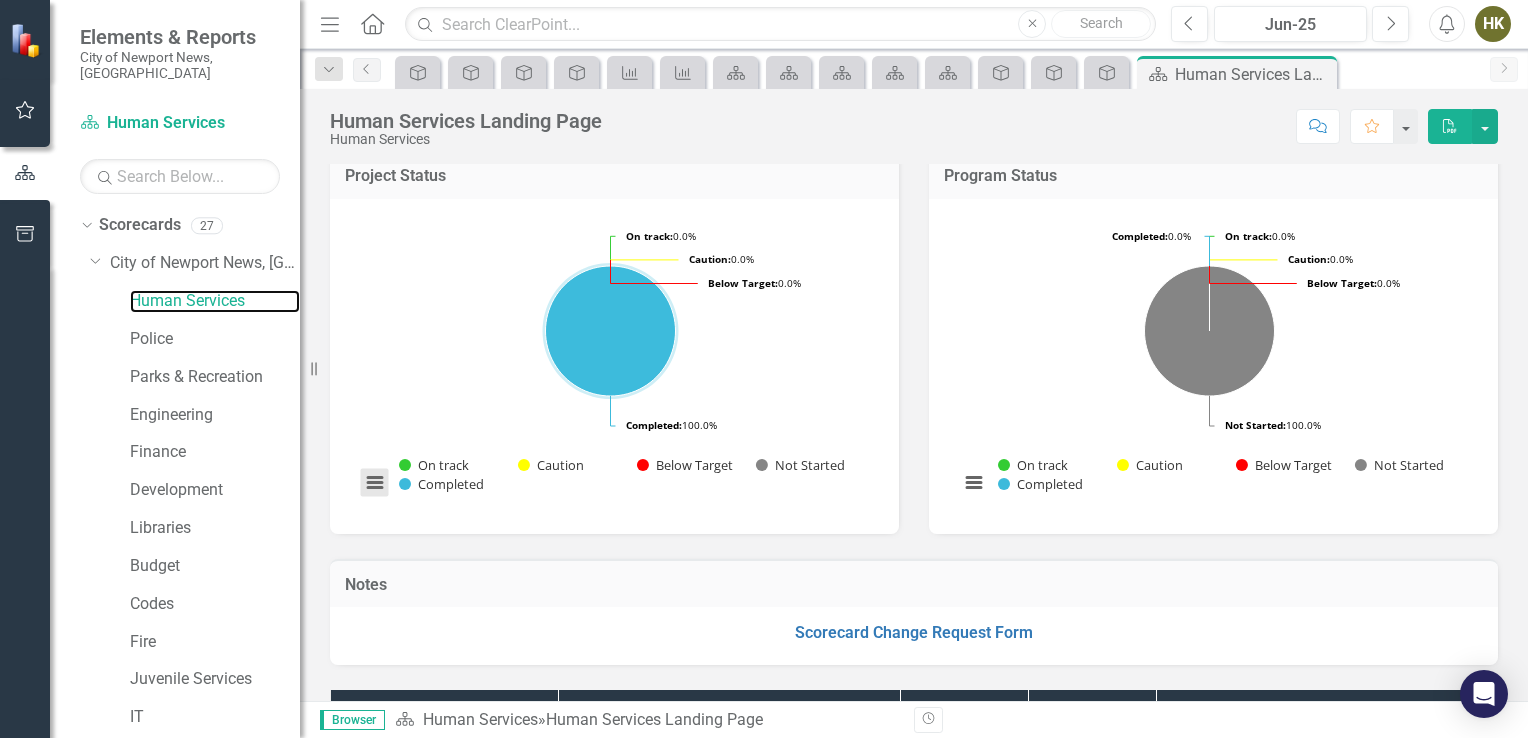 click at bounding box center [375, 483] 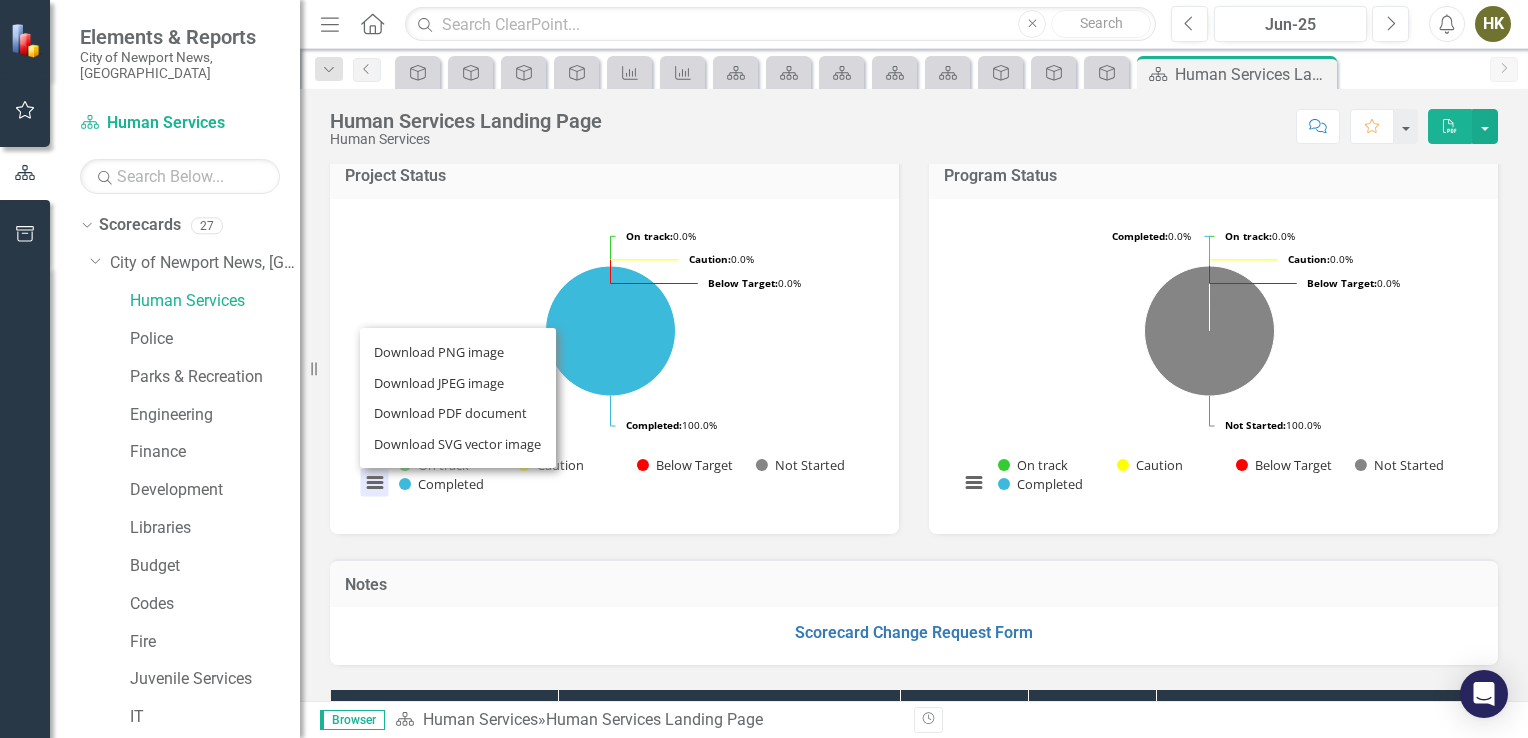 click on "Notes Scorecard Change Request Form" at bounding box center (914, 600) 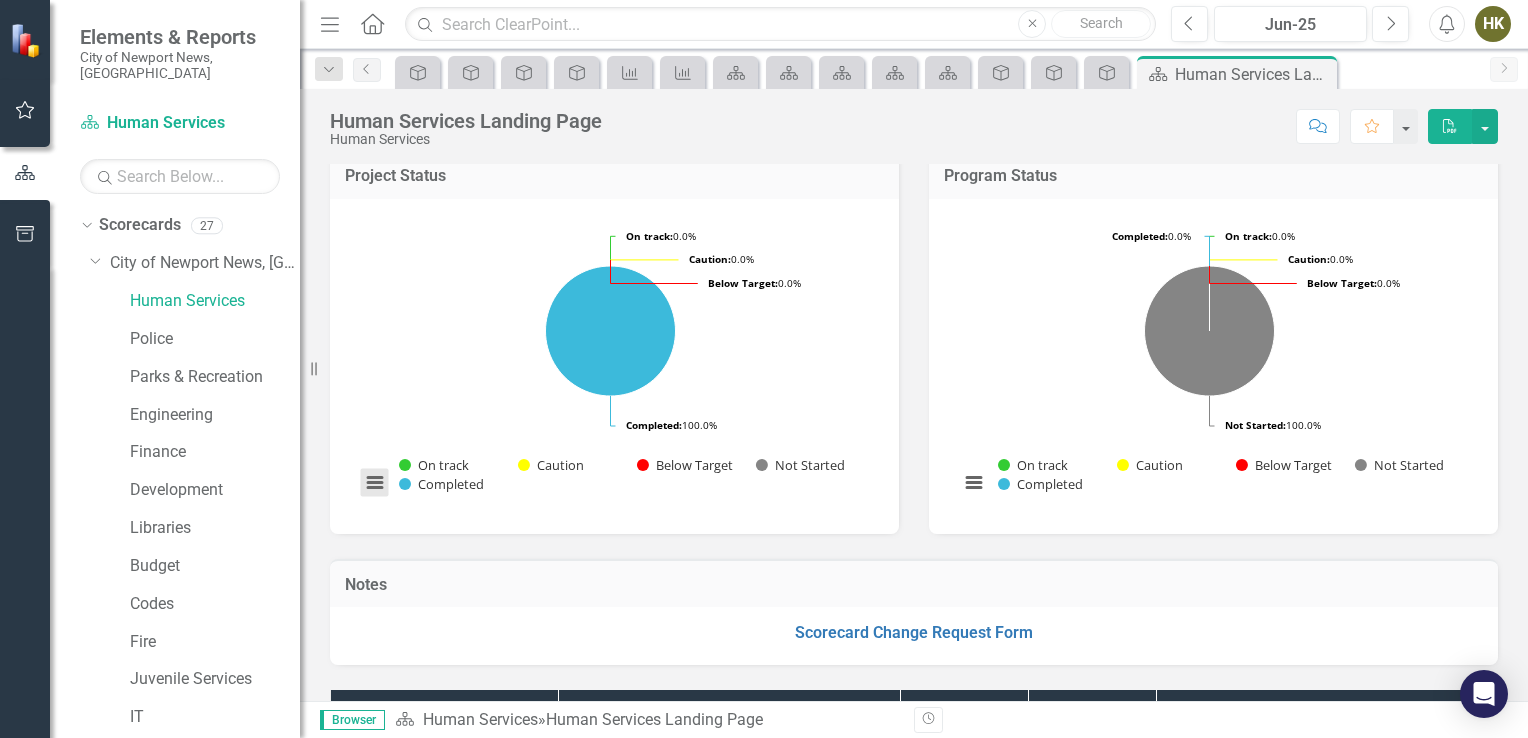 click at bounding box center (375, 483) 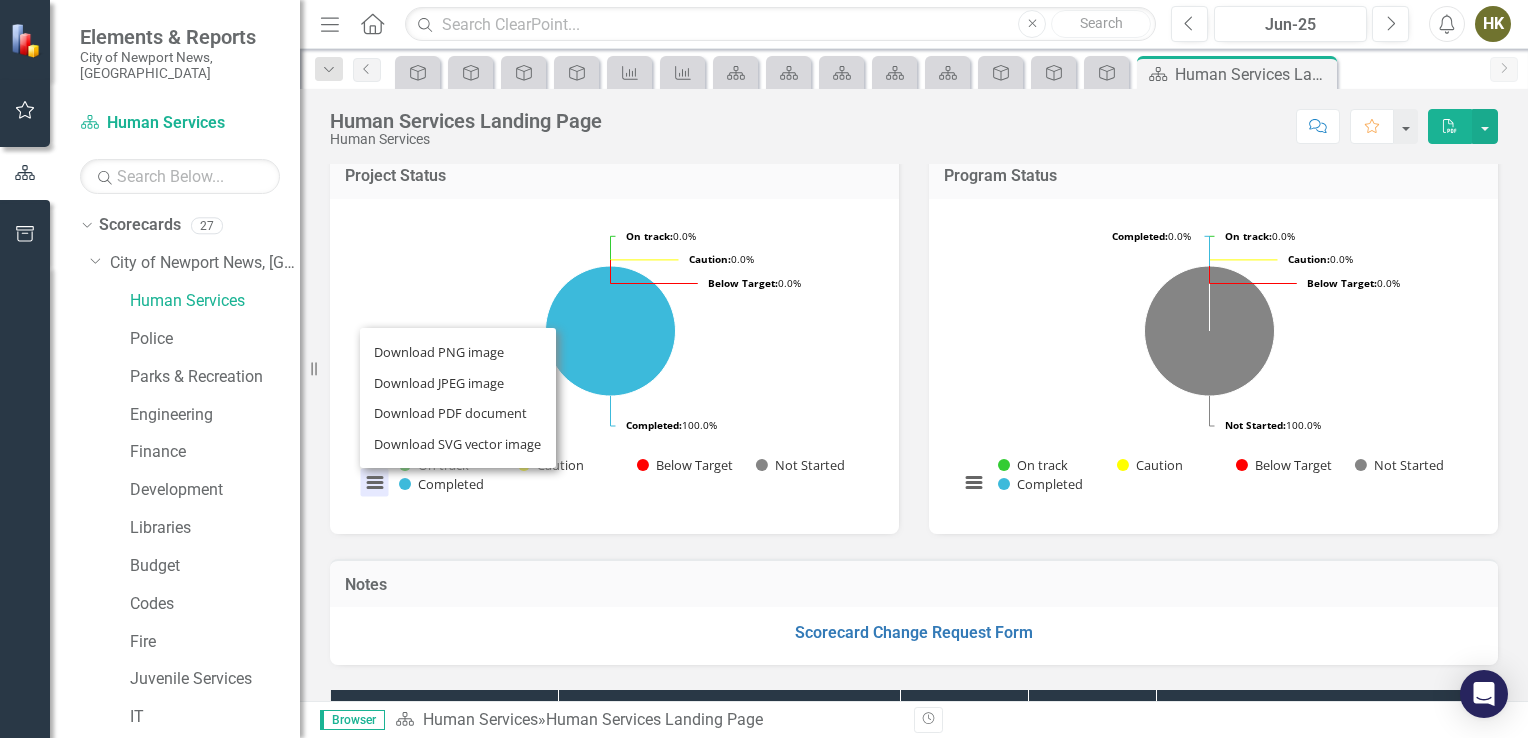 click on "Loading... Chart Pie chart with 5 slices. Project Status Snapshot (Chart Type: Pie)
Plot Bands
On track: 0.0% (0)
Caution: 0.0% (0)
Below Target: 0.0% (0)
Not Started: 0.0% (0)
Completed: 100.0% (2) Project Status Snapshot (Chart Type: Pie)
Plot Bands
On track: 0.0% (0)
Caution: 0.0% (0)
Below Target: 0.0% (0)
Not Started: 0.0% (0)
Completed: 100.0% (2) Chart context menu On track:  0.0% ​ On track:  0.0% Caution:  0.0% ​ Caution:  0.0% Below Target:  0.0% ​ Below Target:  0.0% Not Started:  0.0% ​ Not Started:  0.0% Completed:  100.0% ​ Completed:  100.0% On track Caution Below Target Not Started Completed Completed ​ 2 Download PNG image Download JPEG image Download PDF document Download SVG vector image End of interactive chart." at bounding box center (614, 366) 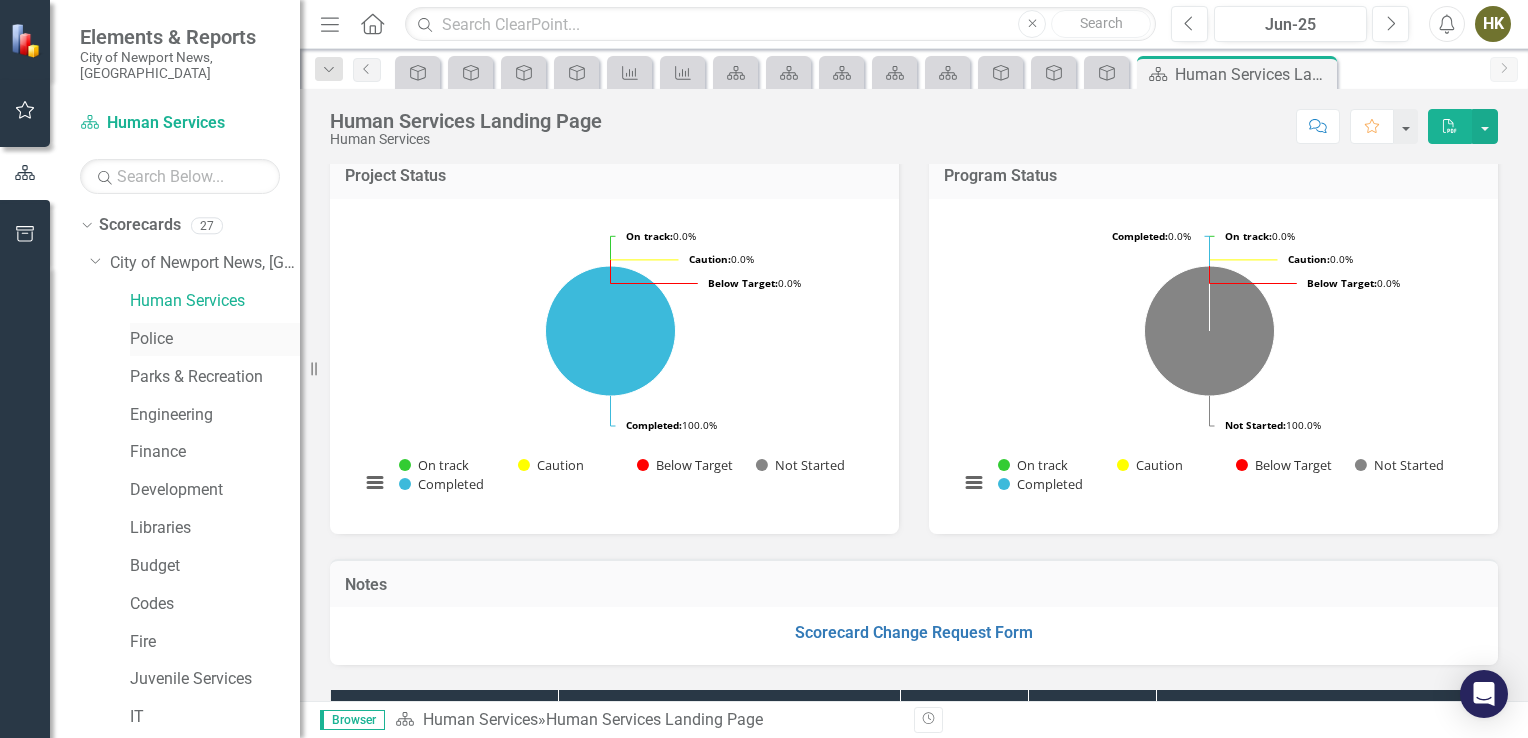 click on "Police" at bounding box center [215, 339] 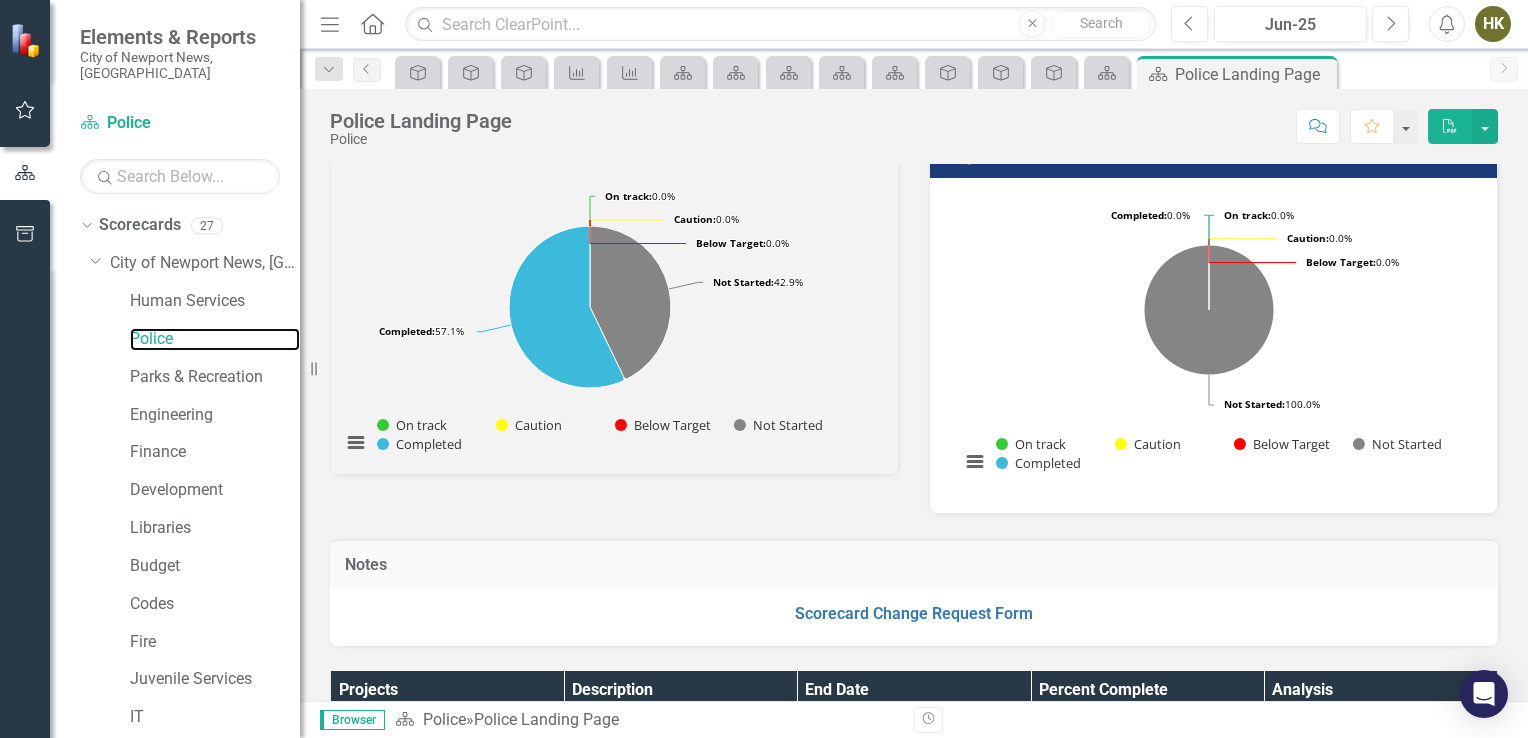scroll, scrollTop: 26, scrollLeft: 0, axis: vertical 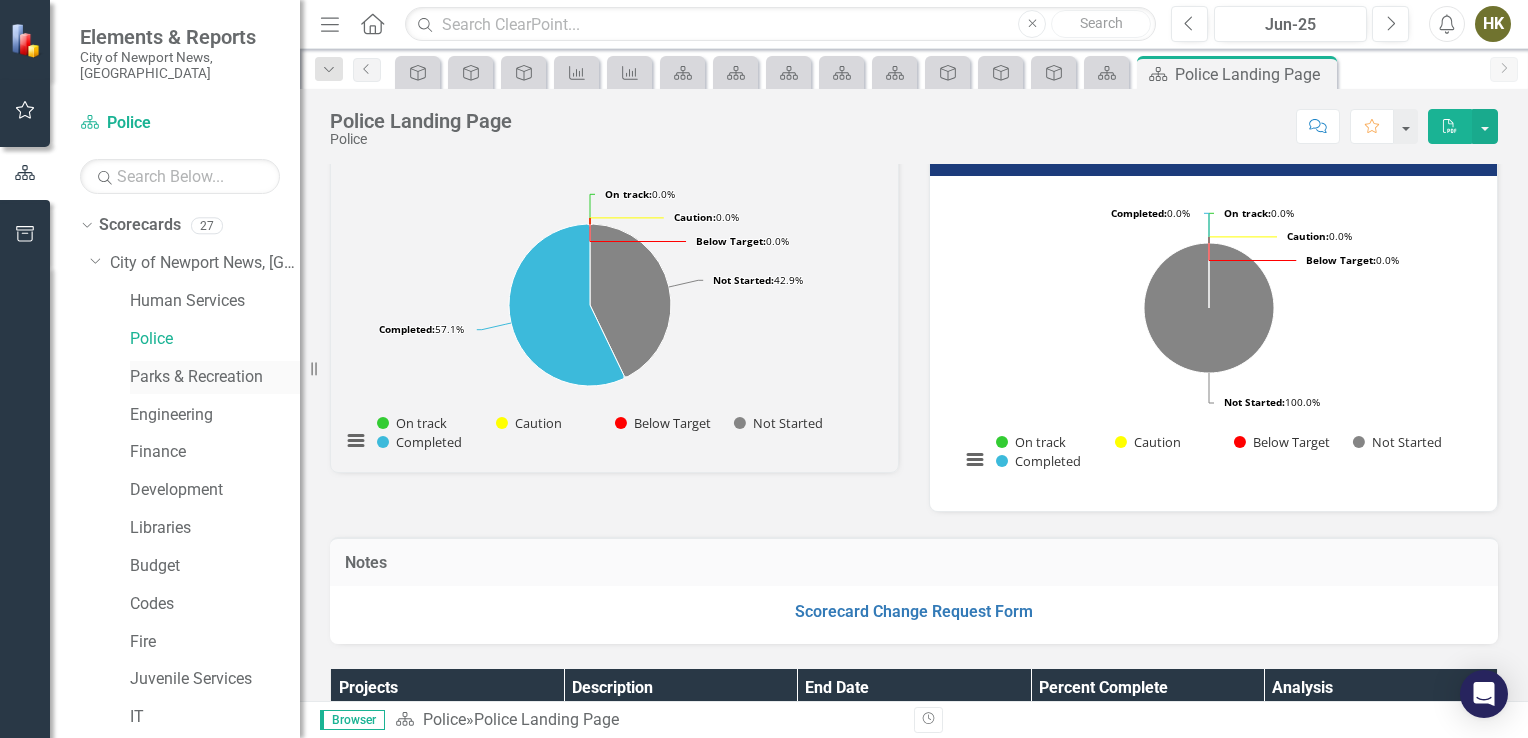 click on "Parks & Recreation" at bounding box center [215, 377] 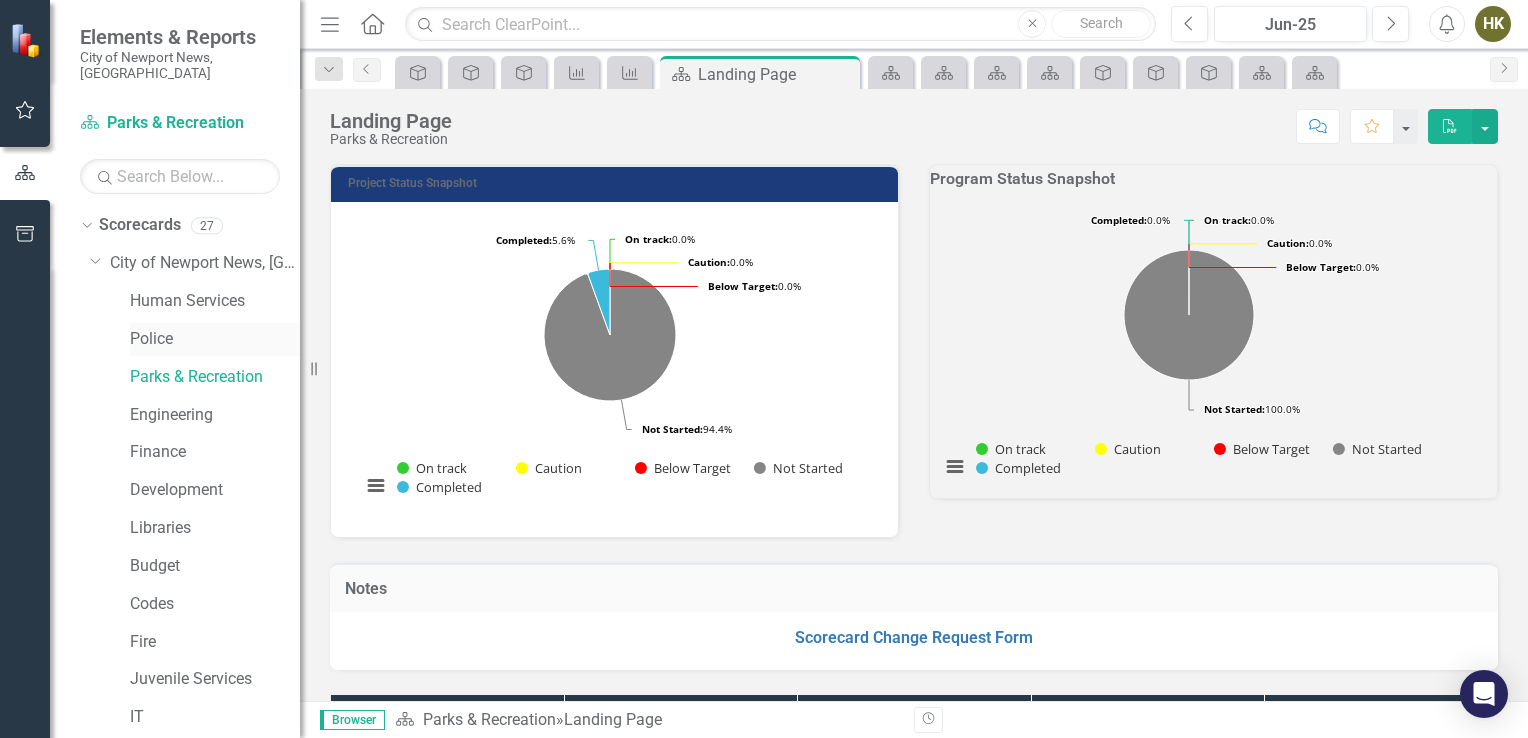 click on "Police" at bounding box center [215, 339] 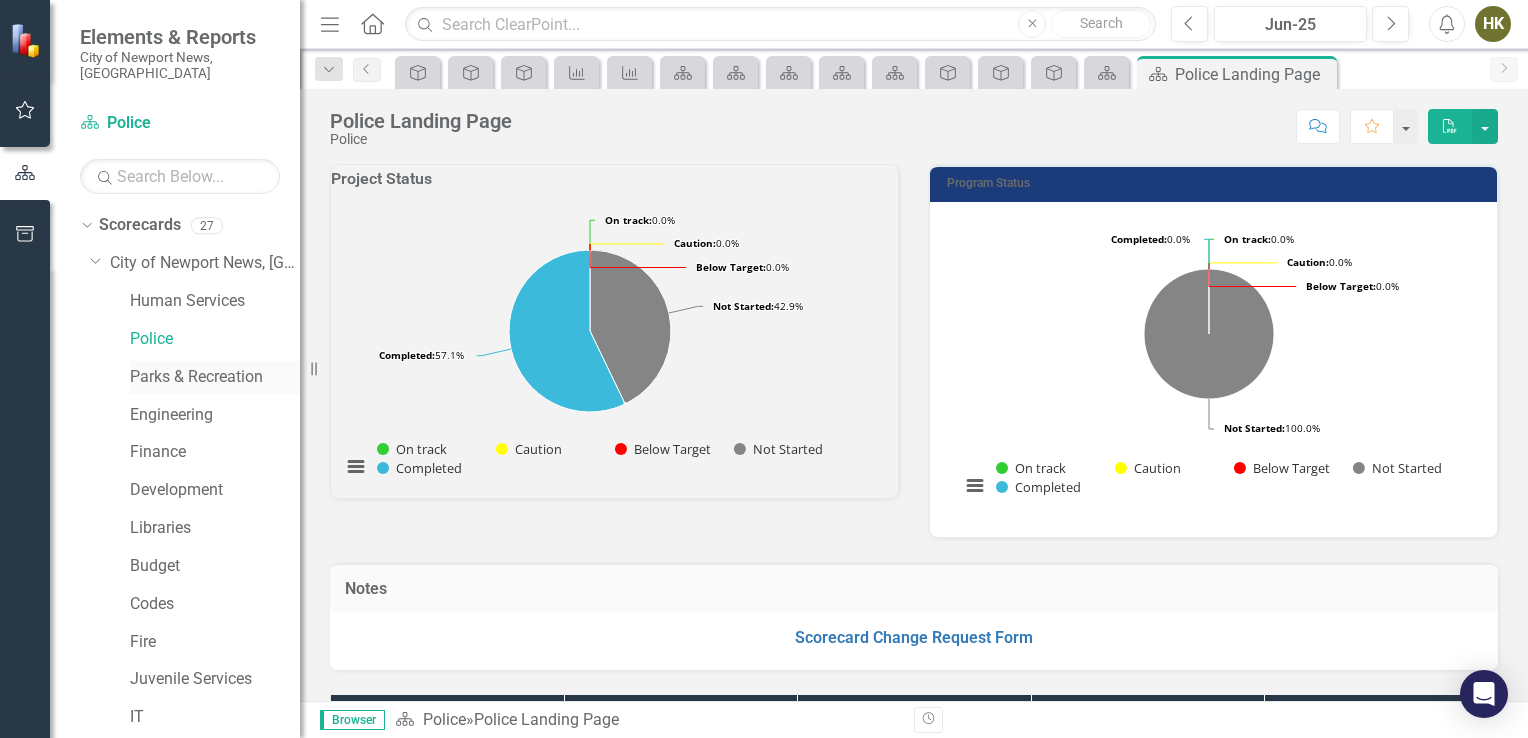 click on "Parks & Recreation" at bounding box center [215, 377] 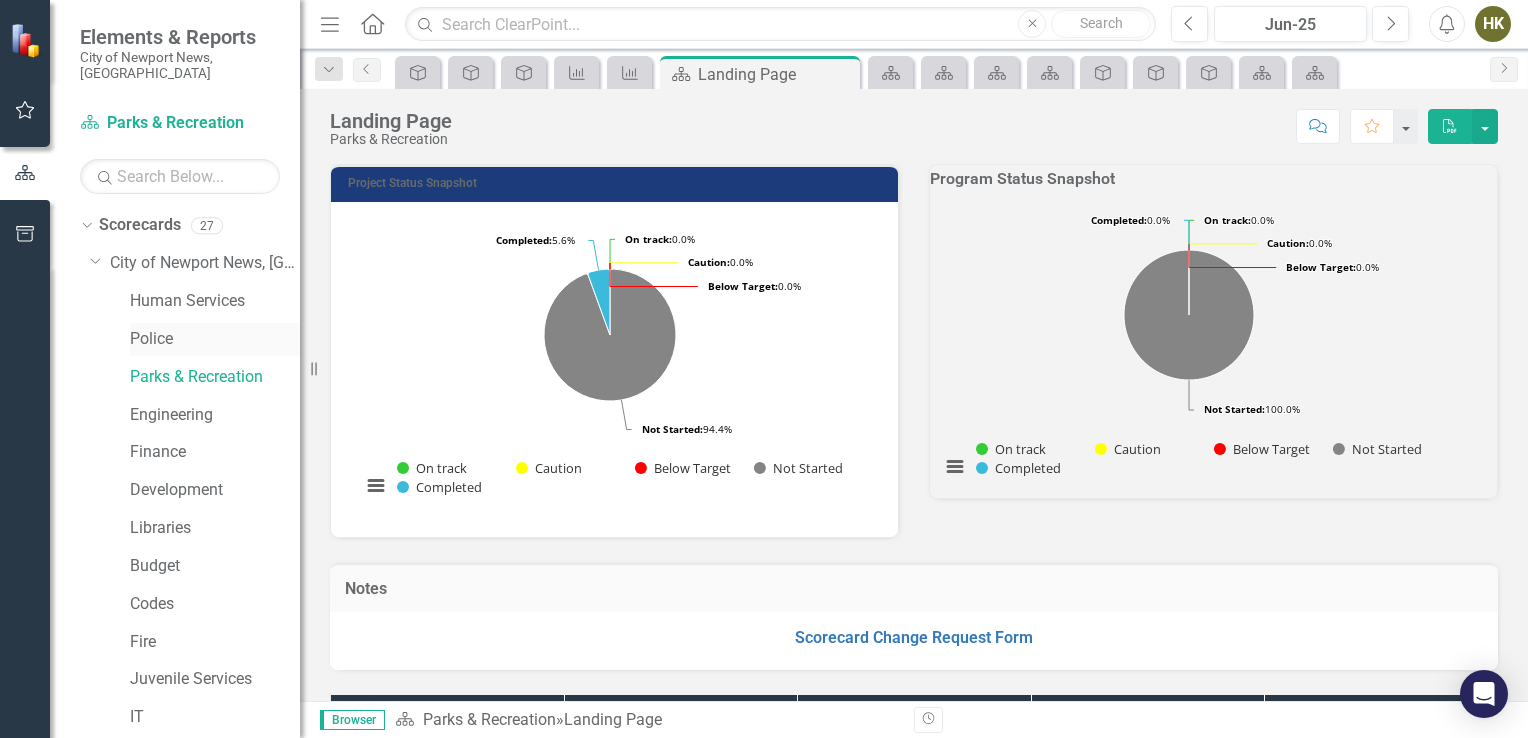 click on "Police" at bounding box center [215, 339] 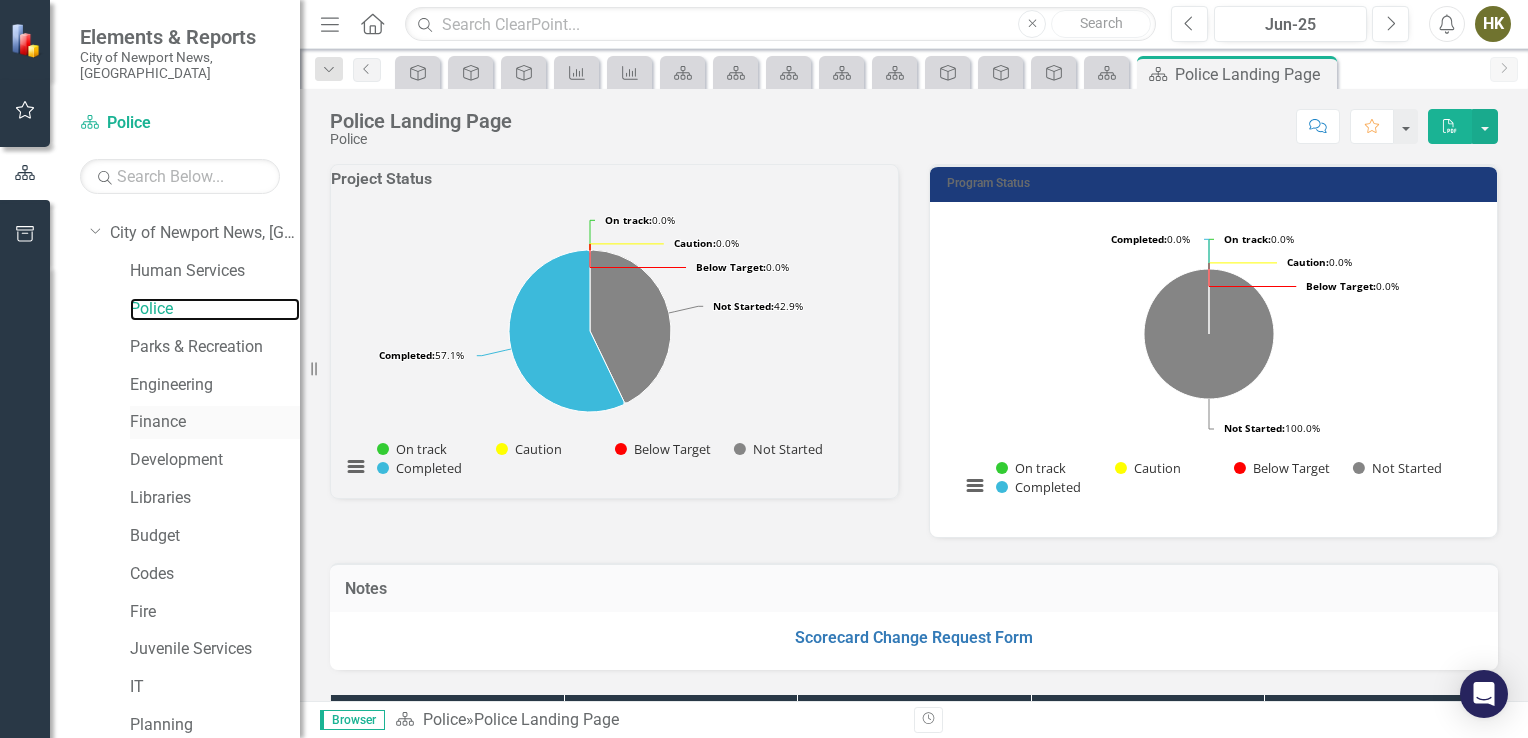 scroll, scrollTop: 28, scrollLeft: 0, axis: vertical 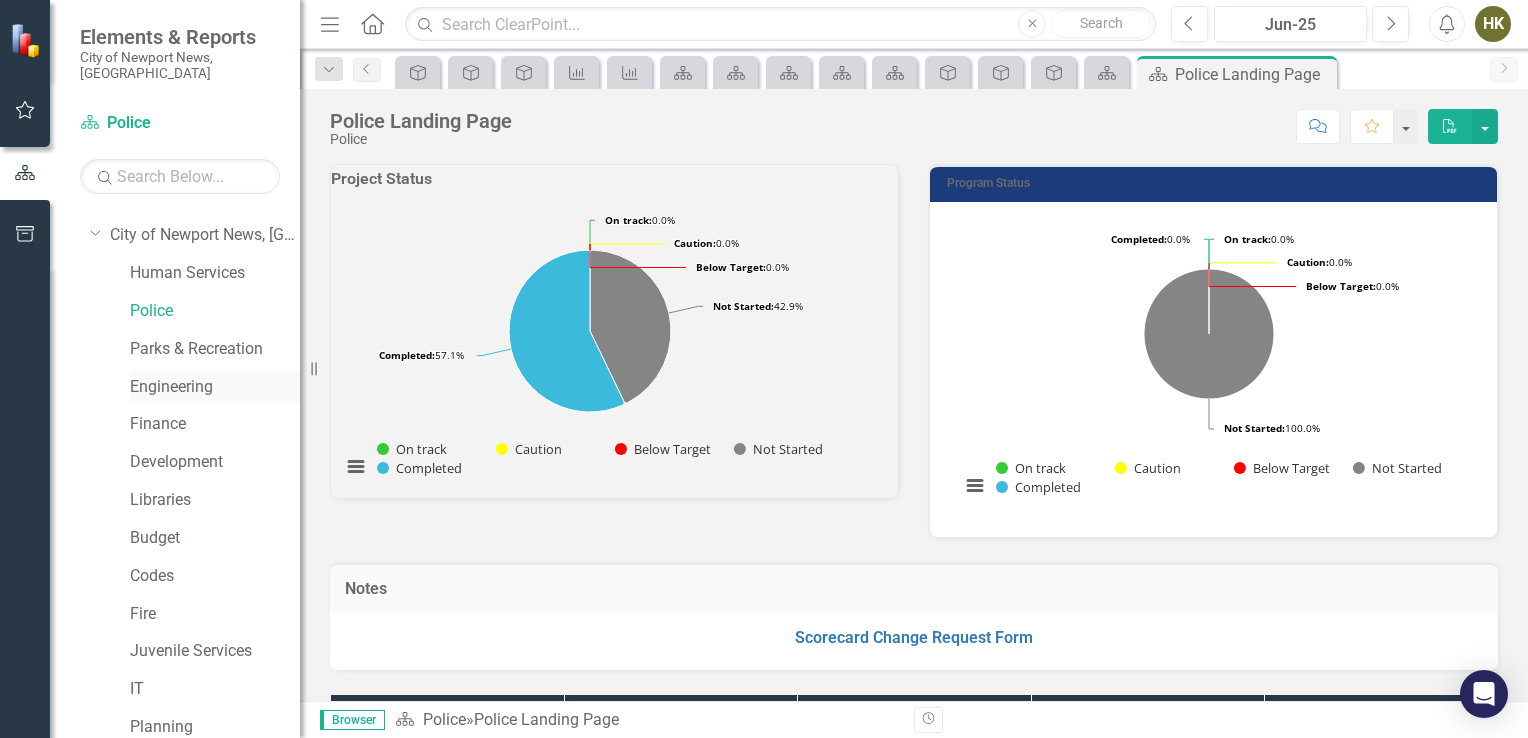 click on "Engineering" at bounding box center [215, 387] 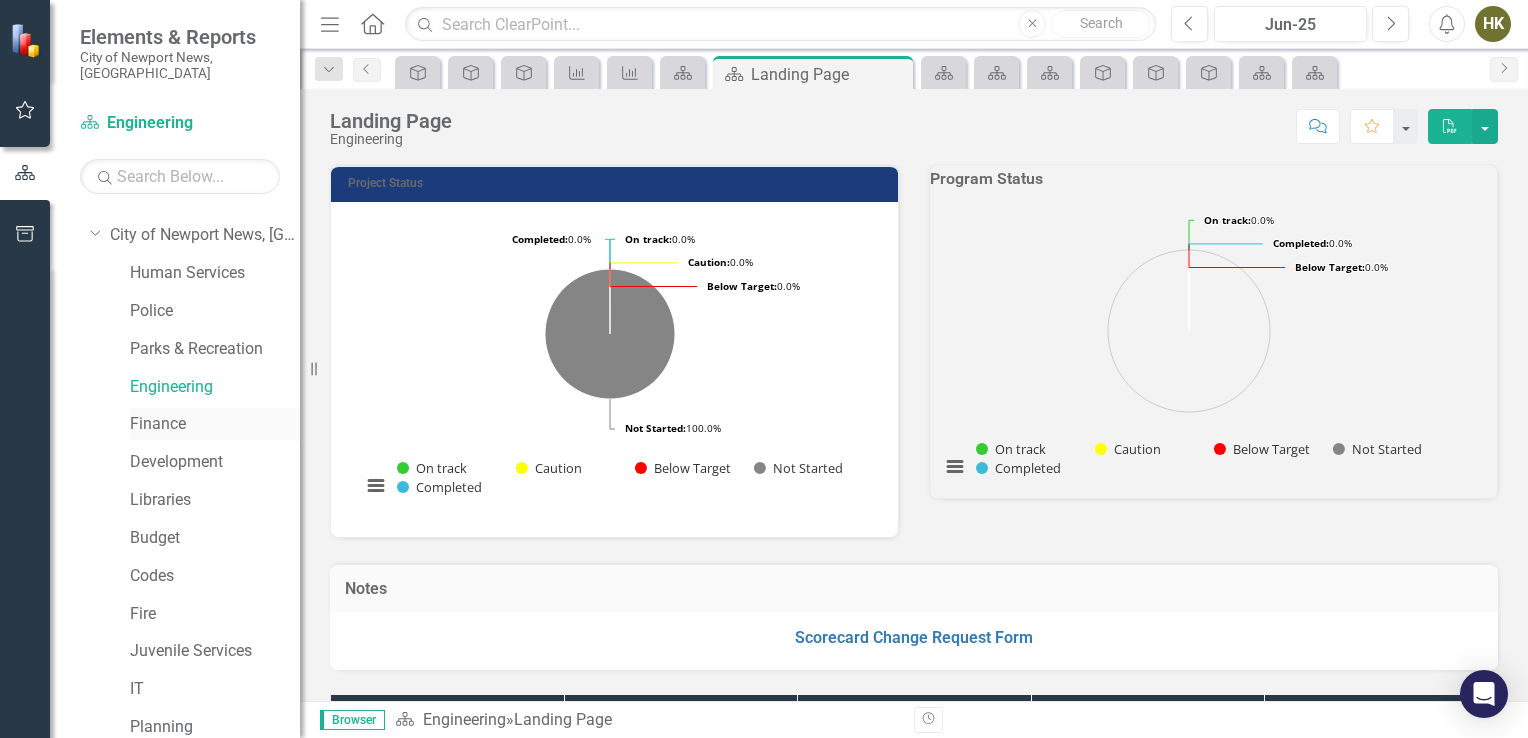 click on "Finance" at bounding box center (215, 424) 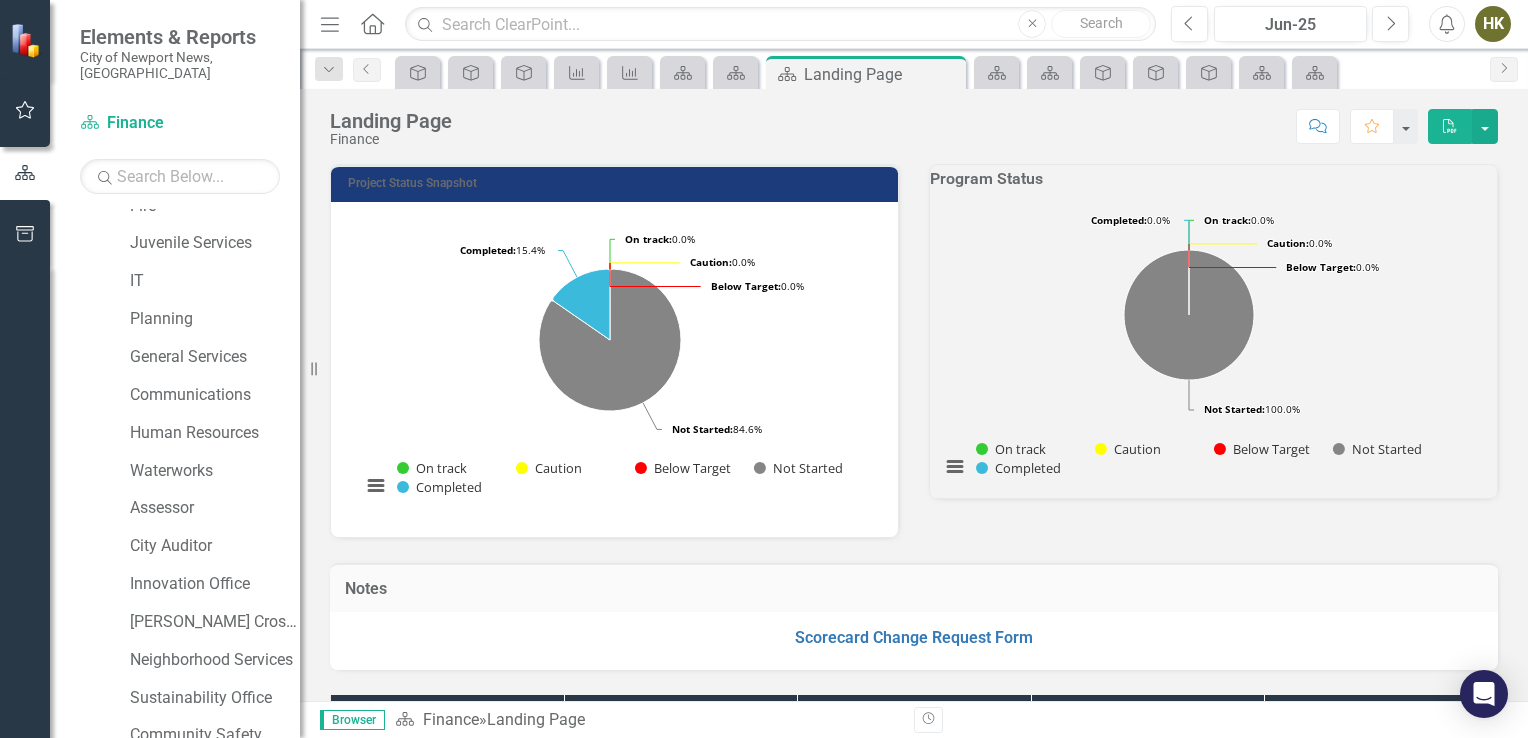 scroll, scrollTop: 512, scrollLeft: 0, axis: vertical 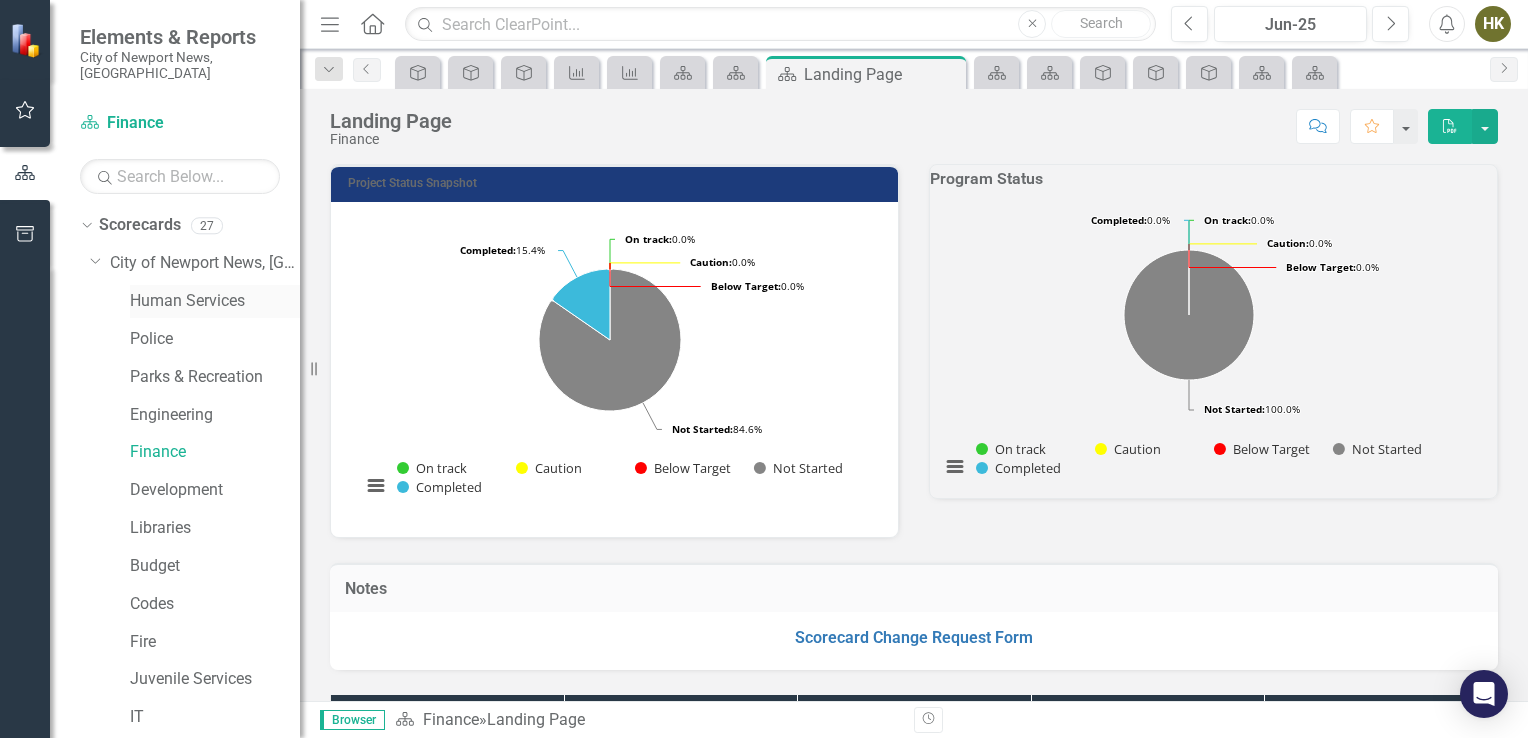 click on "Human Services" at bounding box center [215, 301] 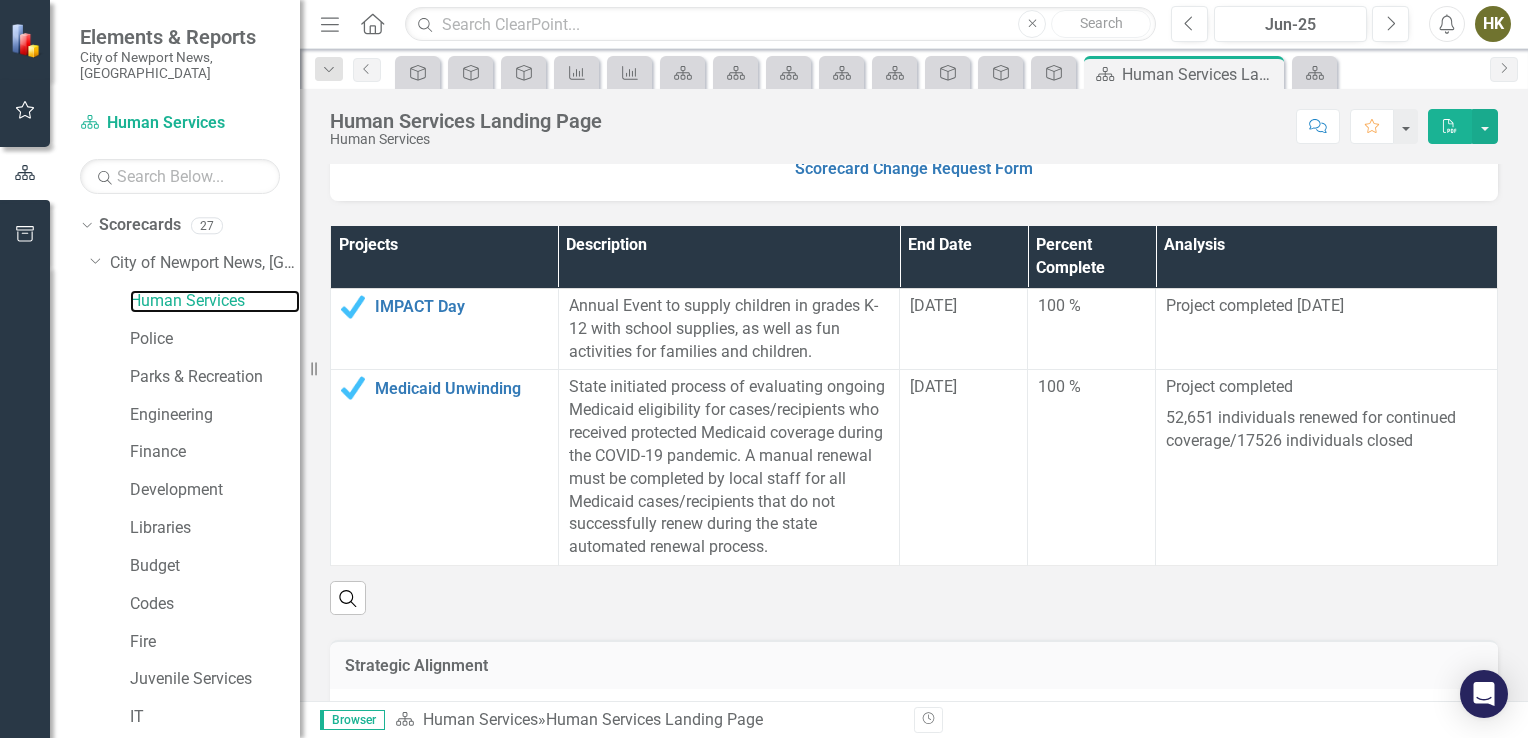 scroll, scrollTop: 472, scrollLeft: 0, axis: vertical 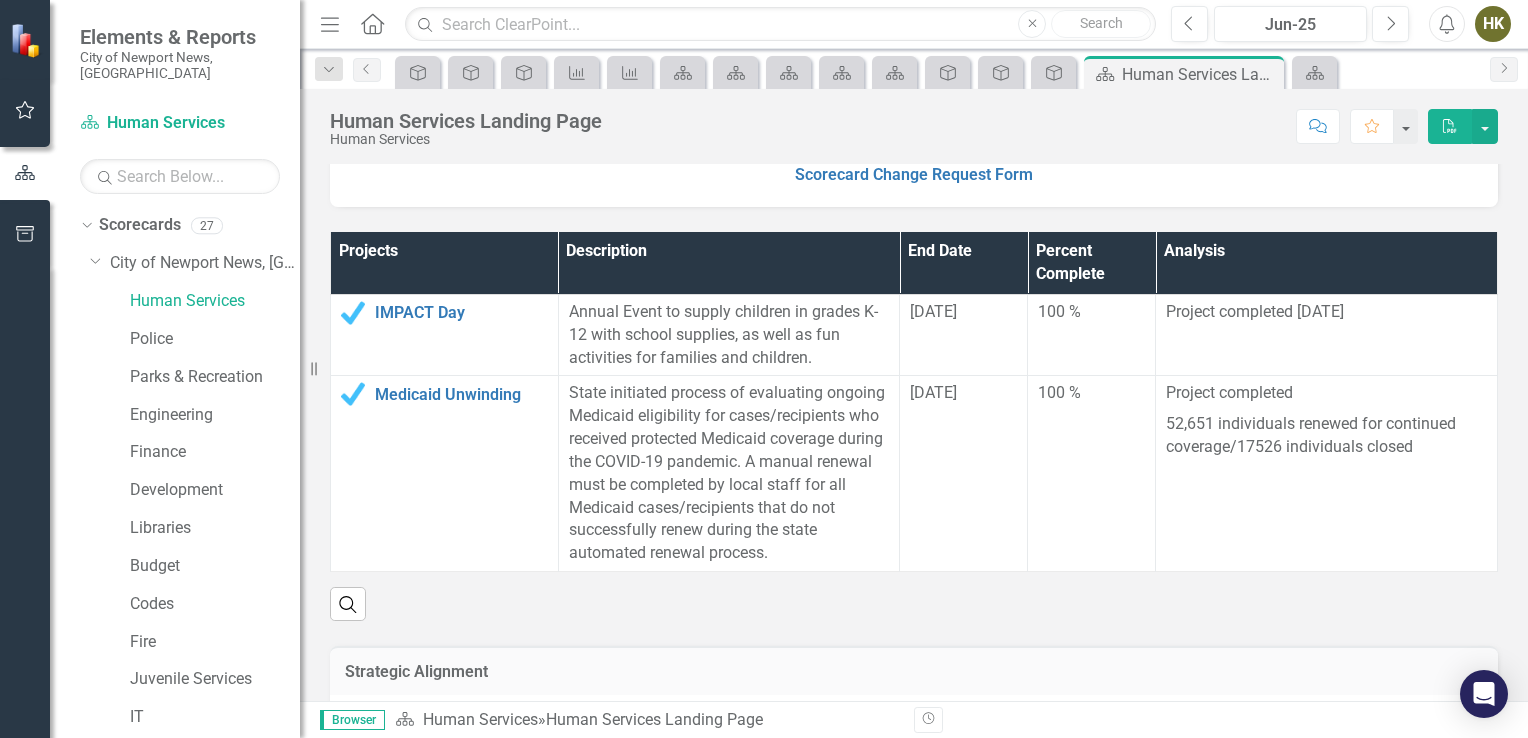 drag, startPoint x: 644, startPoint y: 389, endPoint x: 652, endPoint y: 490, distance: 101.31634 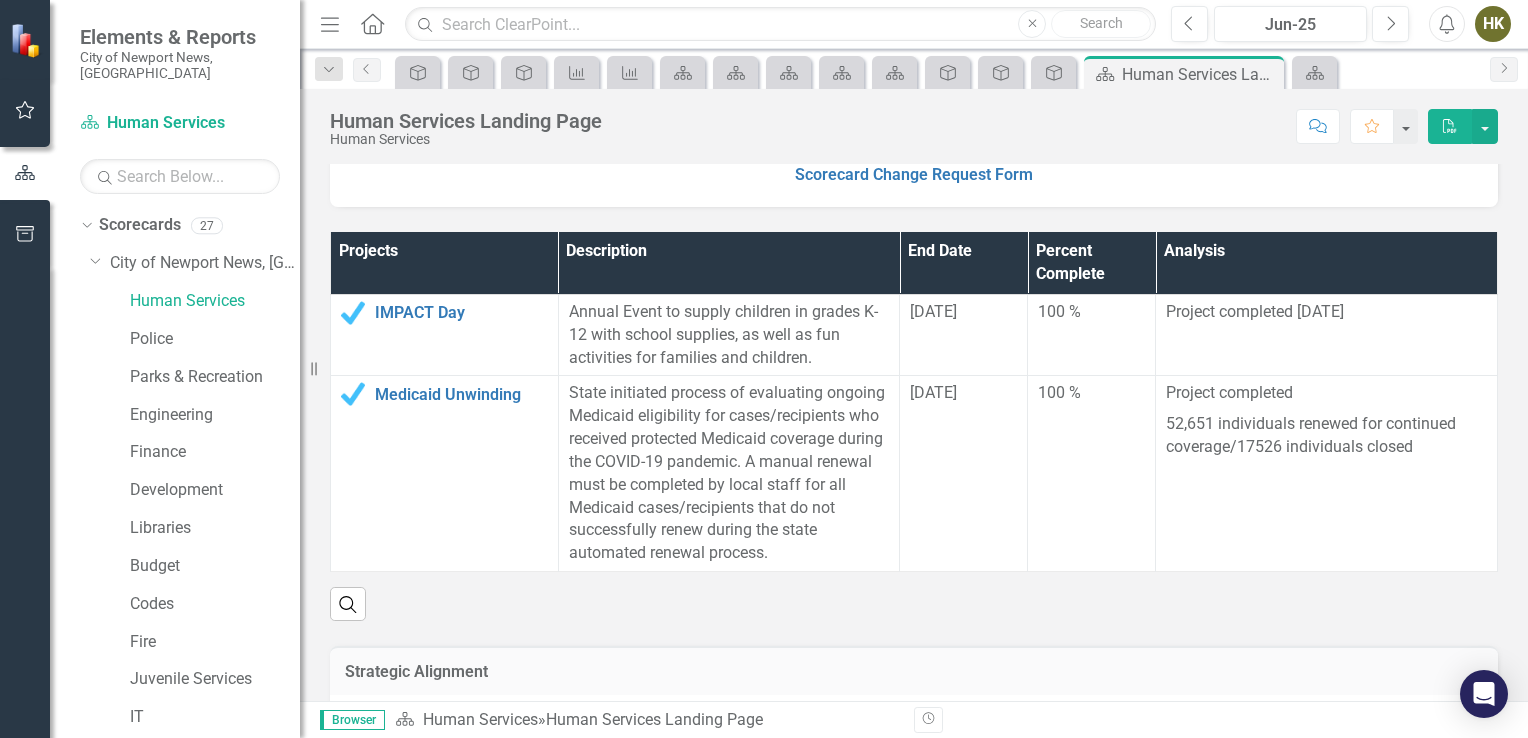 click on "State initiated process of evaluating ongoing Medicaid eligibility for cases/recipients who received protected Medicaid coverage during the COVID-19 pandemic. A manual renewal must be completed by local staff for all Medicaid cases/recipients that do not successfully renew during the state automated renewal process." at bounding box center [729, 473] 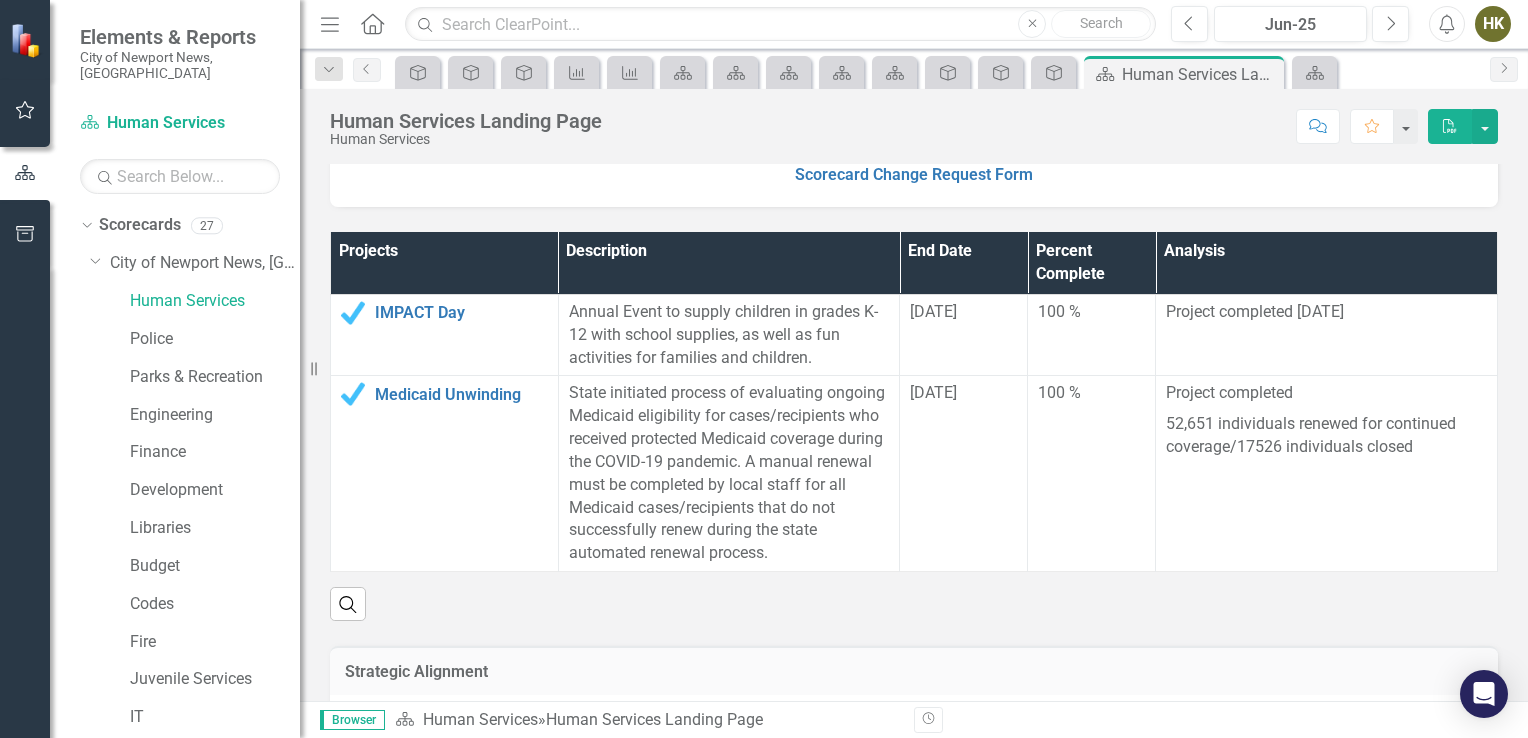 drag, startPoint x: 652, startPoint y: 490, endPoint x: 656, endPoint y: 546, distance: 56.142673 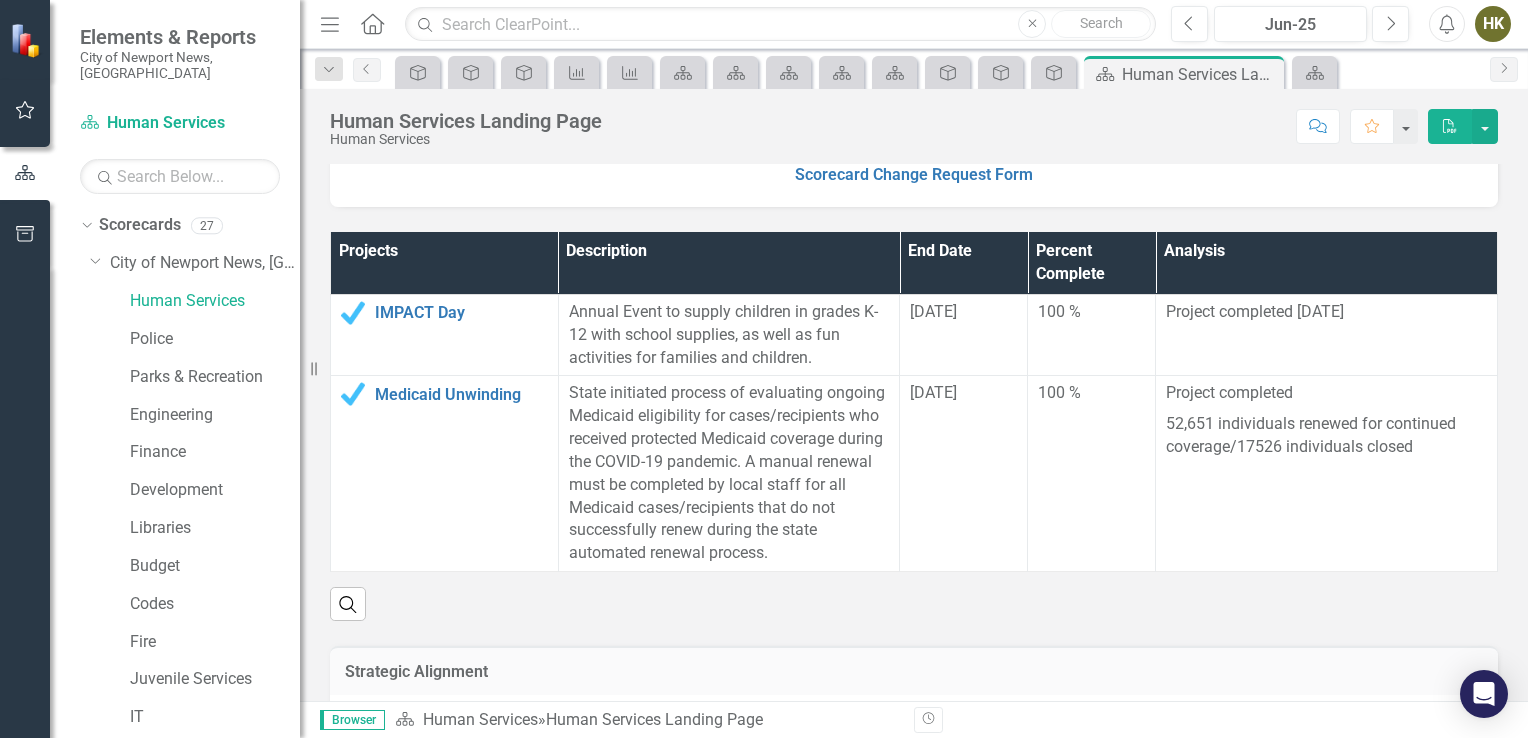 click on "State initiated process of evaluating ongoing Medicaid eligibility for cases/recipients who received protected Medicaid coverage during the COVID-19 pandemic. A manual renewal must be completed by local staff for all Medicaid cases/recipients that do not successfully renew during the state automated renewal process." at bounding box center (729, 473) 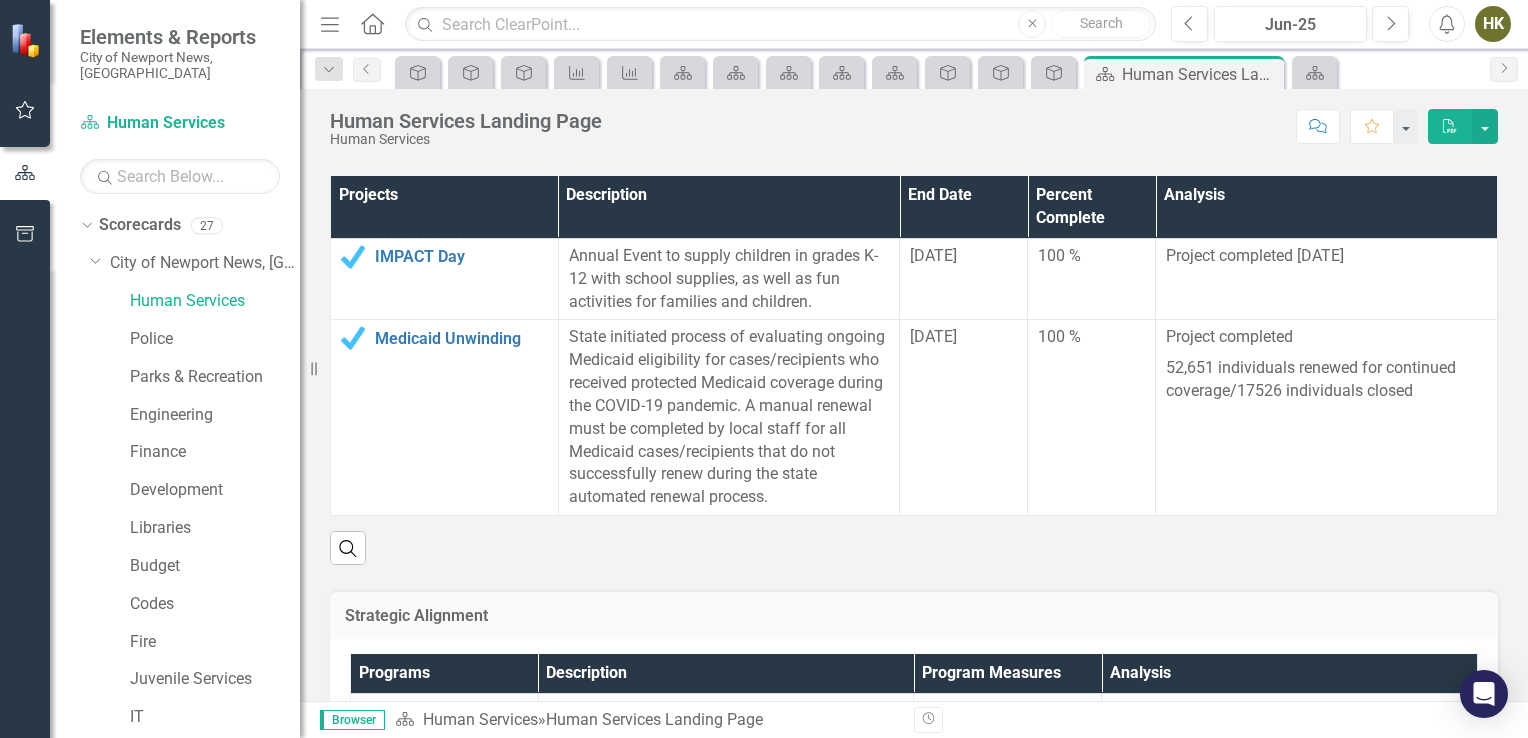 scroll, scrollTop: 539, scrollLeft: 0, axis: vertical 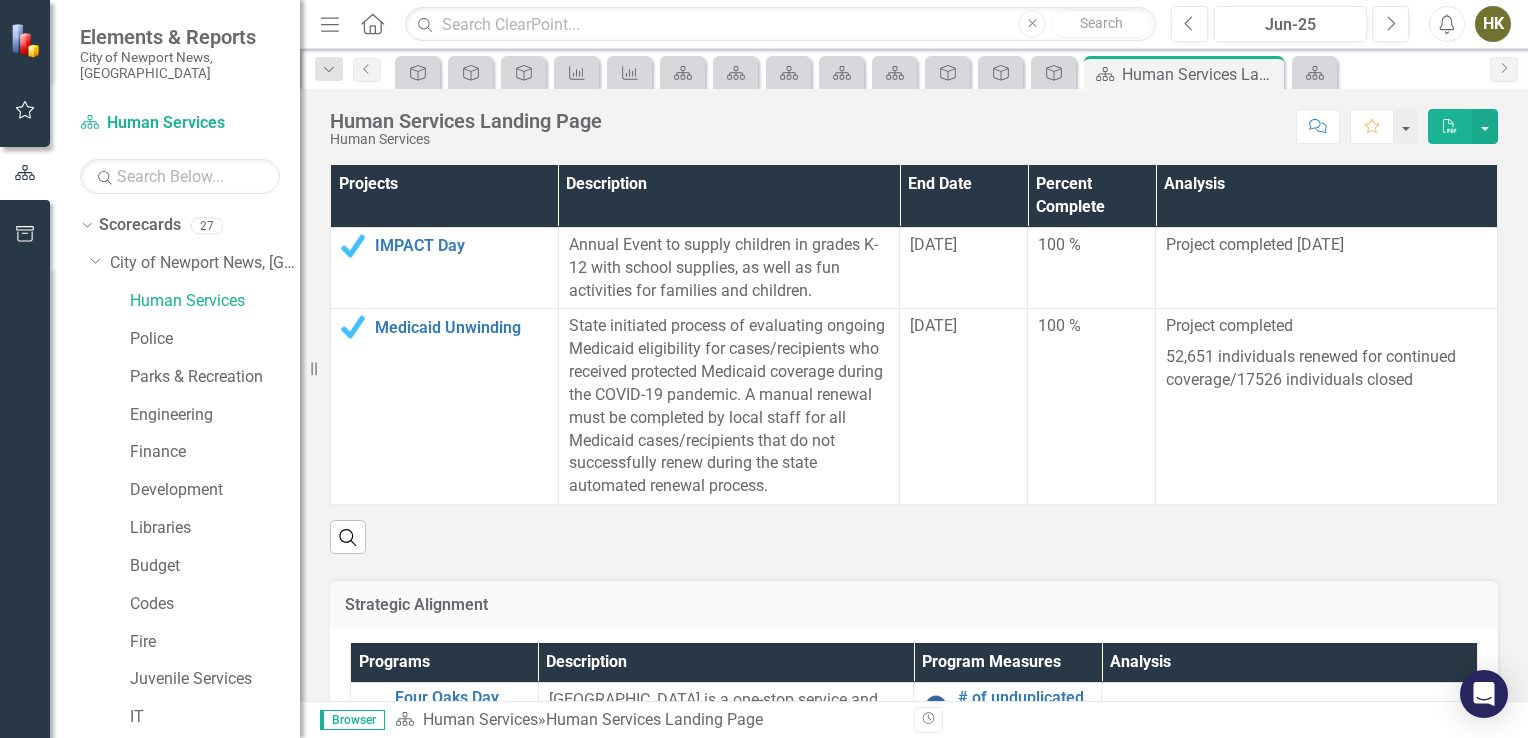 drag, startPoint x: 565, startPoint y: 243, endPoint x: 704, endPoint y: 292, distance: 147.38385 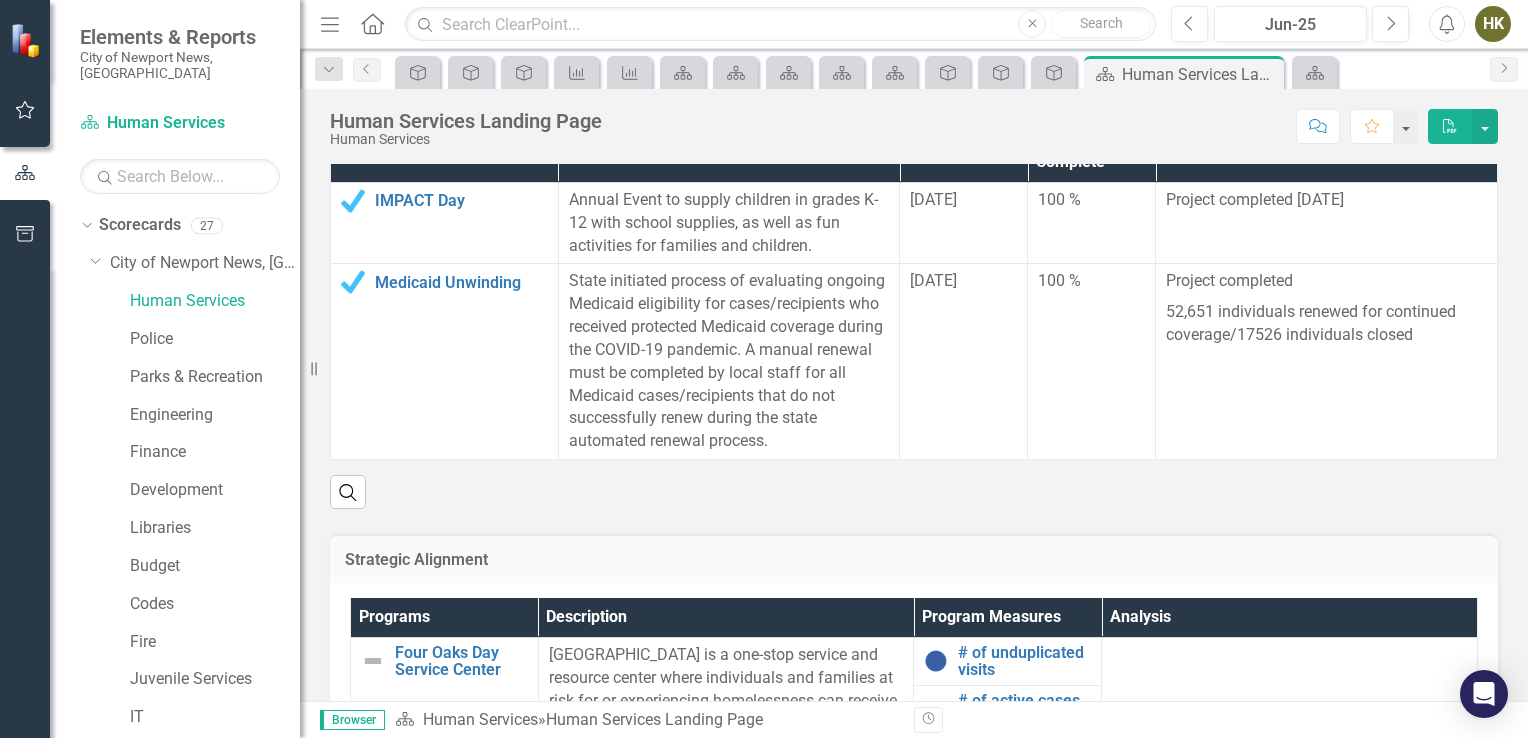 scroll, scrollTop: 615, scrollLeft: 0, axis: vertical 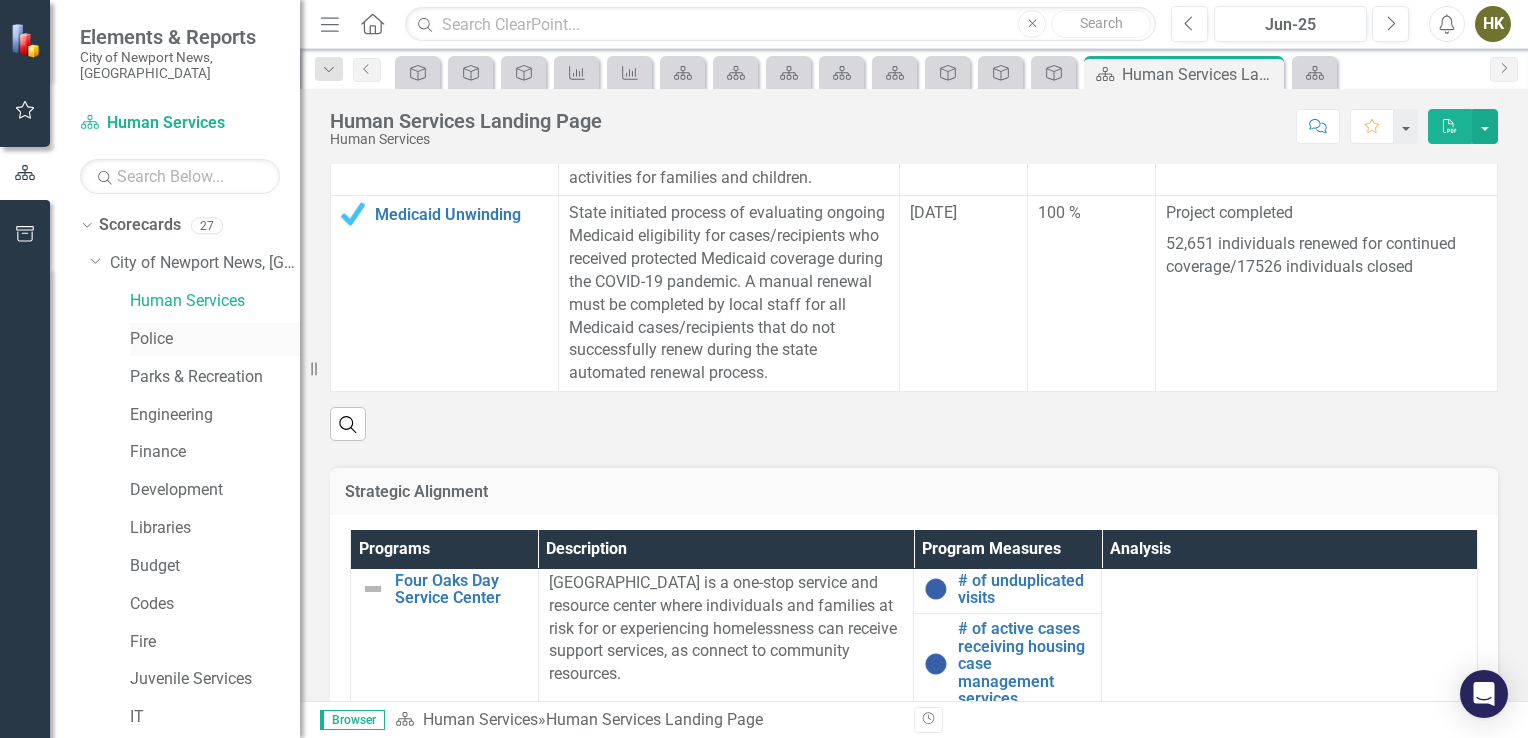 click on "Police" at bounding box center (215, 339) 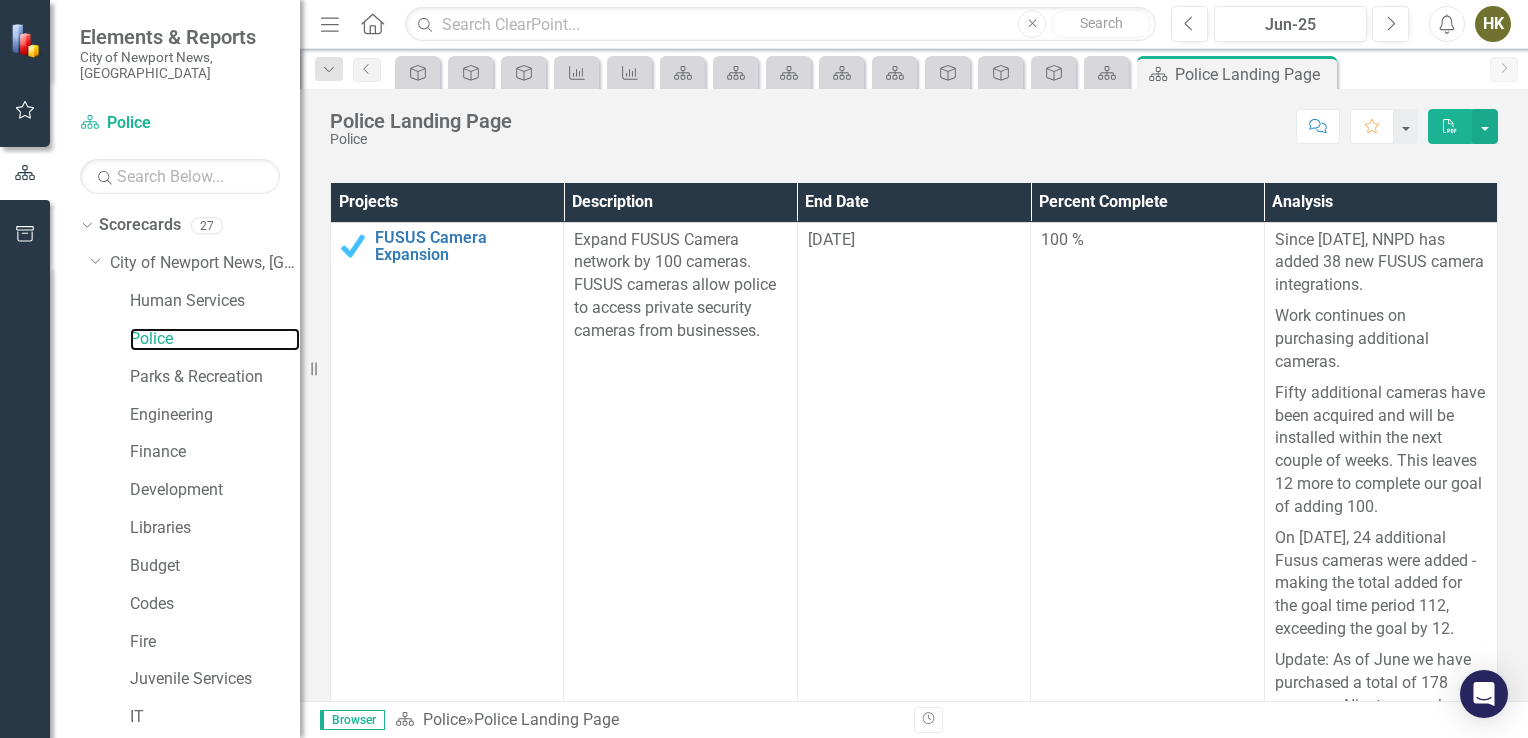scroll, scrollTop: 524, scrollLeft: 0, axis: vertical 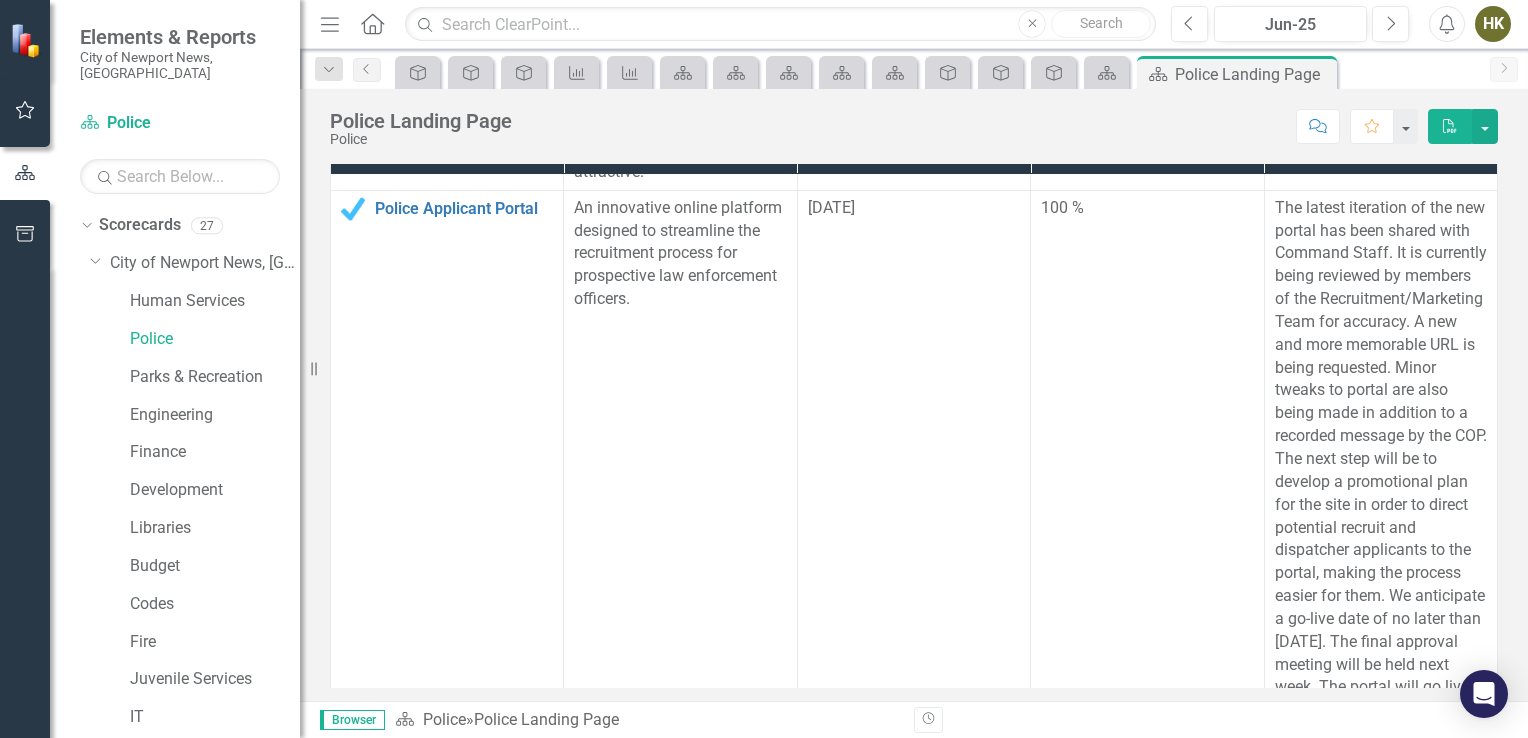 drag, startPoint x: 798, startPoint y: 366, endPoint x: 994, endPoint y: 408, distance: 200.4495 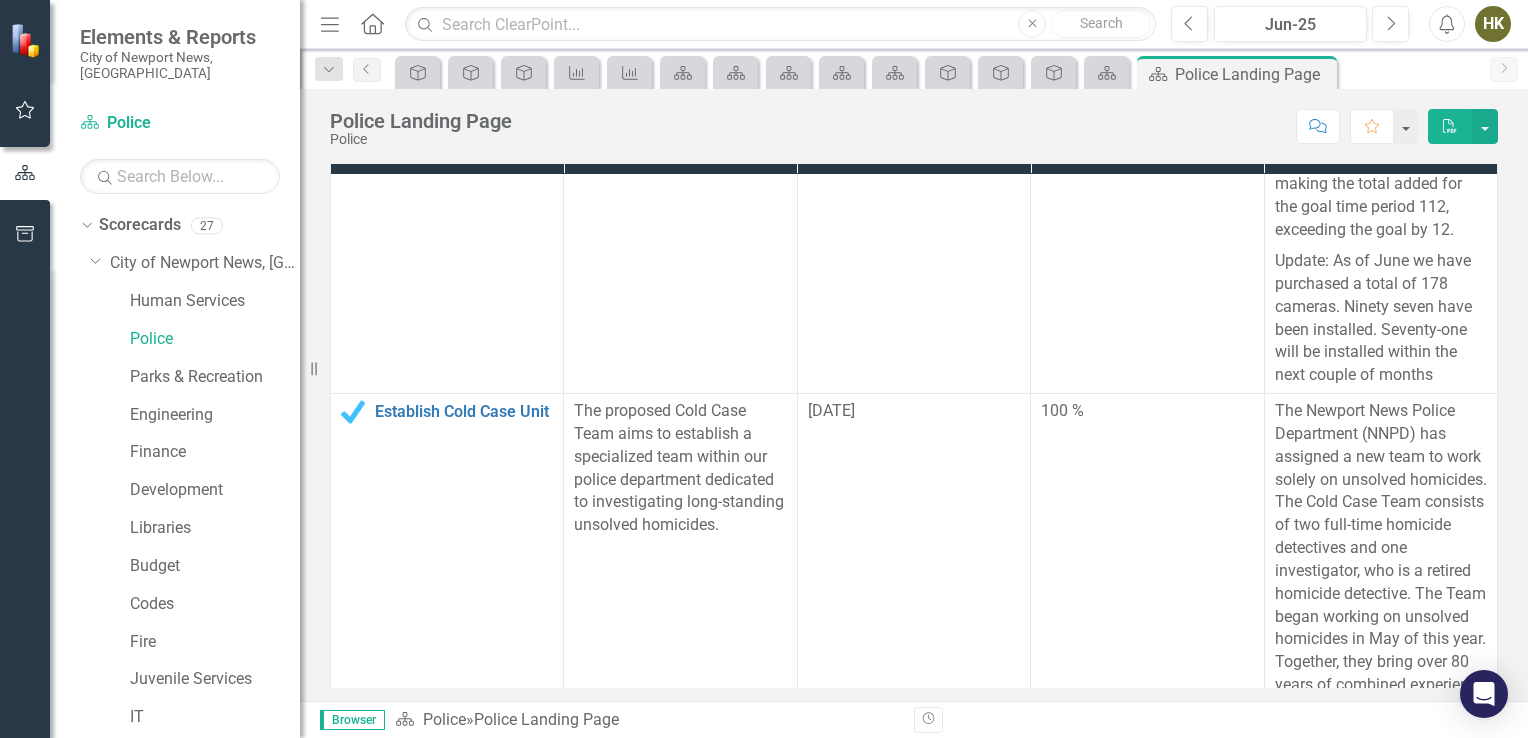 scroll, scrollTop: 0, scrollLeft: 0, axis: both 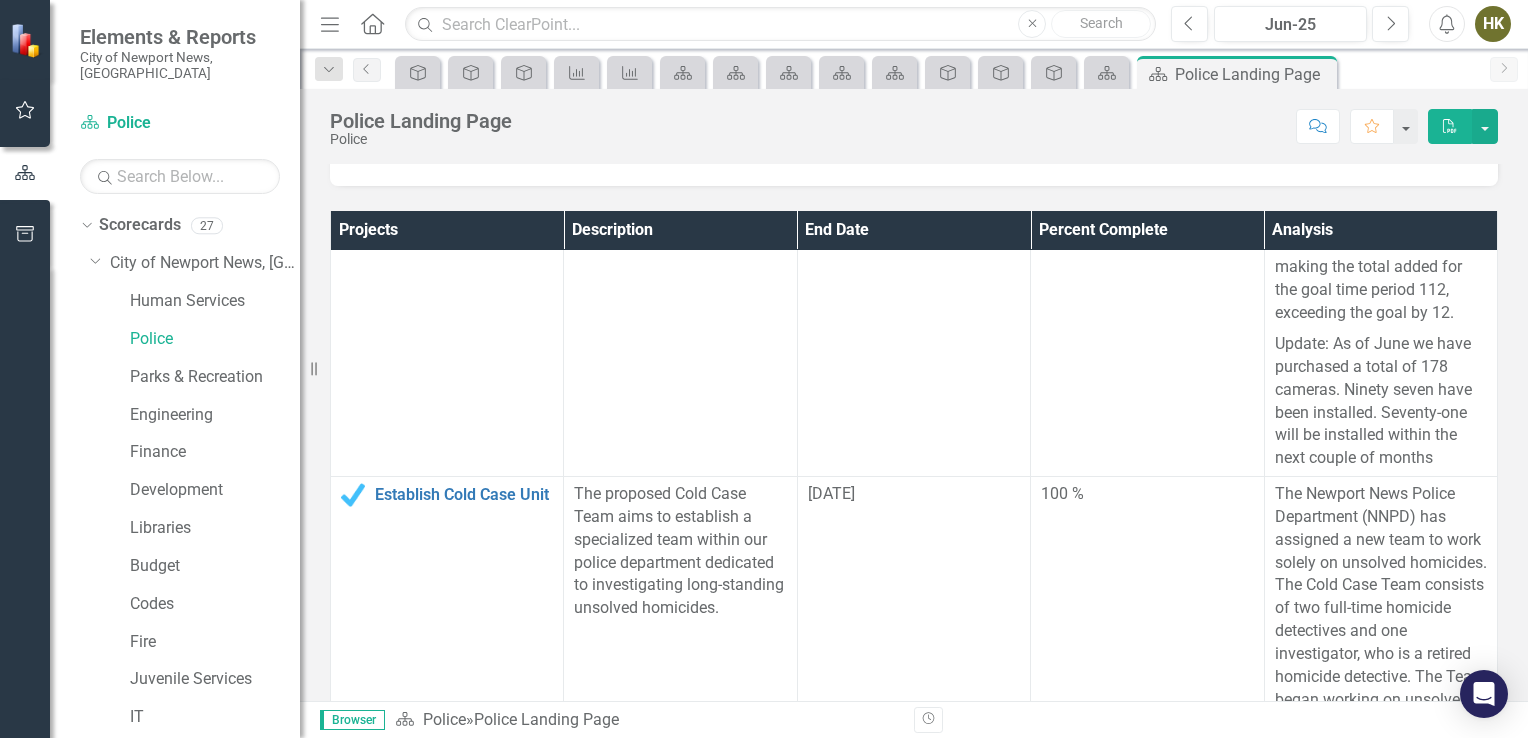 drag, startPoint x: 689, startPoint y: 329, endPoint x: 696, endPoint y: 389, distance: 60.40695 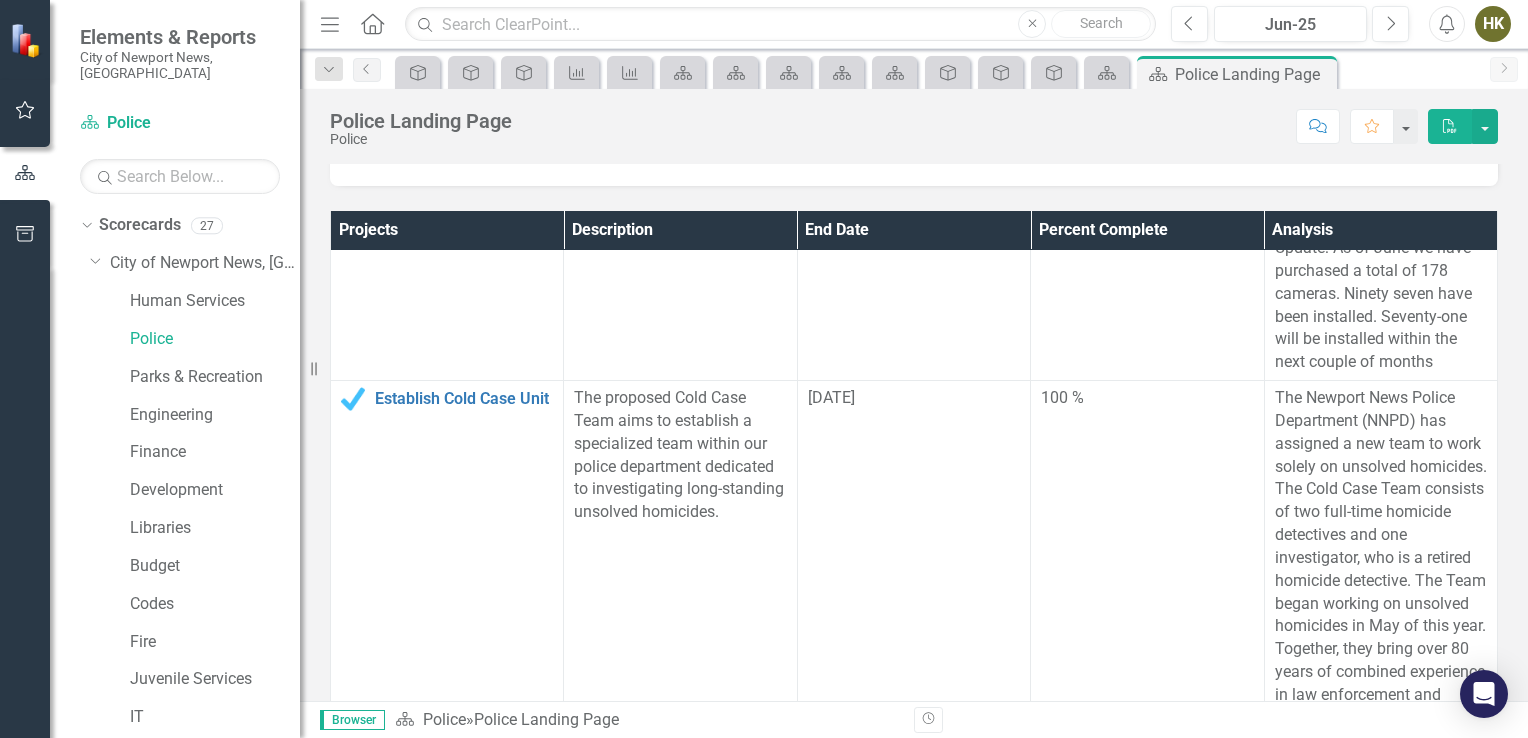 scroll, scrollTop: 582, scrollLeft: 0, axis: vertical 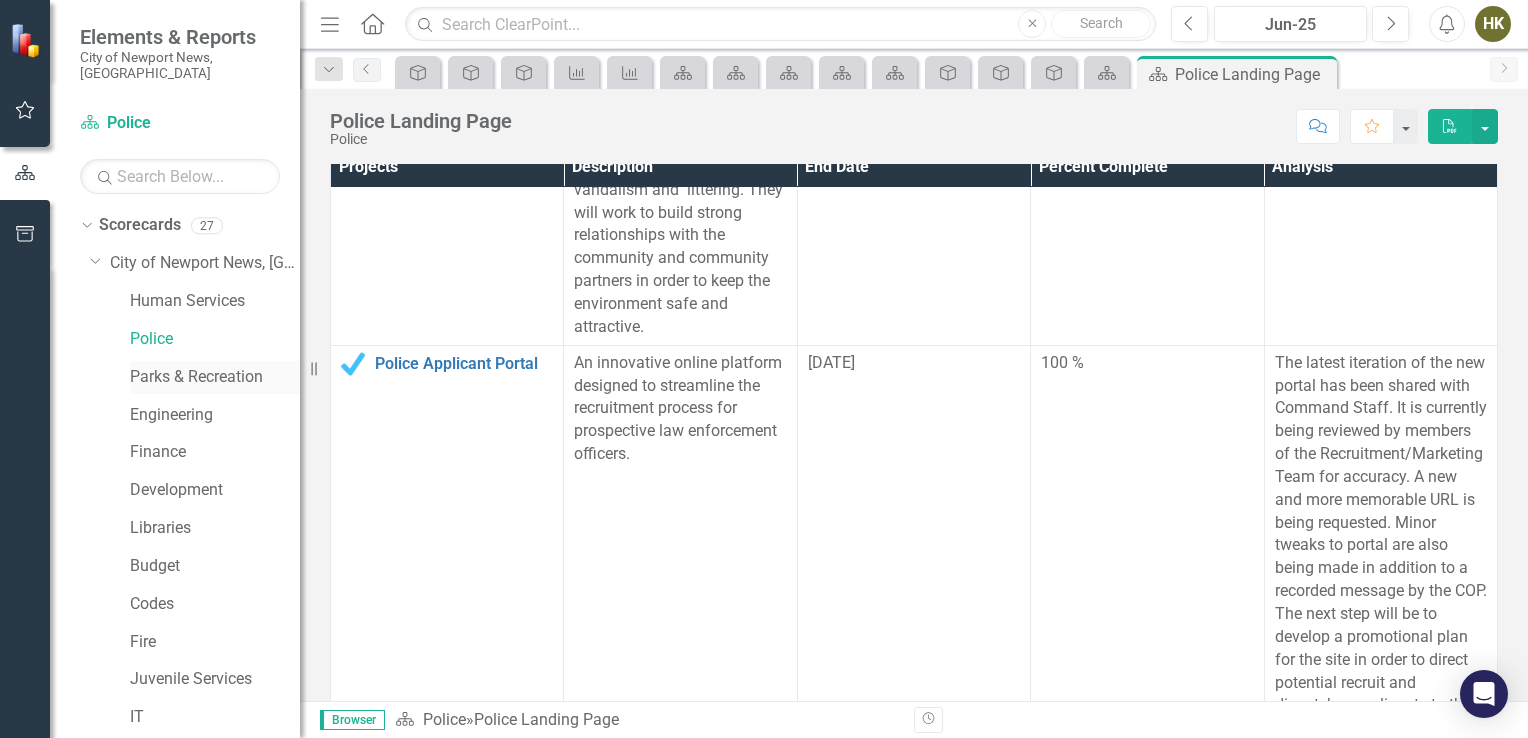 click on "Parks & Recreation" at bounding box center (215, 377) 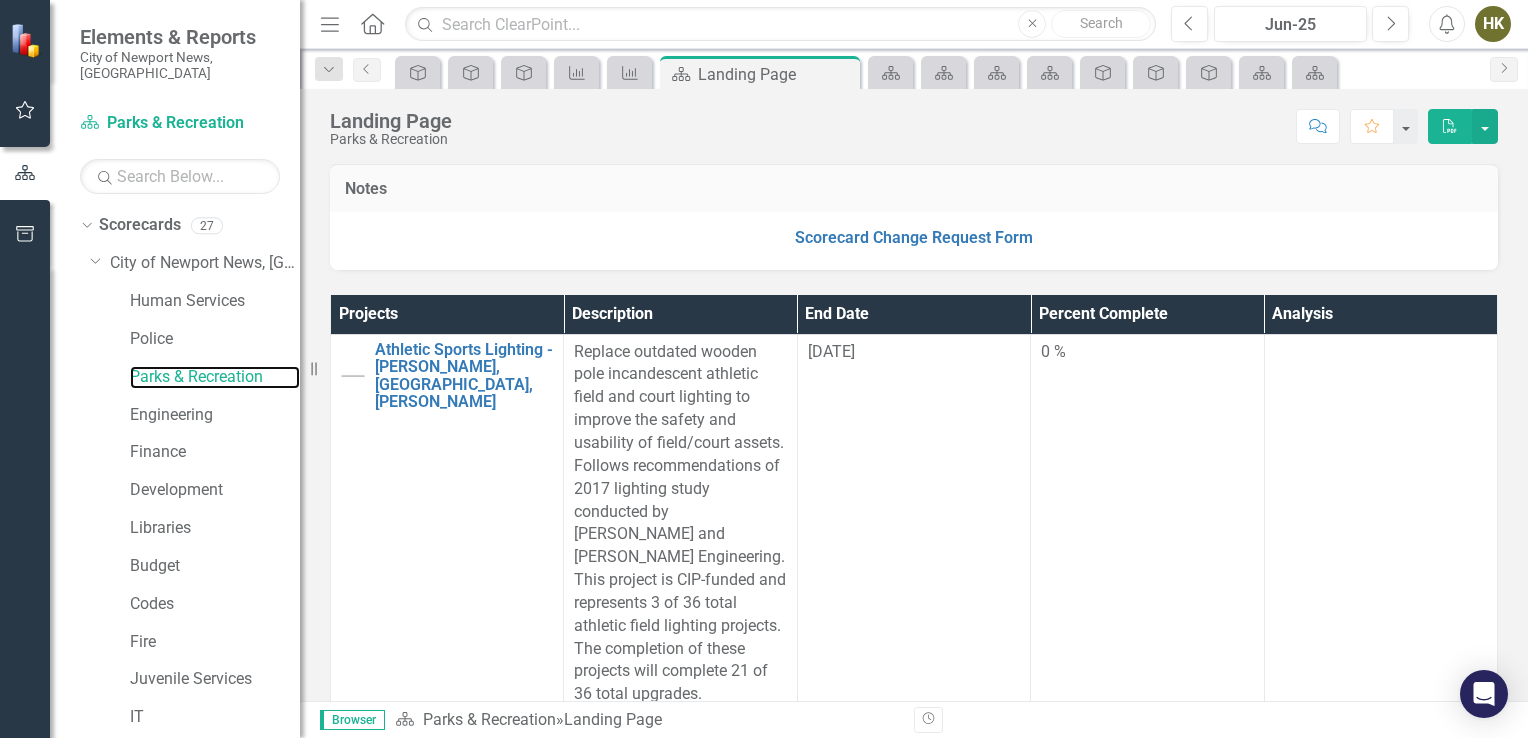 scroll, scrollTop: 410, scrollLeft: 0, axis: vertical 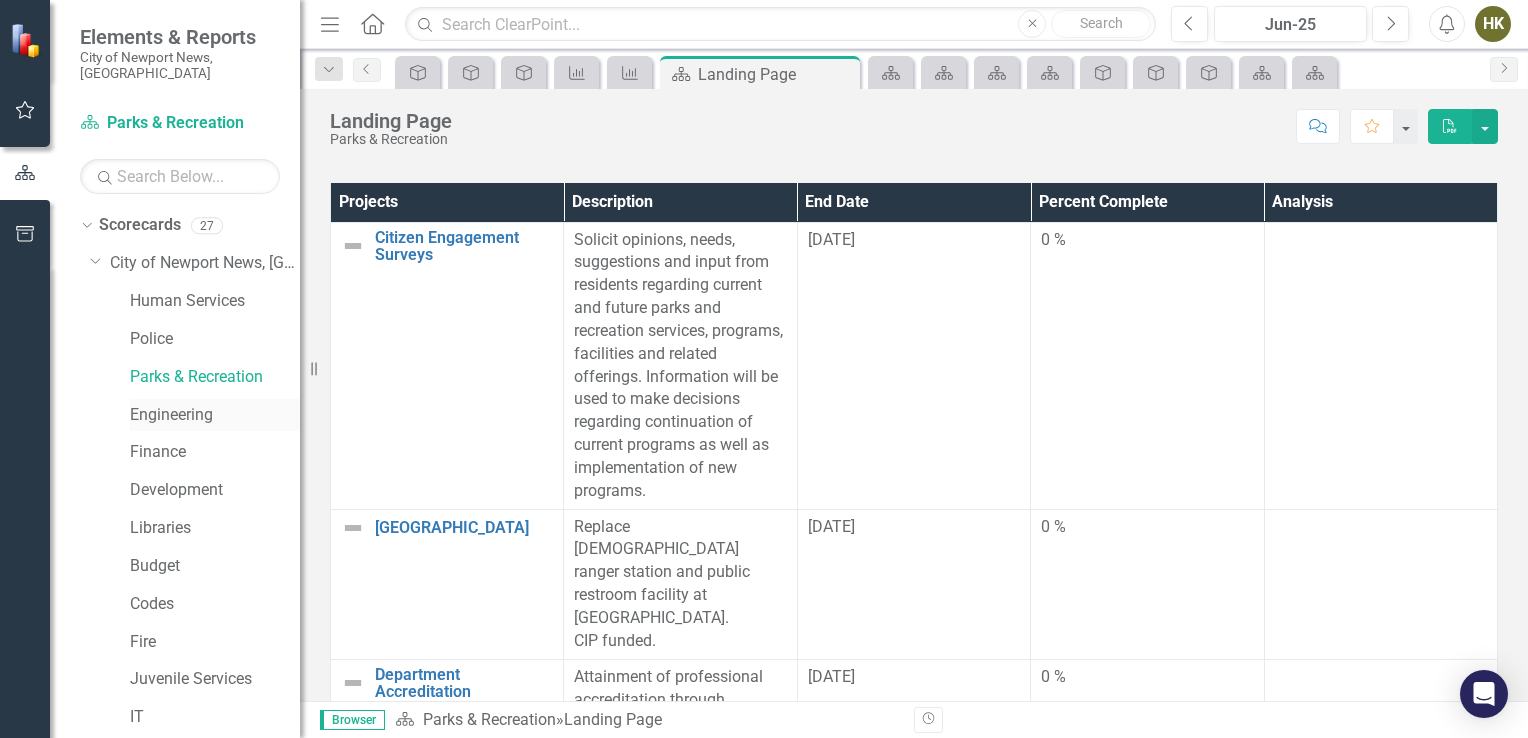 click on "Engineering" at bounding box center (215, 415) 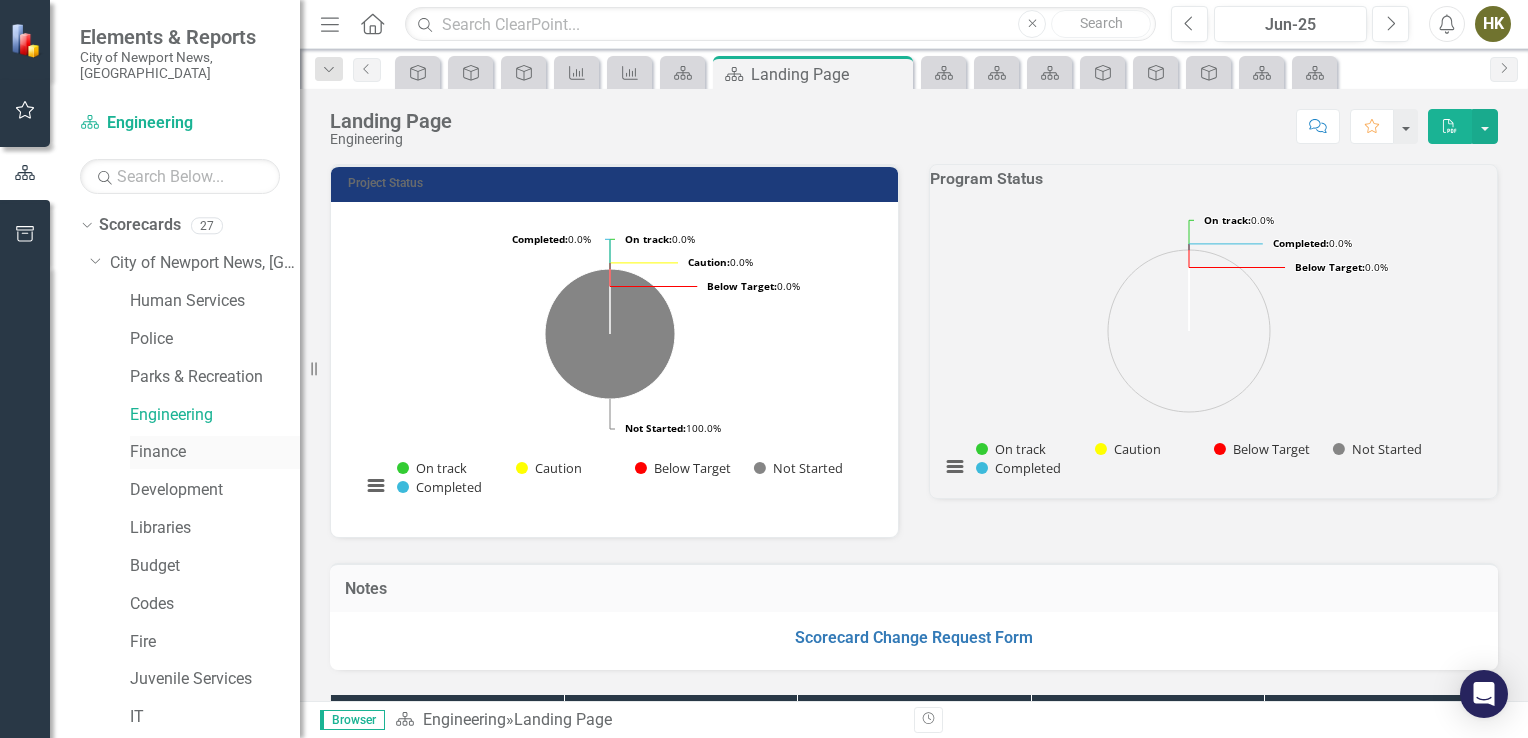 click on "Finance" at bounding box center [215, 452] 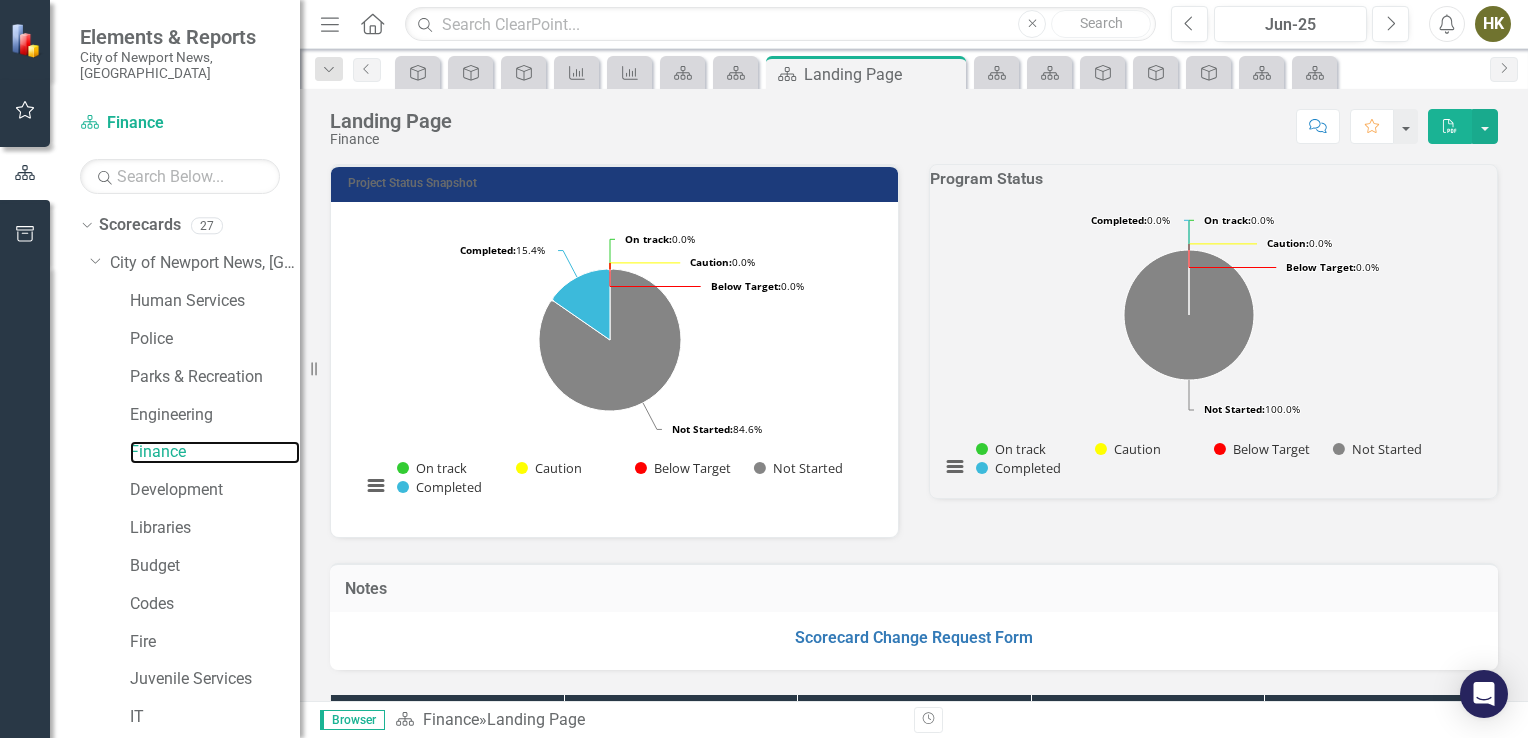 scroll, scrollTop: 175, scrollLeft: 0, axis: vertical 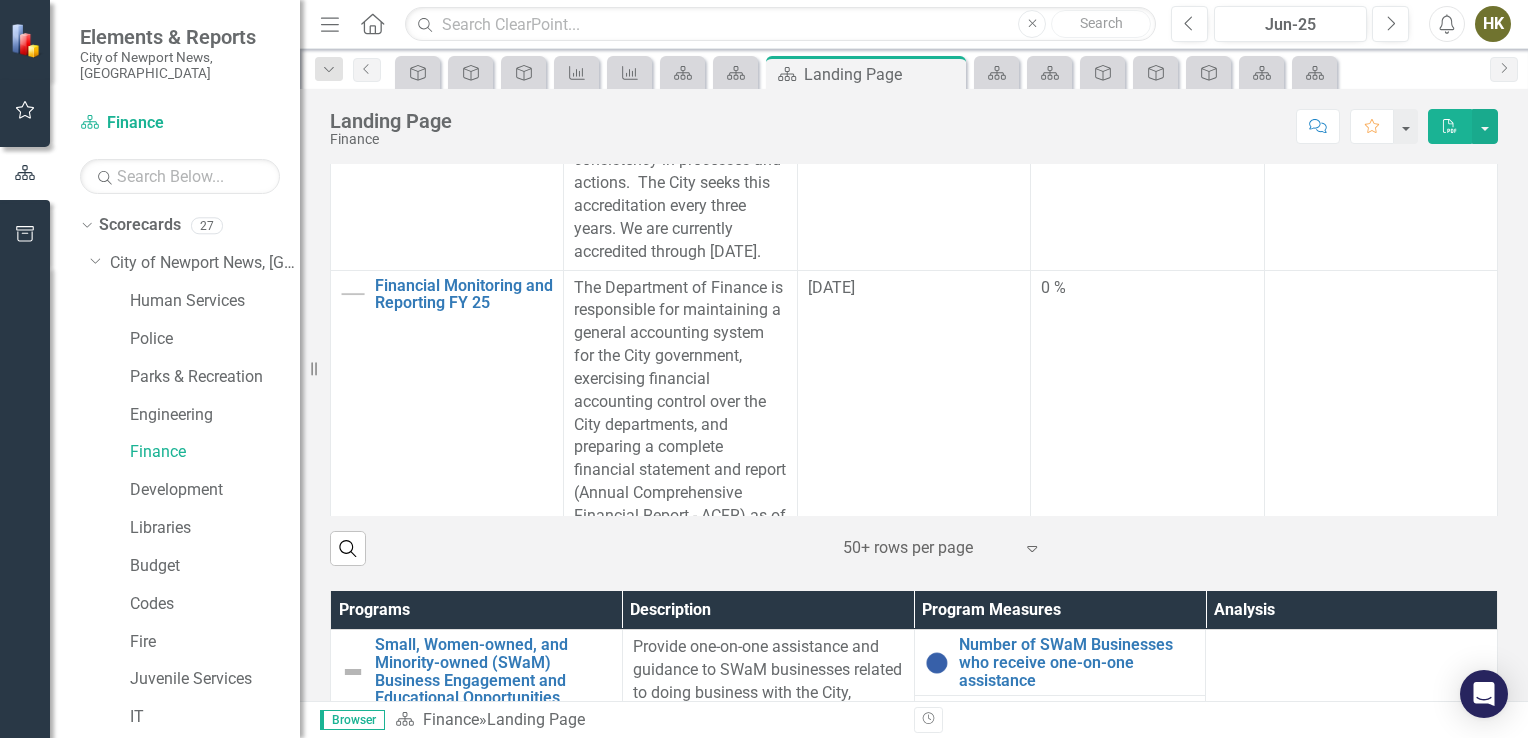 drag, startPoint x: 689, startPoint y: 416, endPoint x: 701, endPoint y: 369, distance: 48.507732 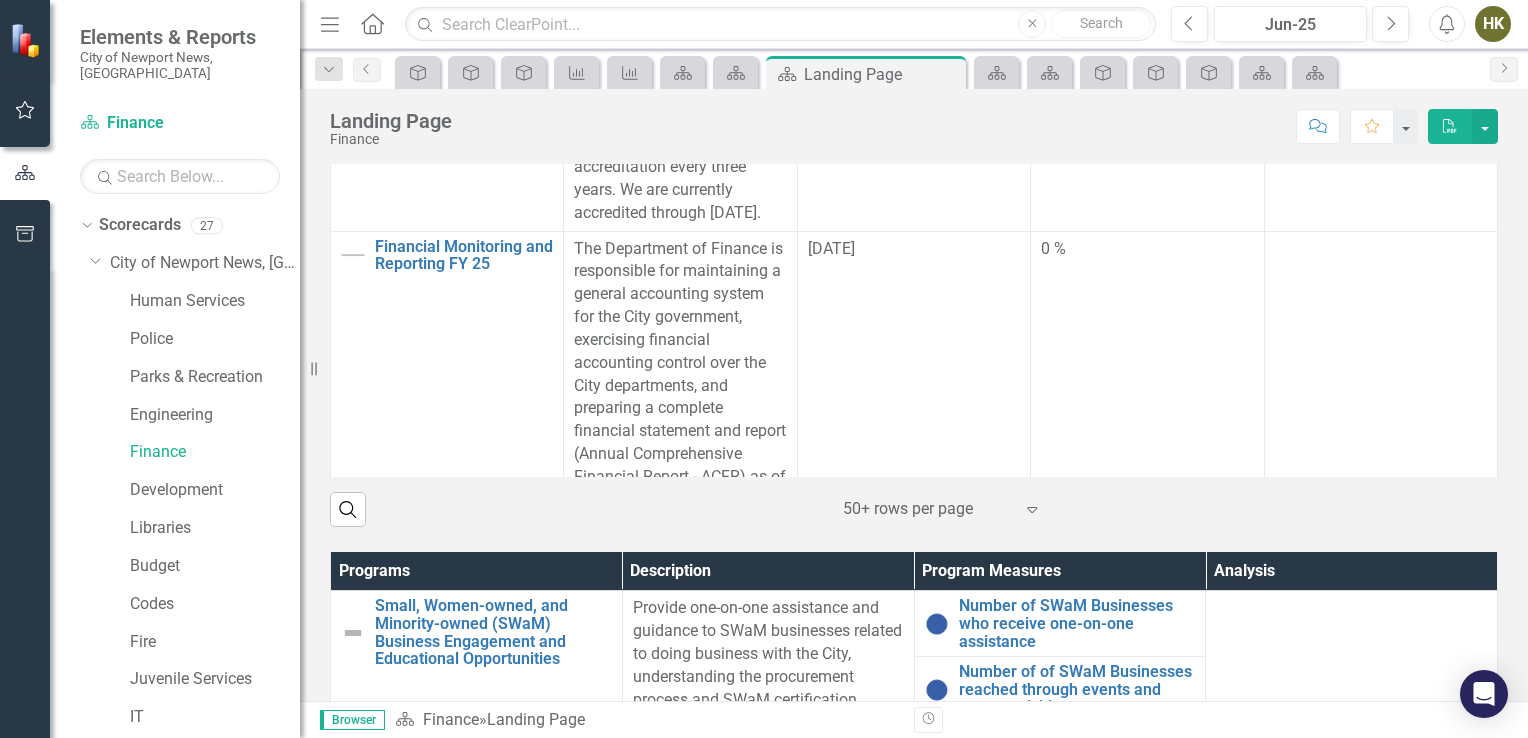scroll, scrollTop: 772, scrollLeft: 0, axis: vertical 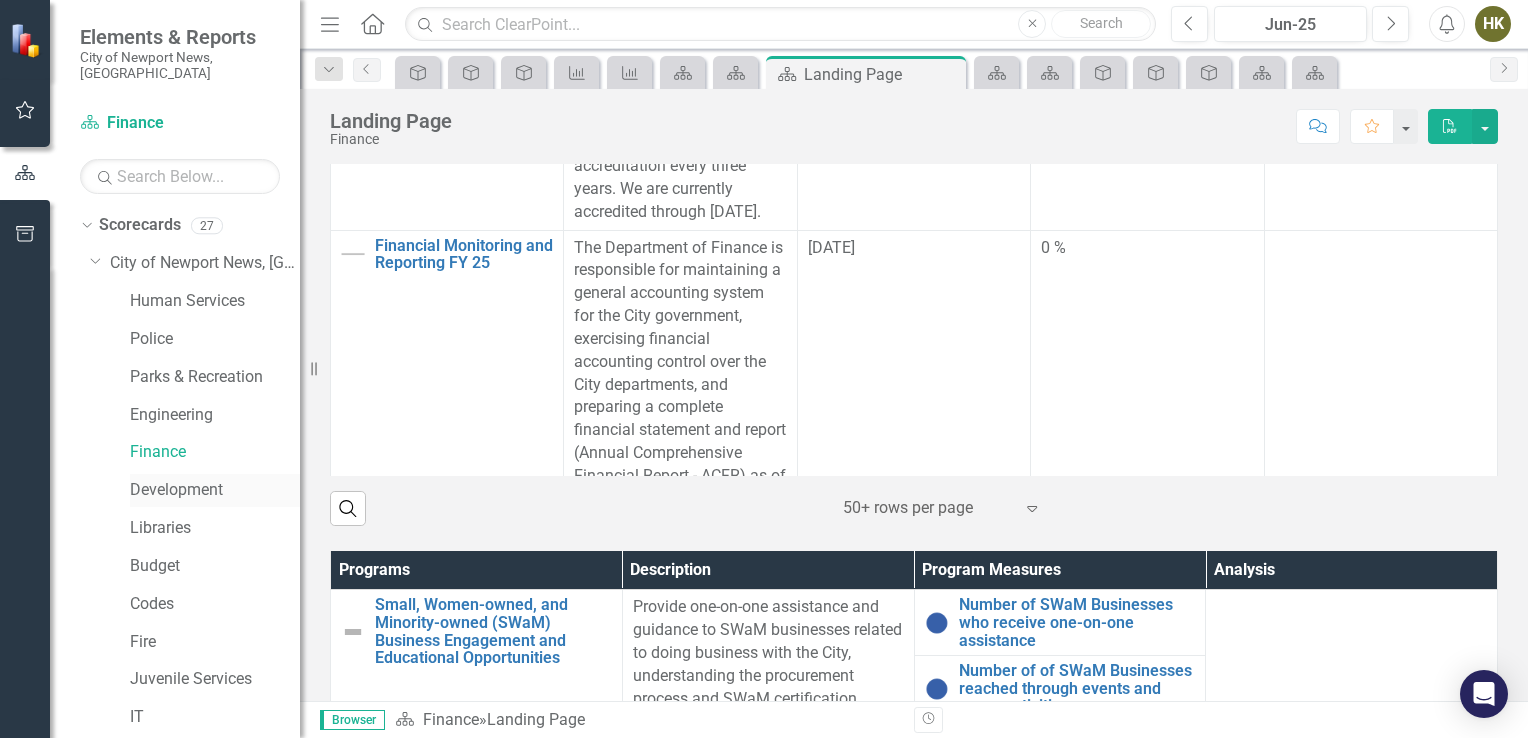 click on "Development" at bounding box center (215, 490) 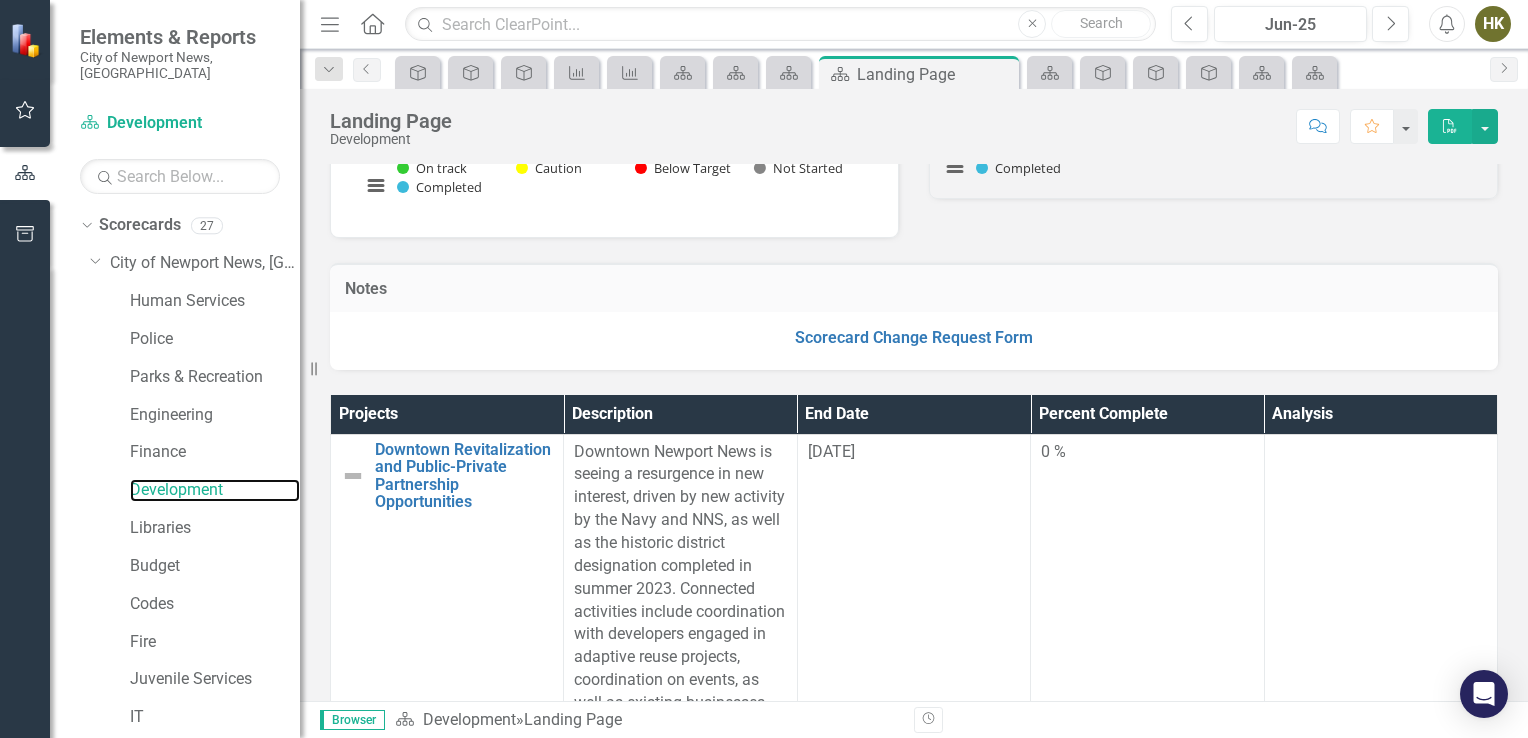scroll, scrollTop: 302, scrollLeft: 0, axis: vertical 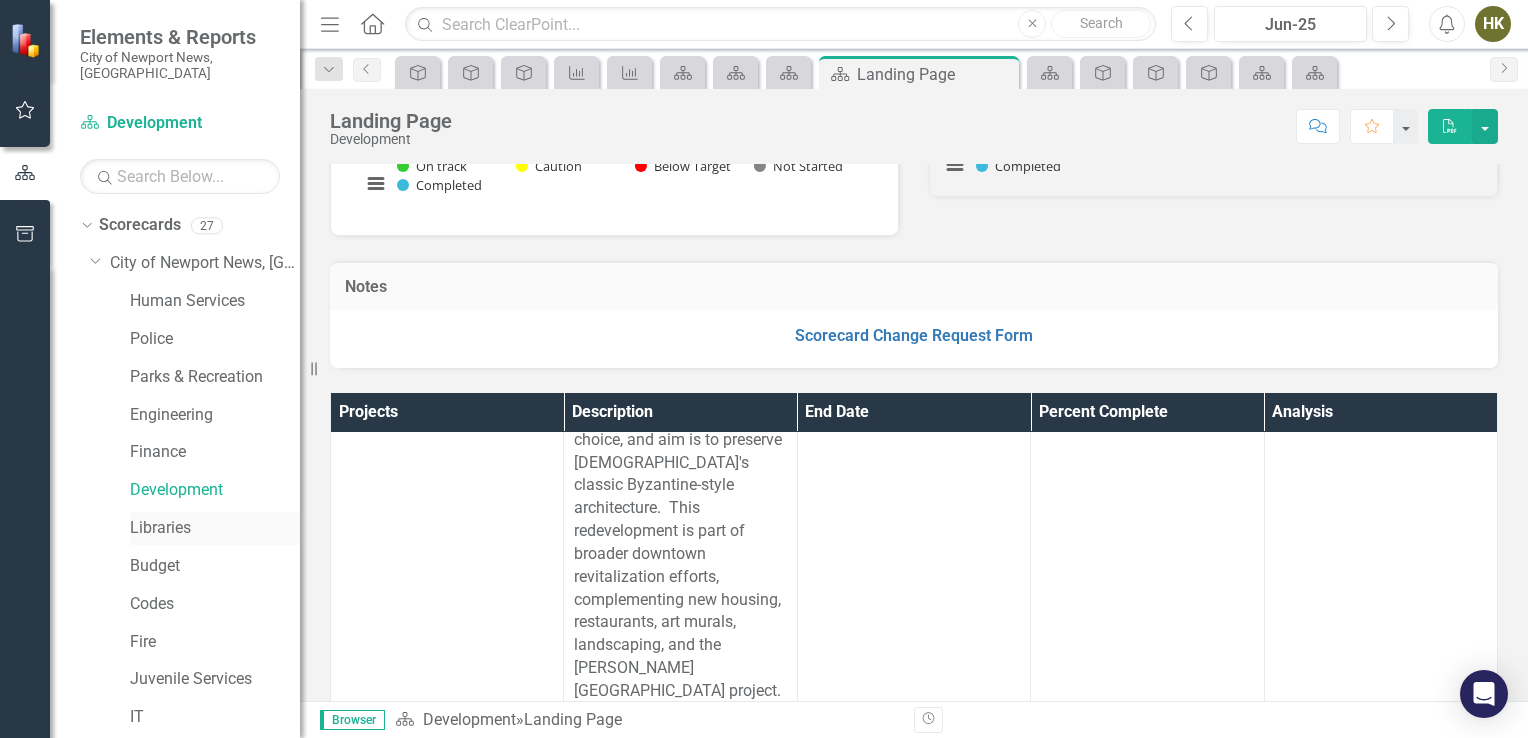 click on "Libraries" at bounding box center (215, 528) 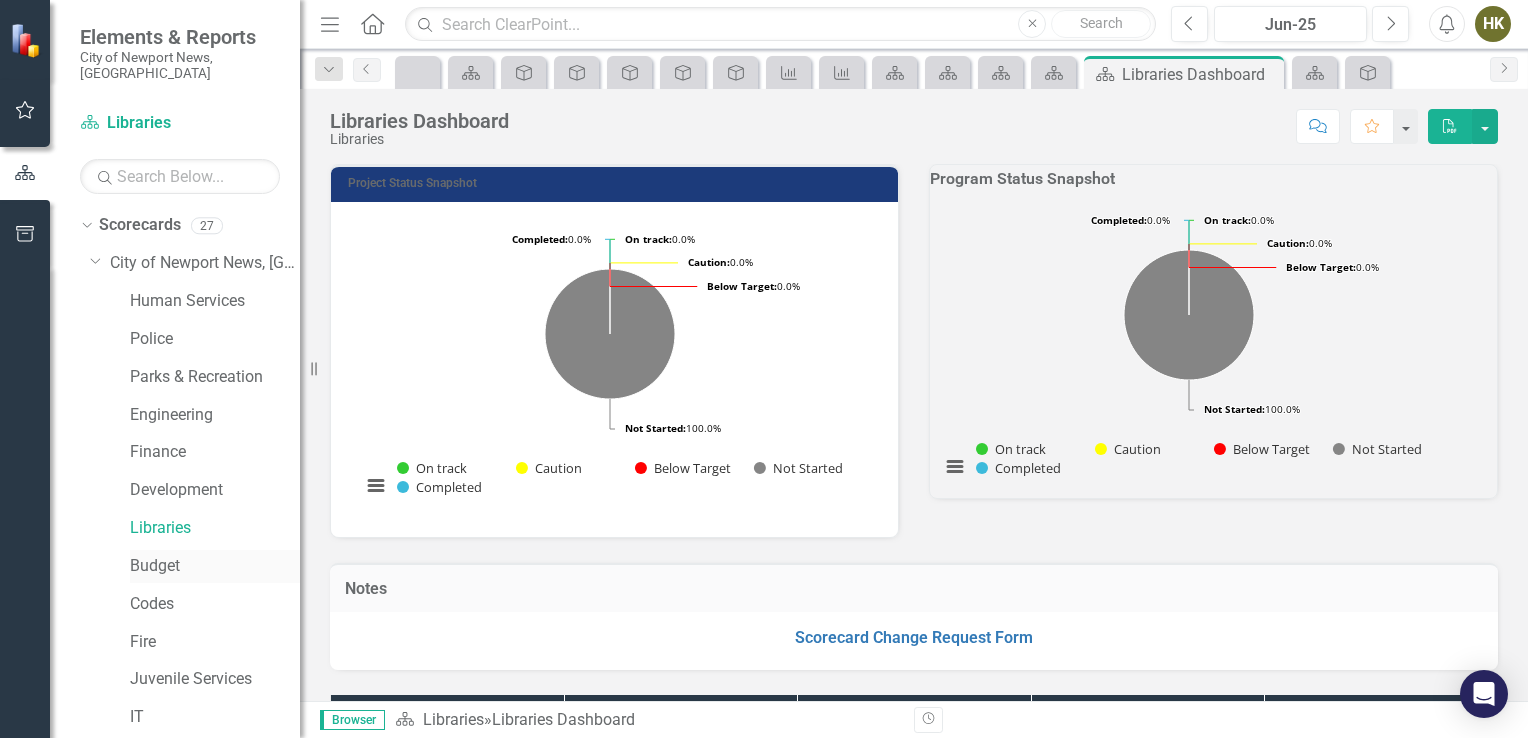 click on "Budget" at bounding box center (215, 566) 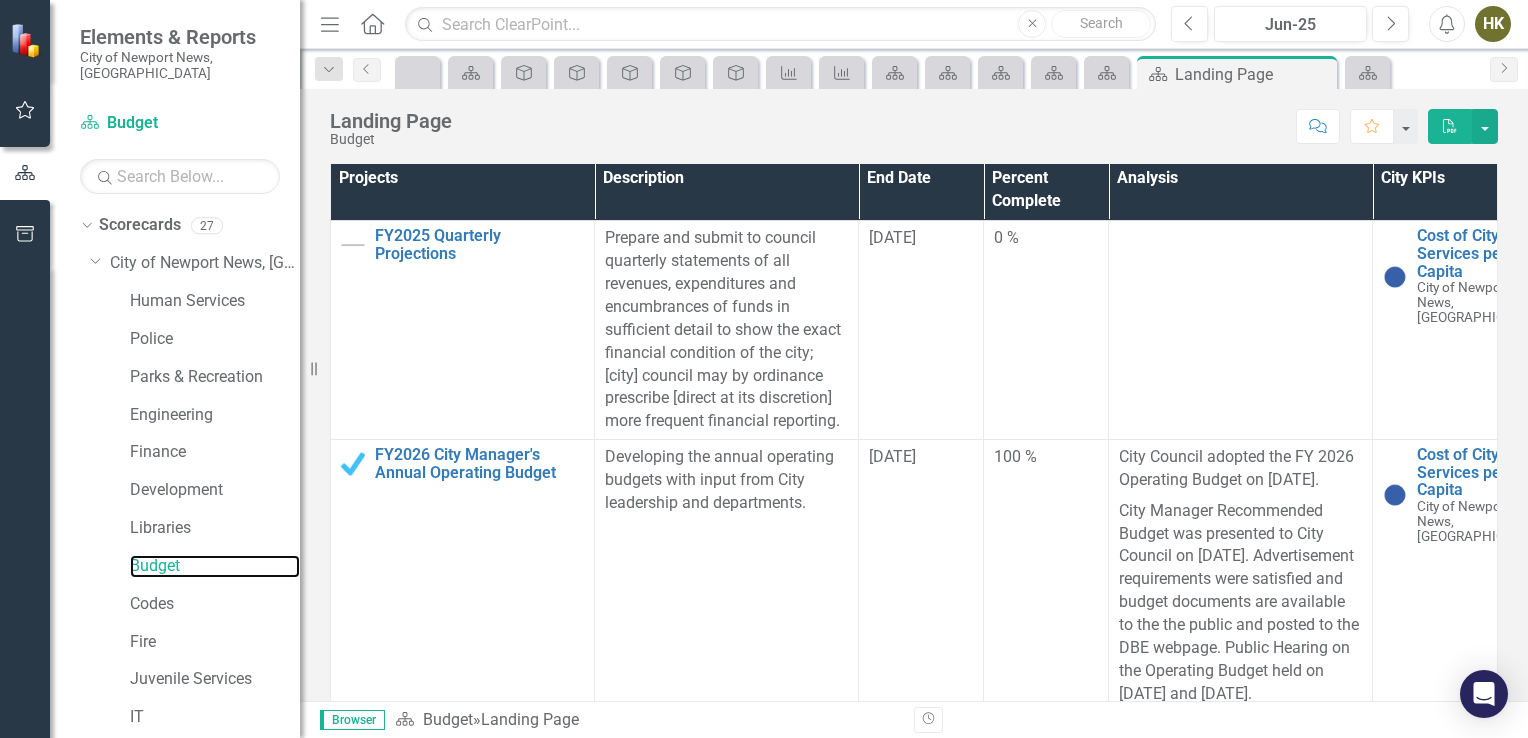 scroll, scrollTop: 539, scrollLeft: 0, axis: vertical 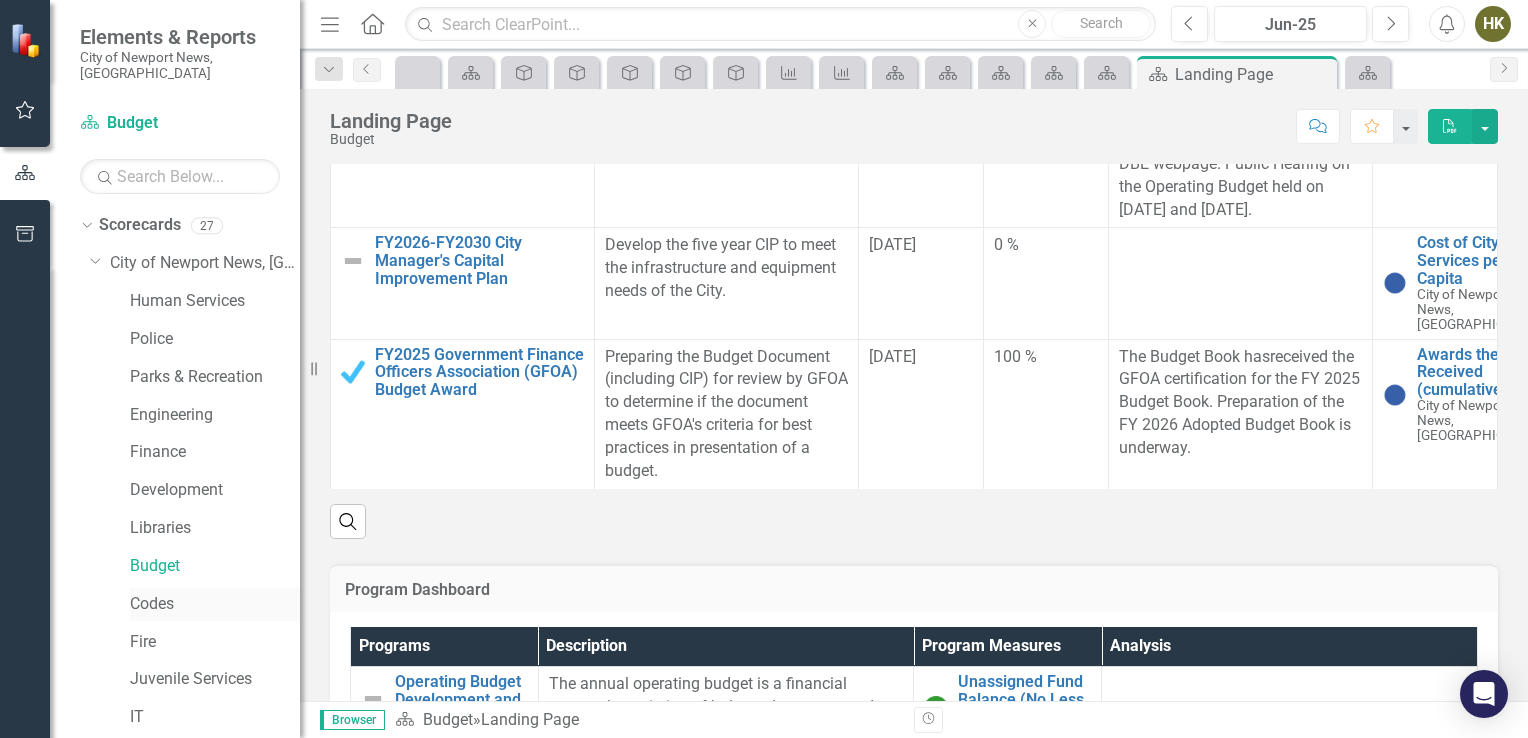 click on "Codes" at bounding box center [215, 604] 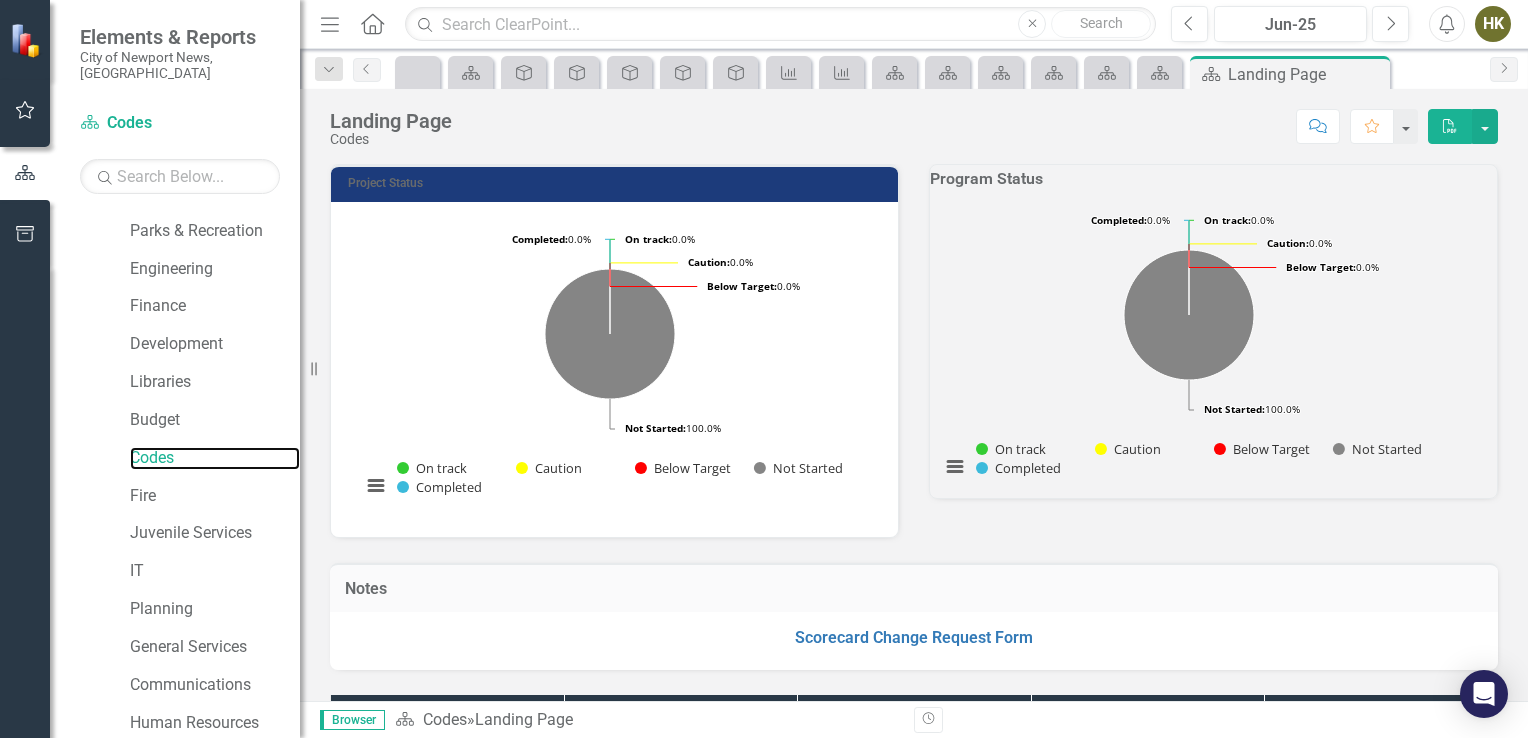 scroll, scrollTop: 146, scrollLeft: 0, axis: vertical 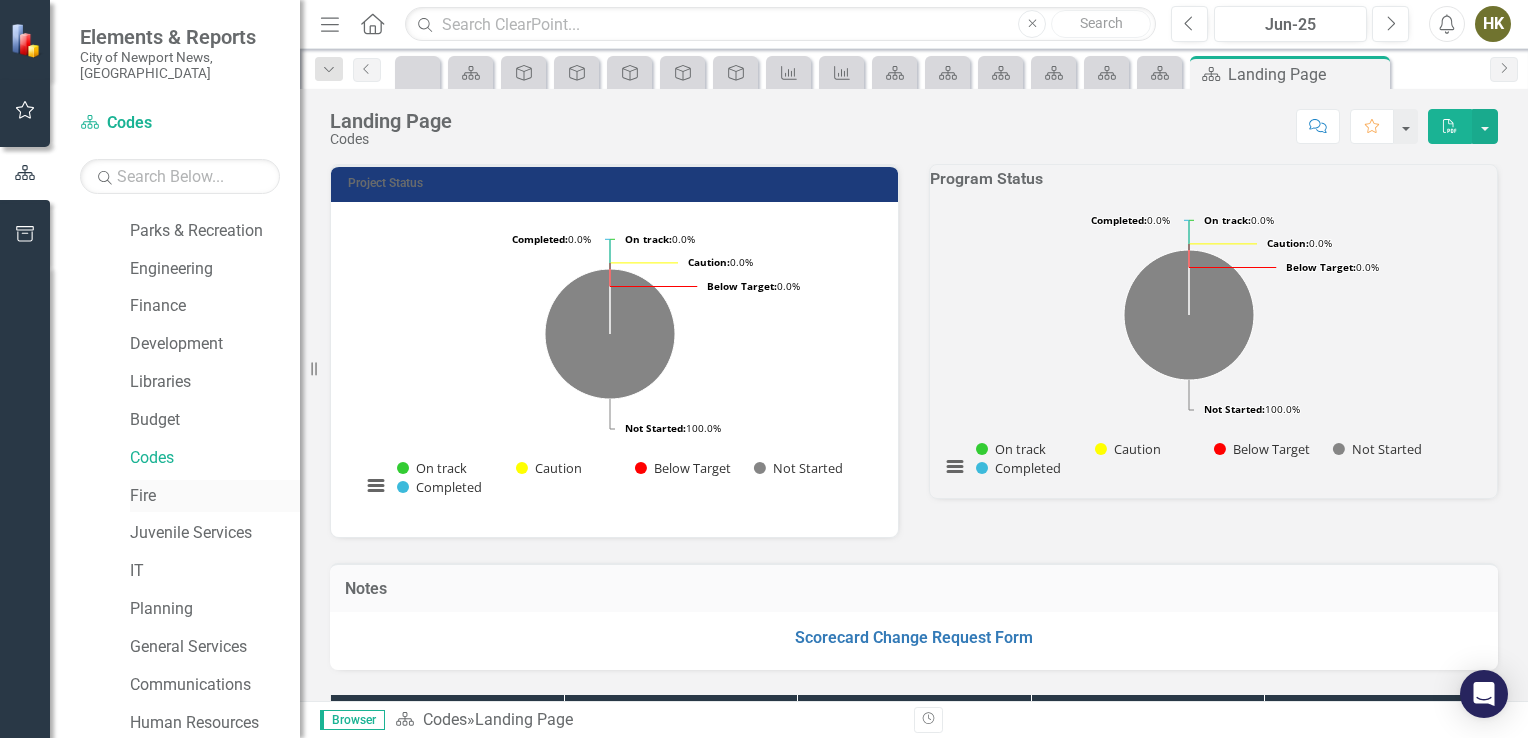 click on "Fire" at bounding box center (215, 496) 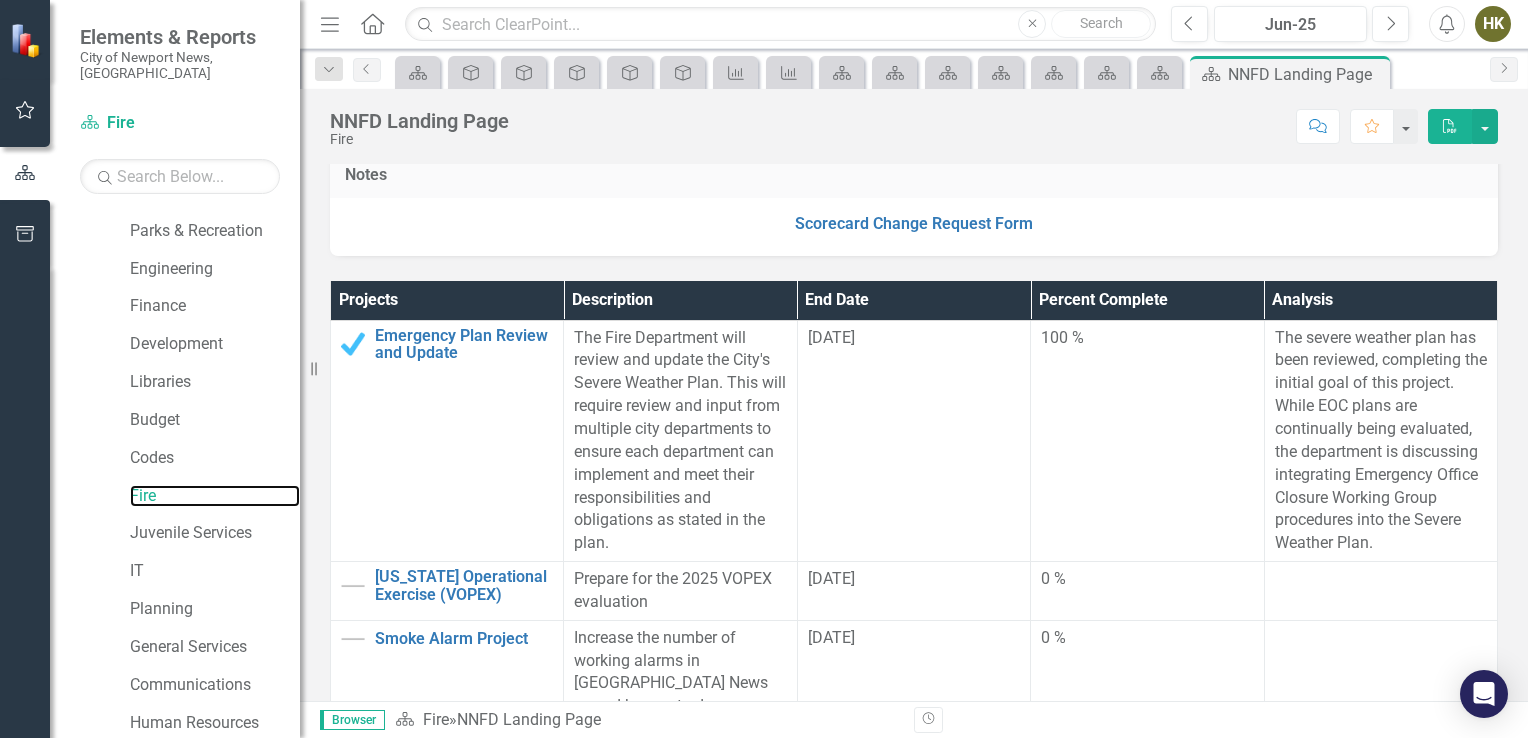 scroll, scrollTop: 415, scrollLeft: 0, axis: vertical 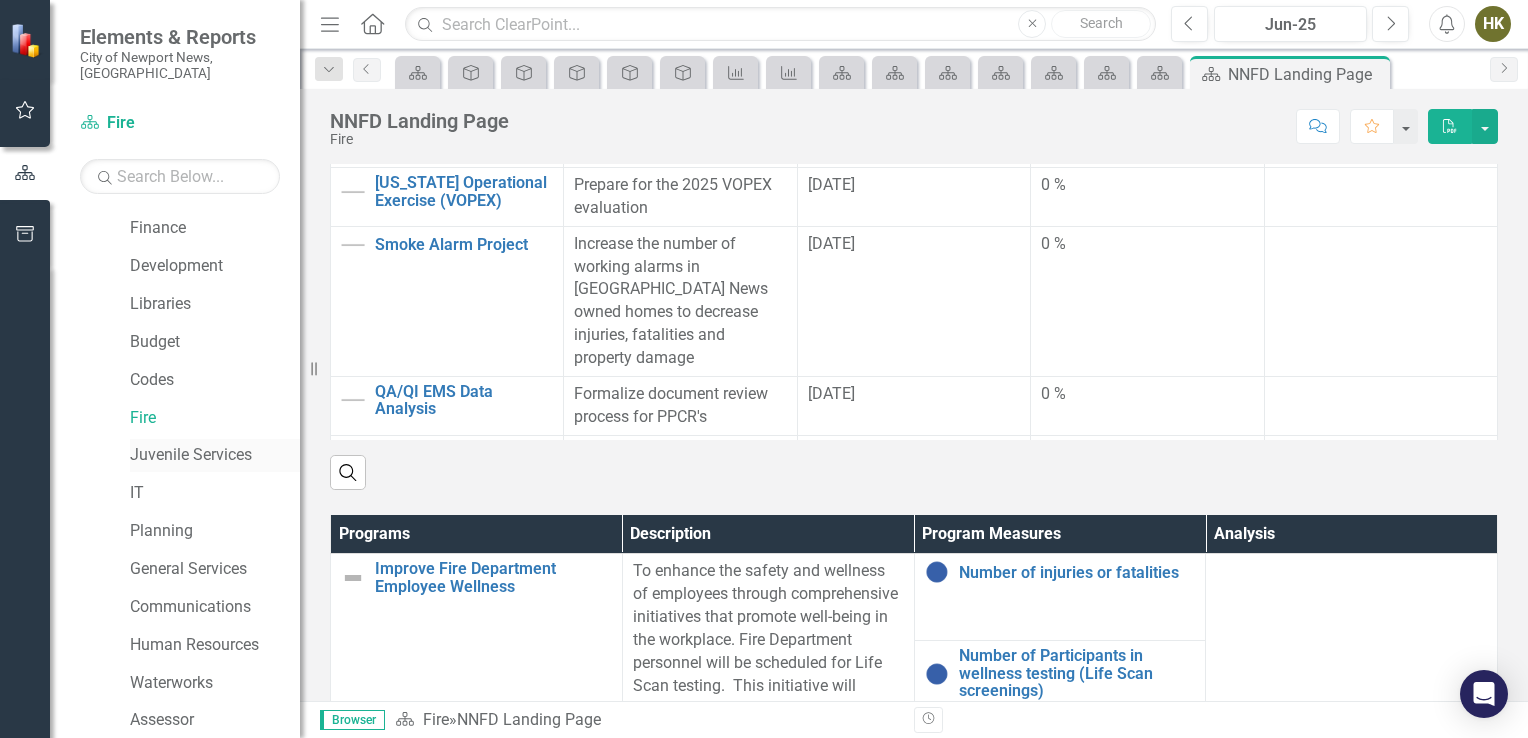 click on "Juvenile Services" at bounding box center [215, 455] 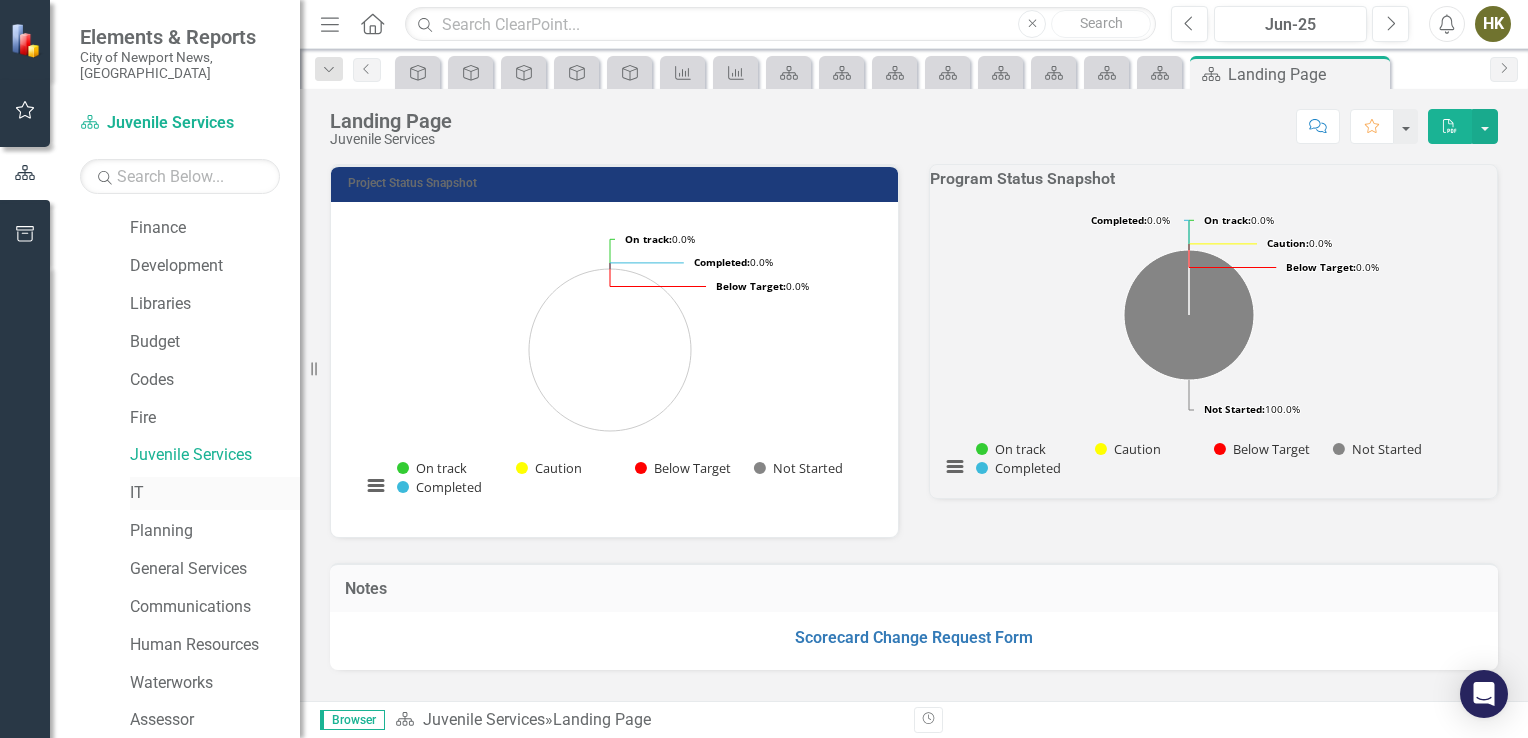 click on "IT" at bounding box center (215, 493) 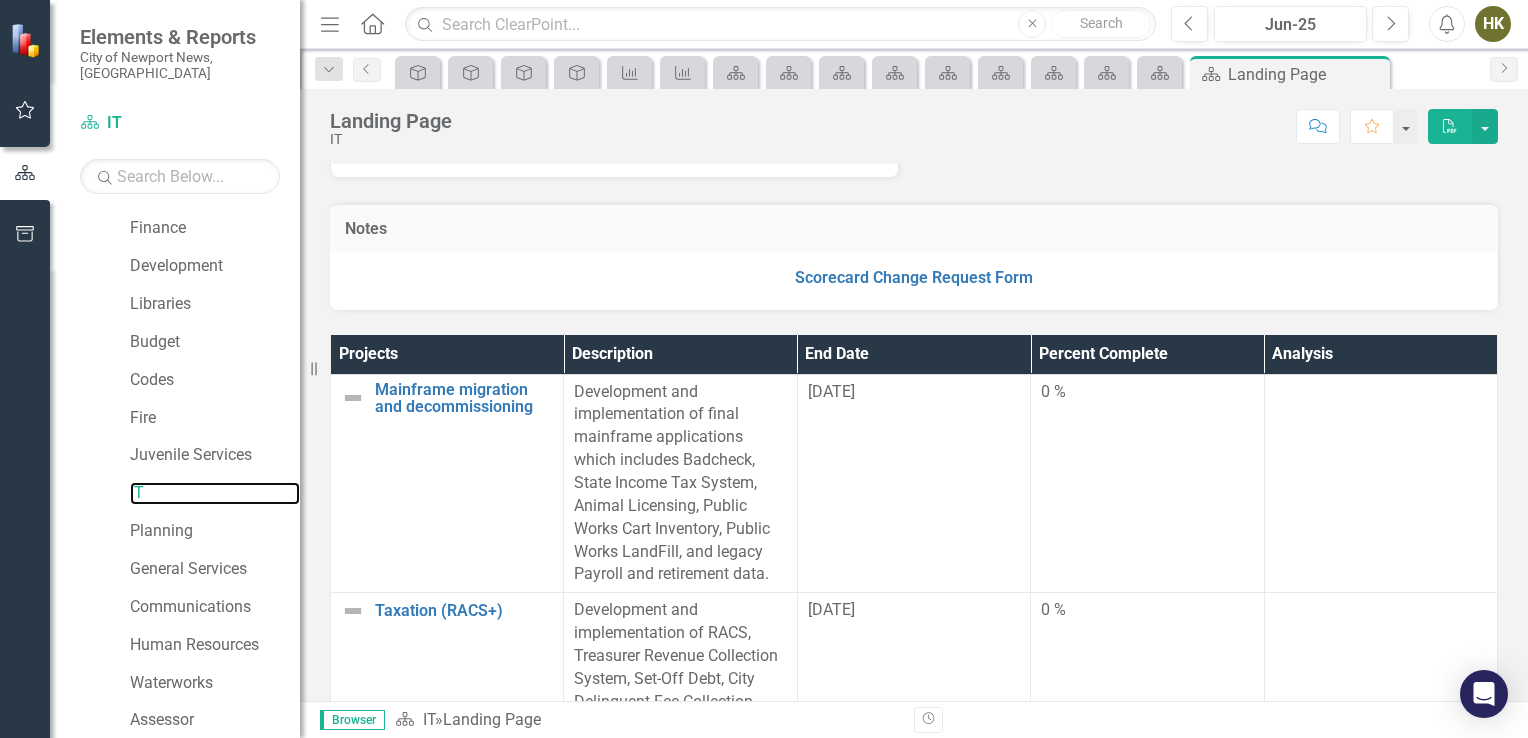 scroll, scrollTop: 364, scrollLeft: 0, axis: vertical 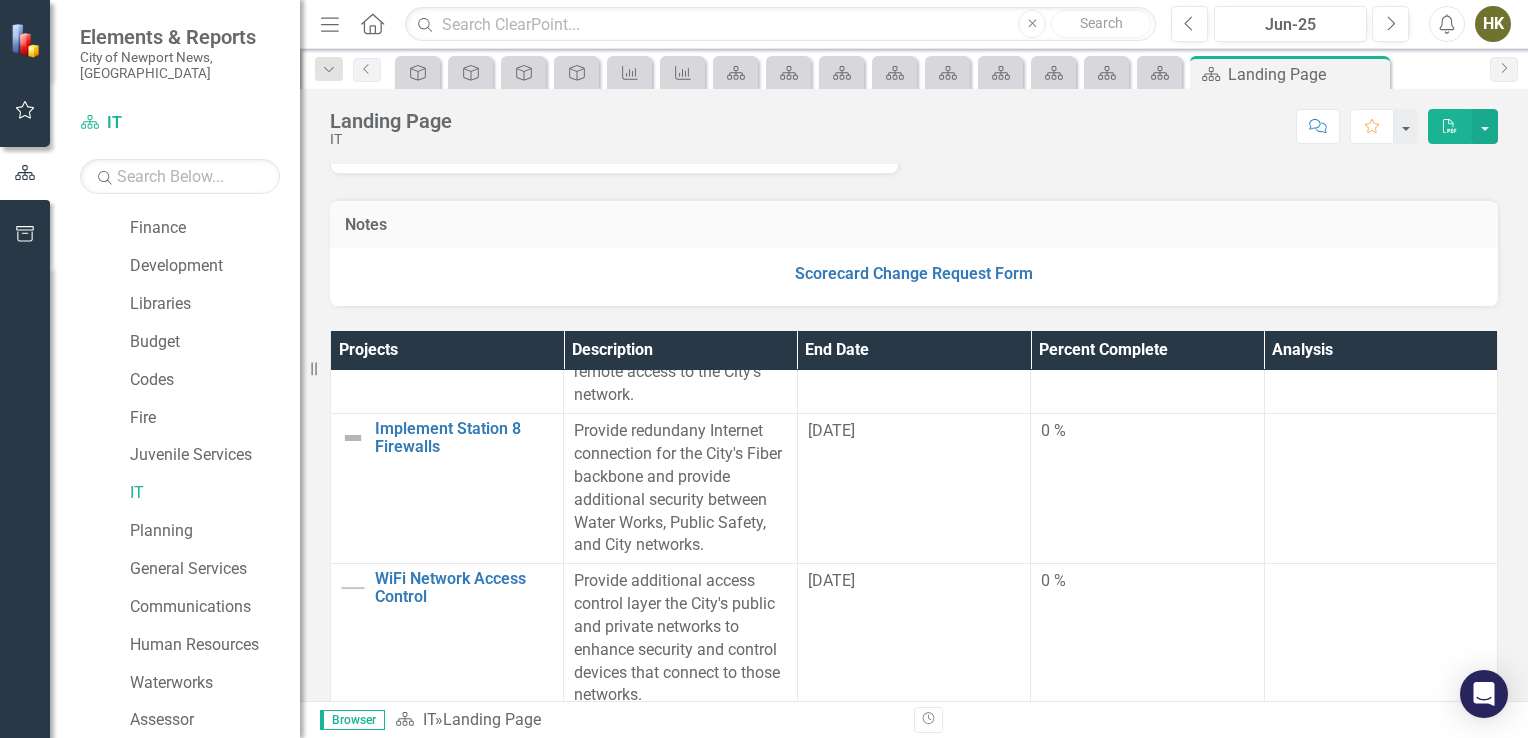 drag, startPoint x: 571, startPoint y: 437, endPoint x: 588, endPoint y: 471, distance: 38.013157 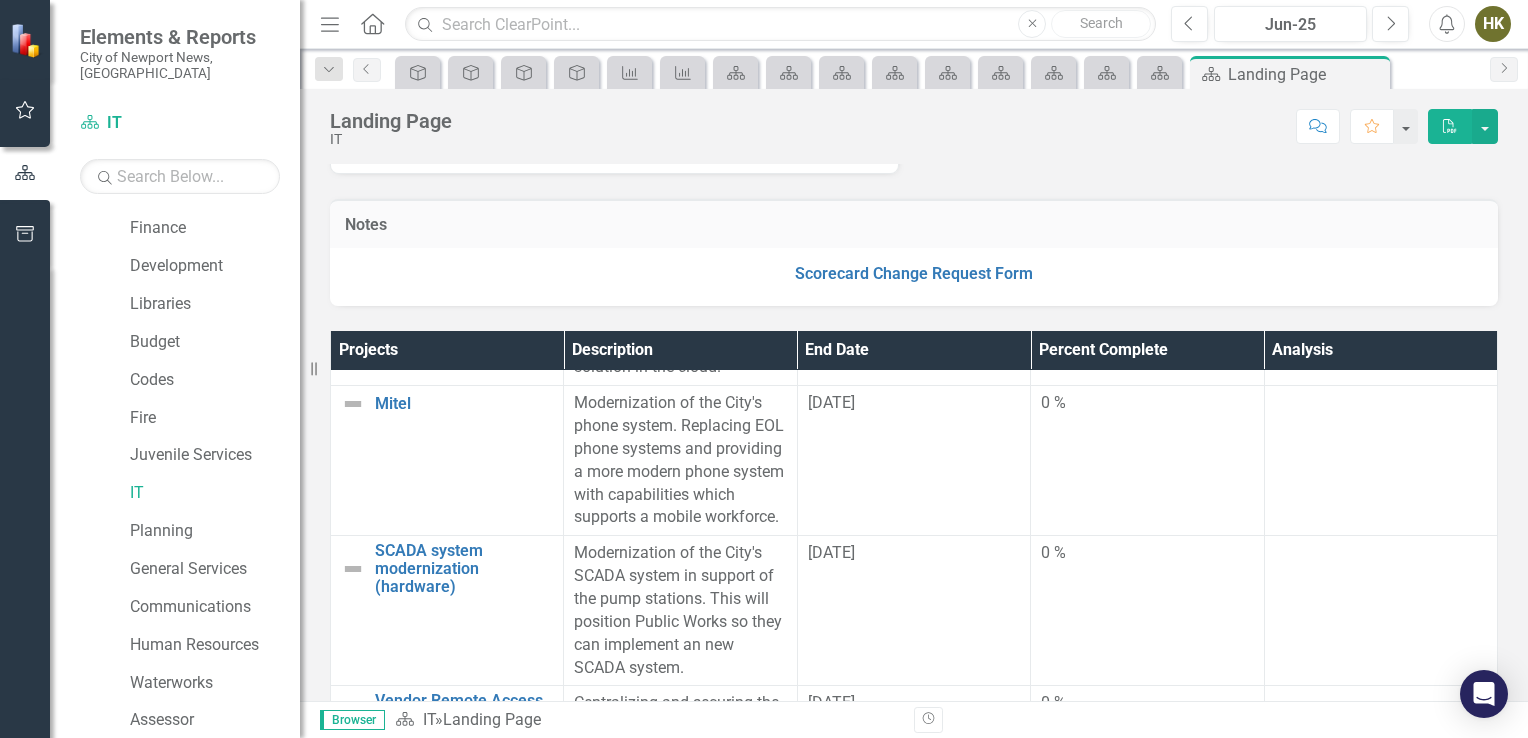 scroll, scrollTop: 1424, scrollLeft: 0, axis: vertical 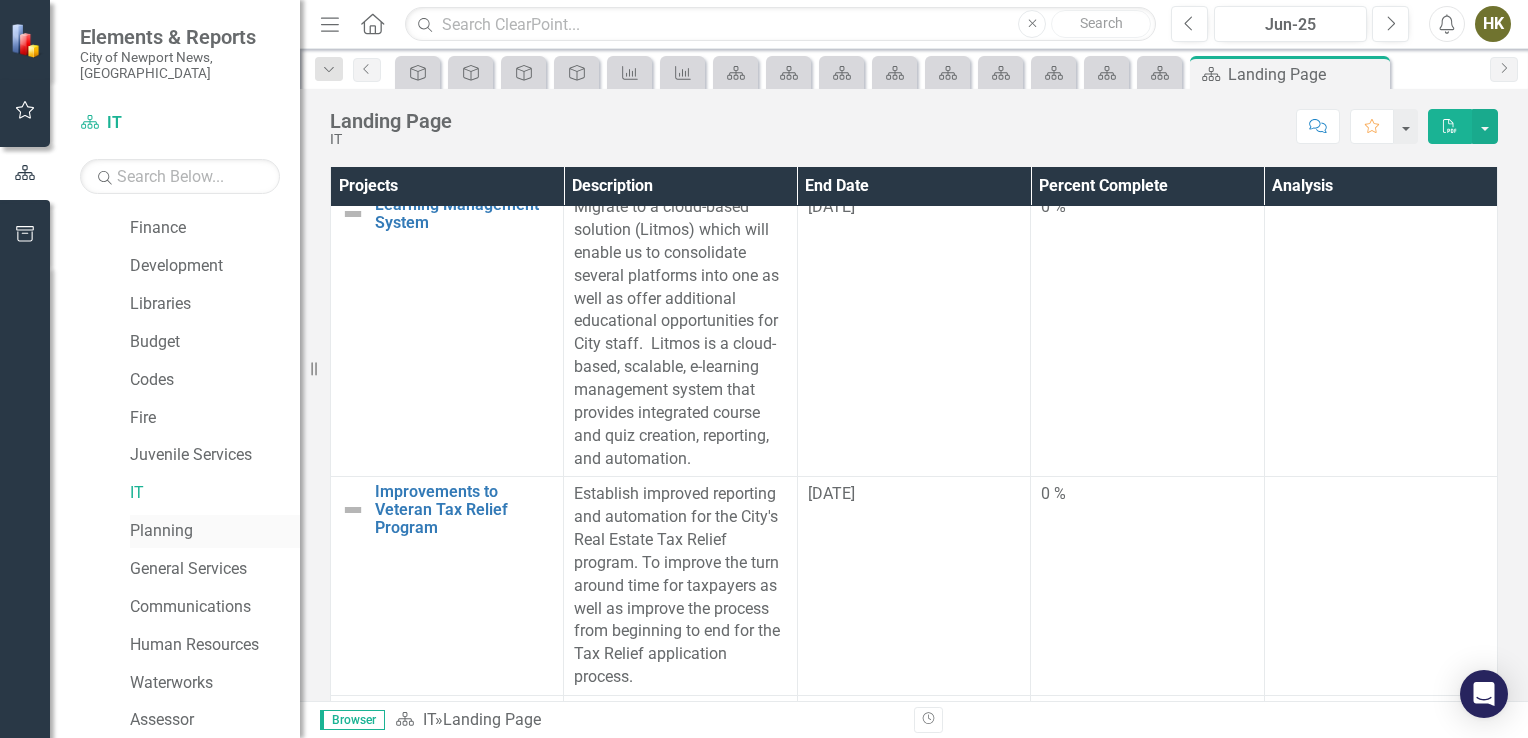 click on "Planning" at bounding box center [215, 531] 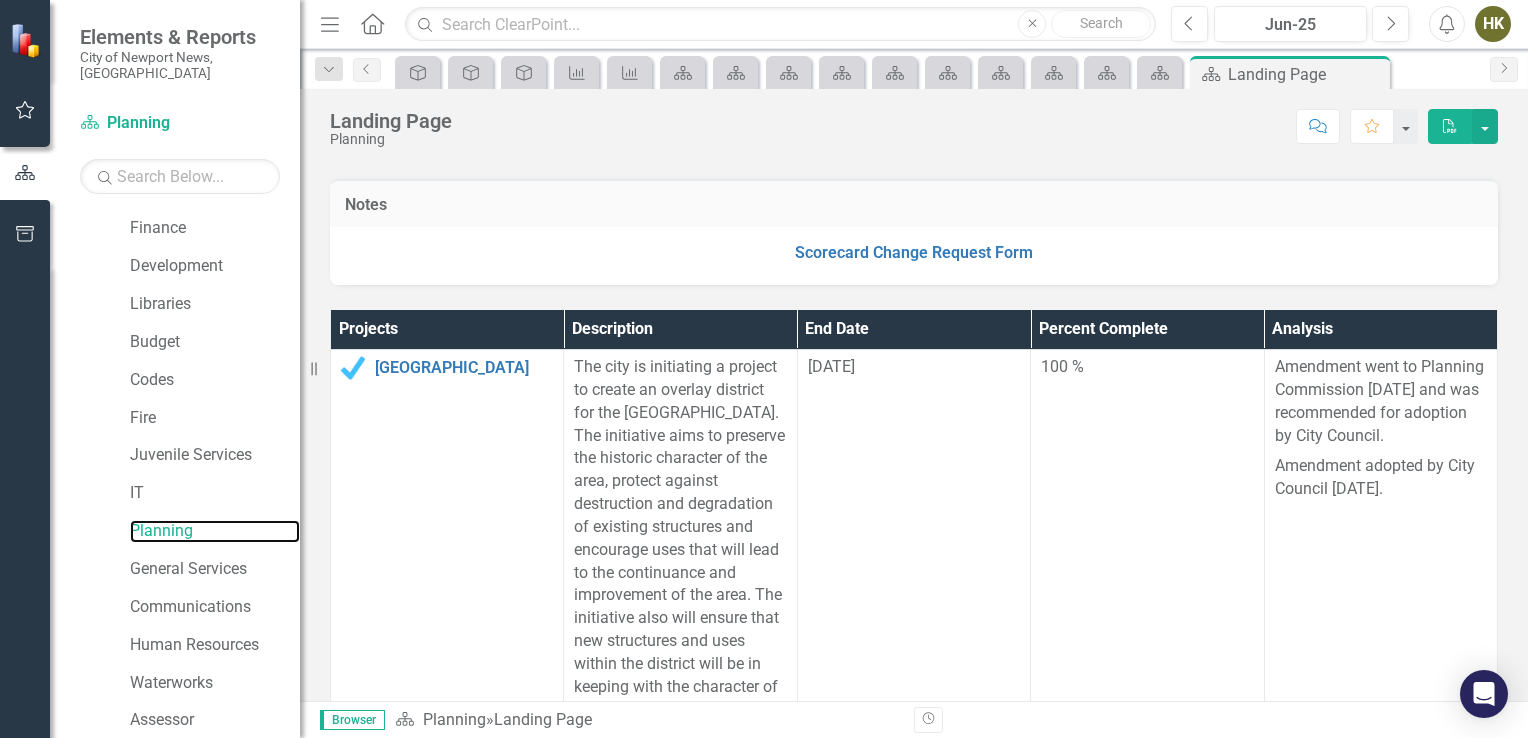 scroll, scrollTop: 400, scrollLeft: 0, axis: vertical 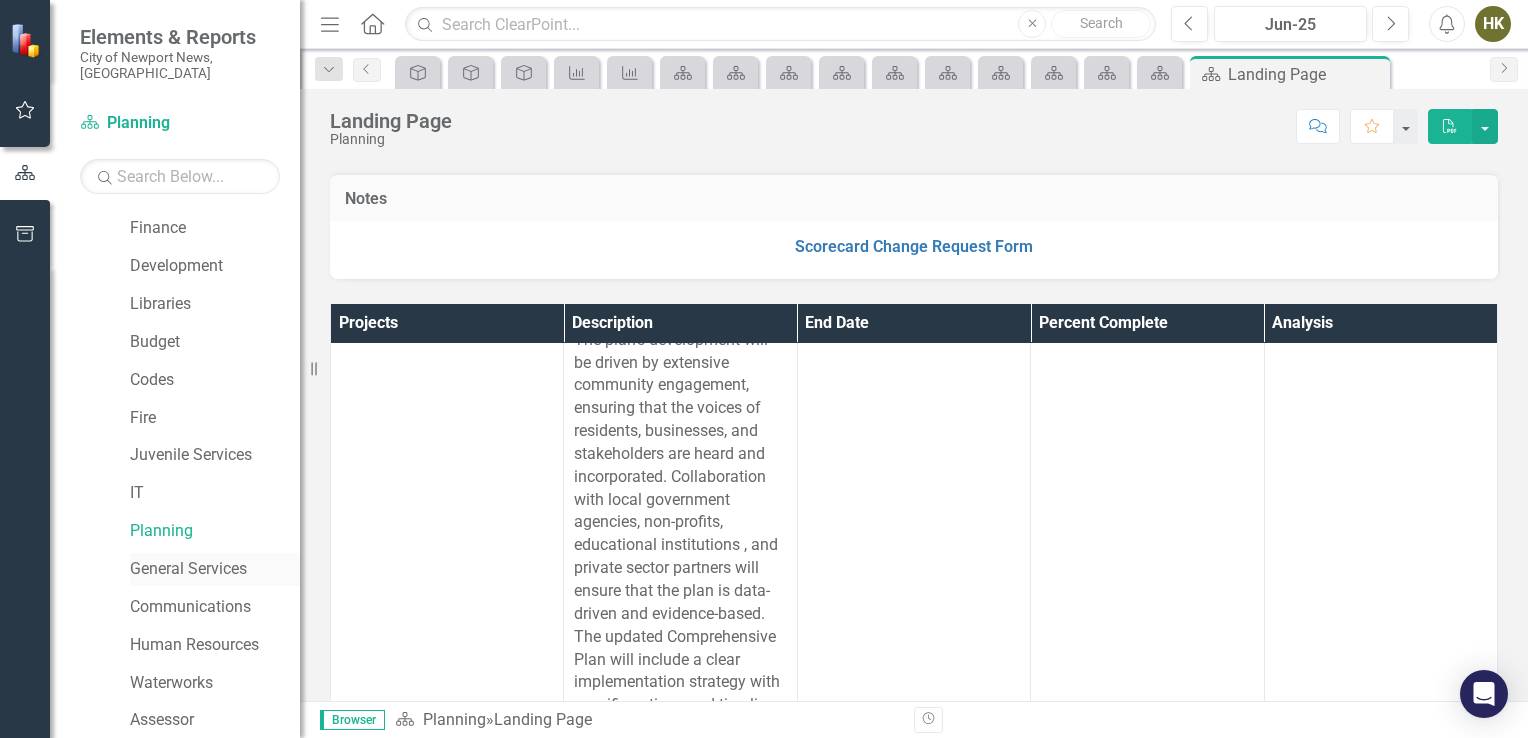 click on "General Services" at bounding box center (215, 569) 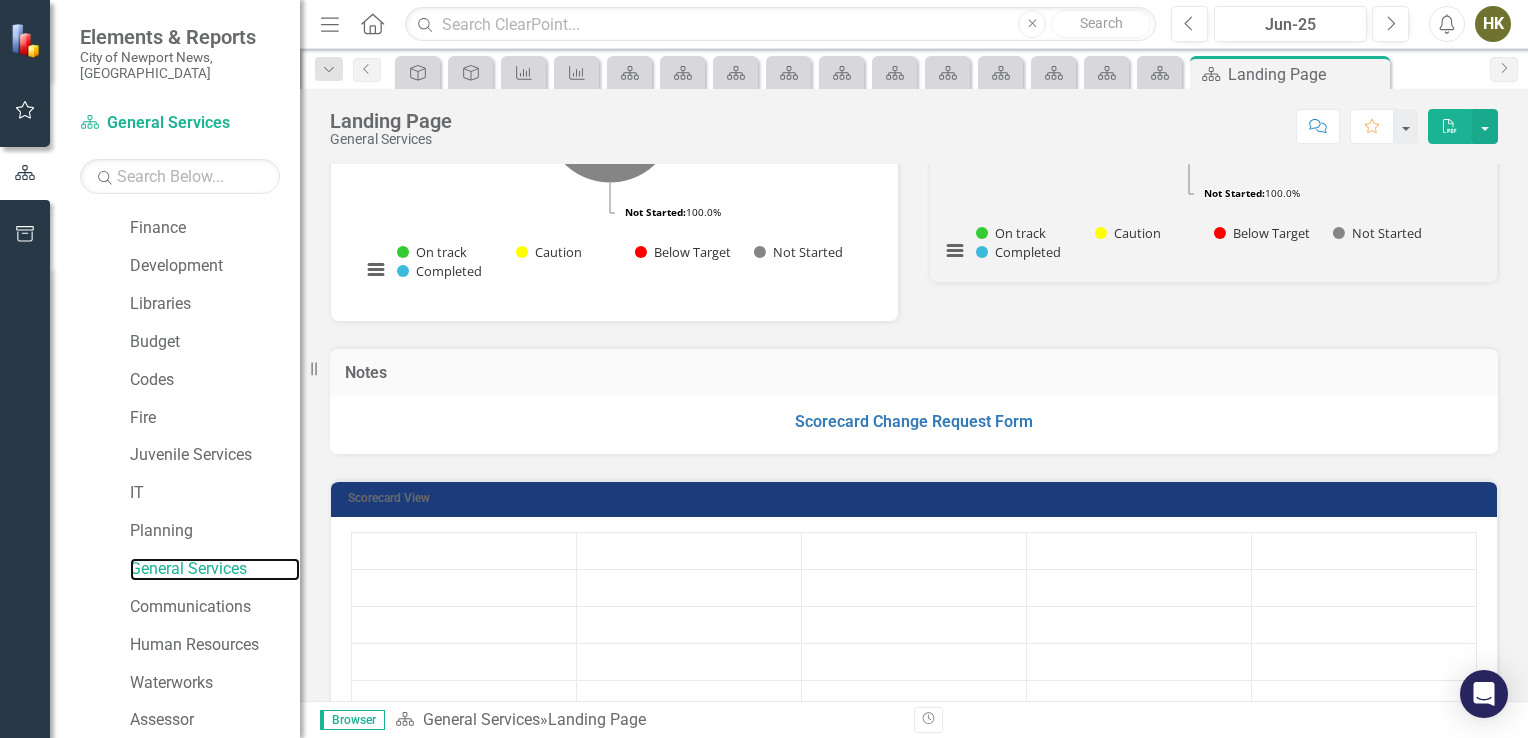 scroll, scrollTop: 217, scrollLeft: 0, axis: vertical 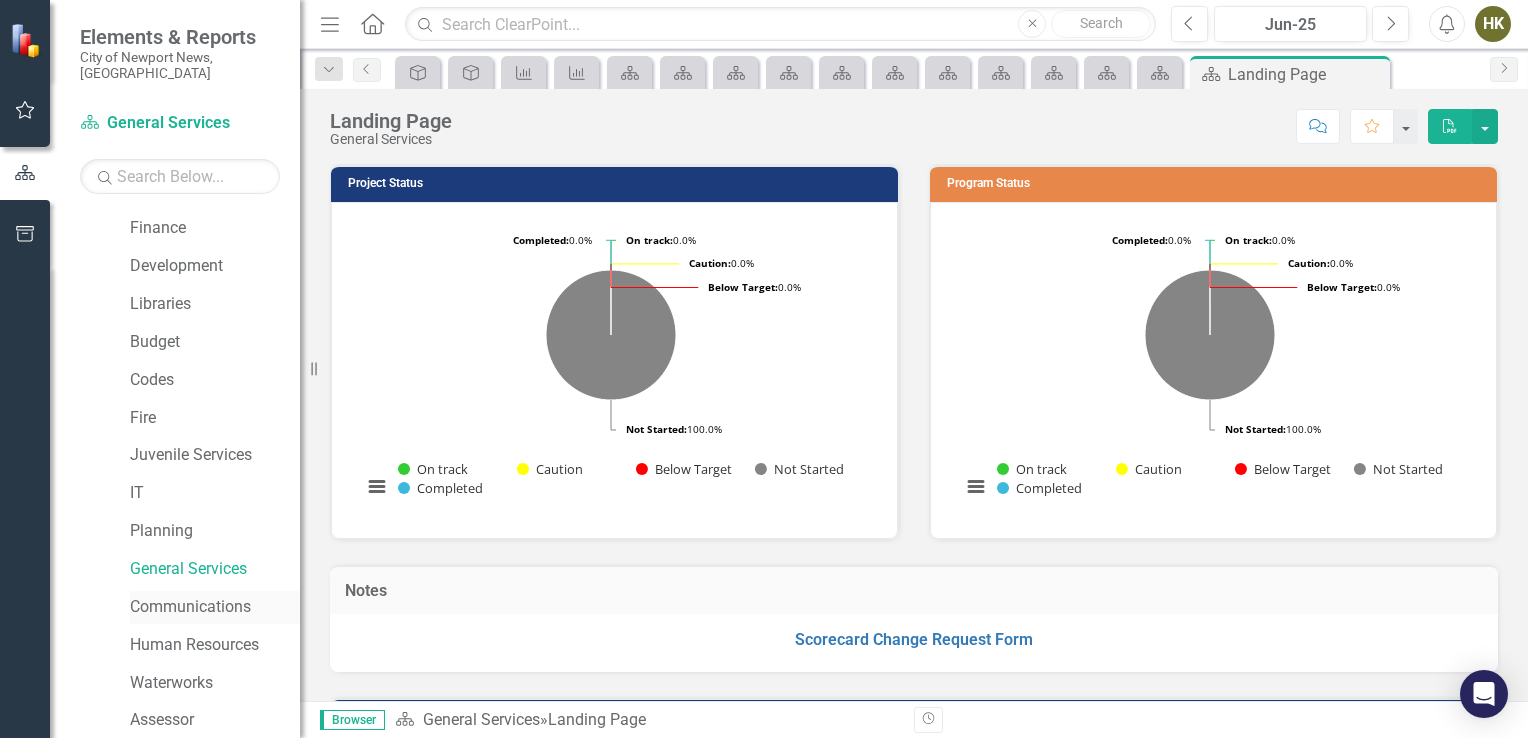 click on "Communications" at bounding box center [215, 607] 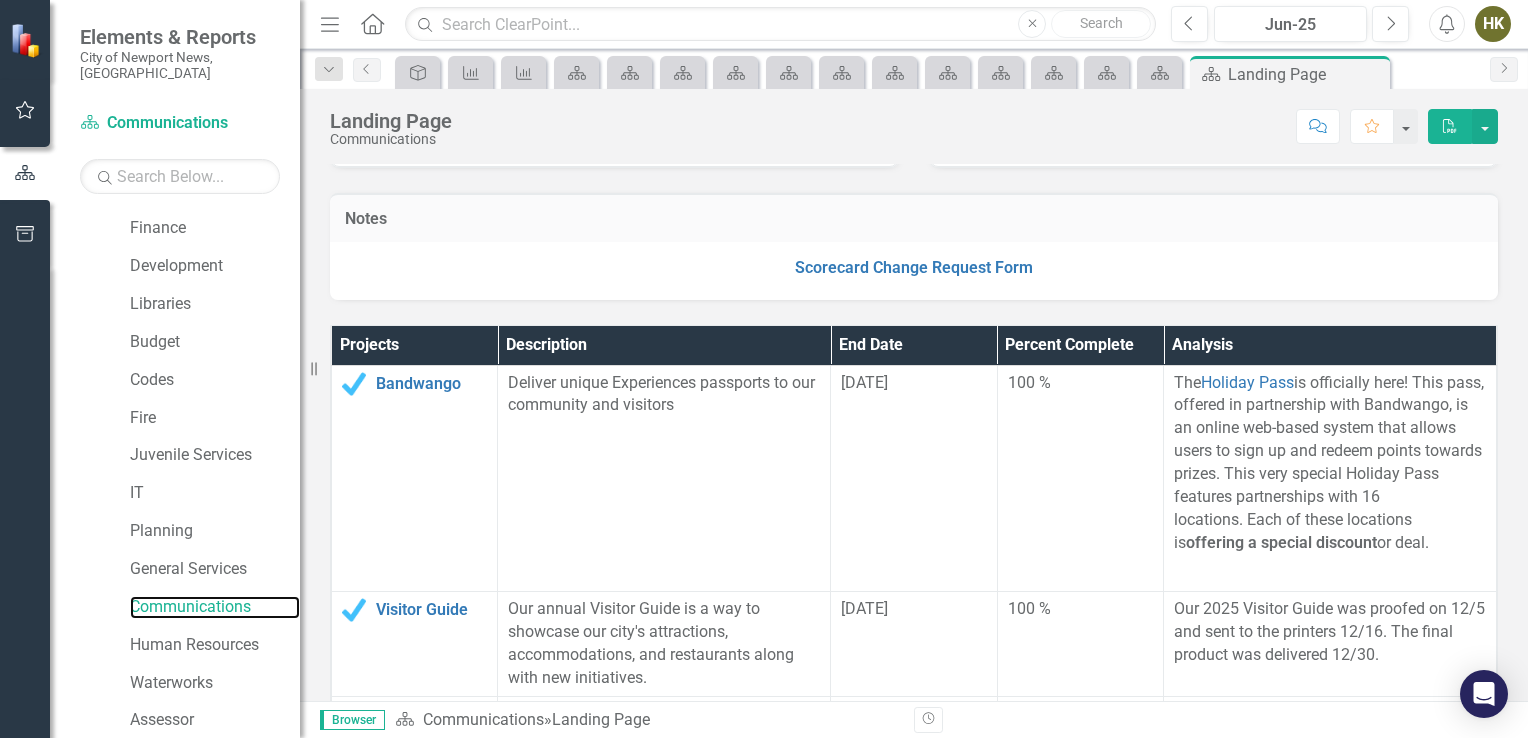 scroll, scrollTop: 372, scrollLeft: 0, axis: vertical 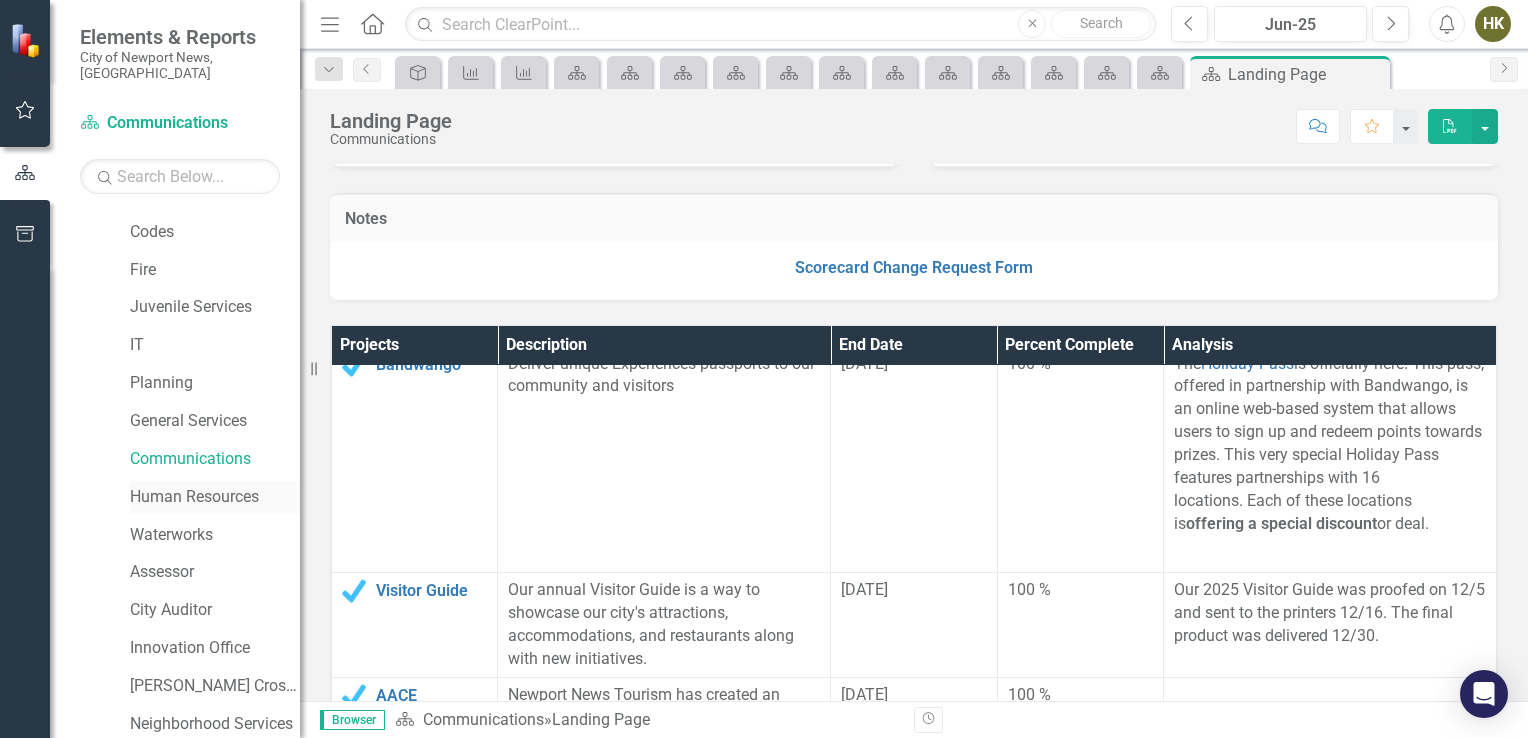 click on "Human Resources" at bounding box center [215, 497] 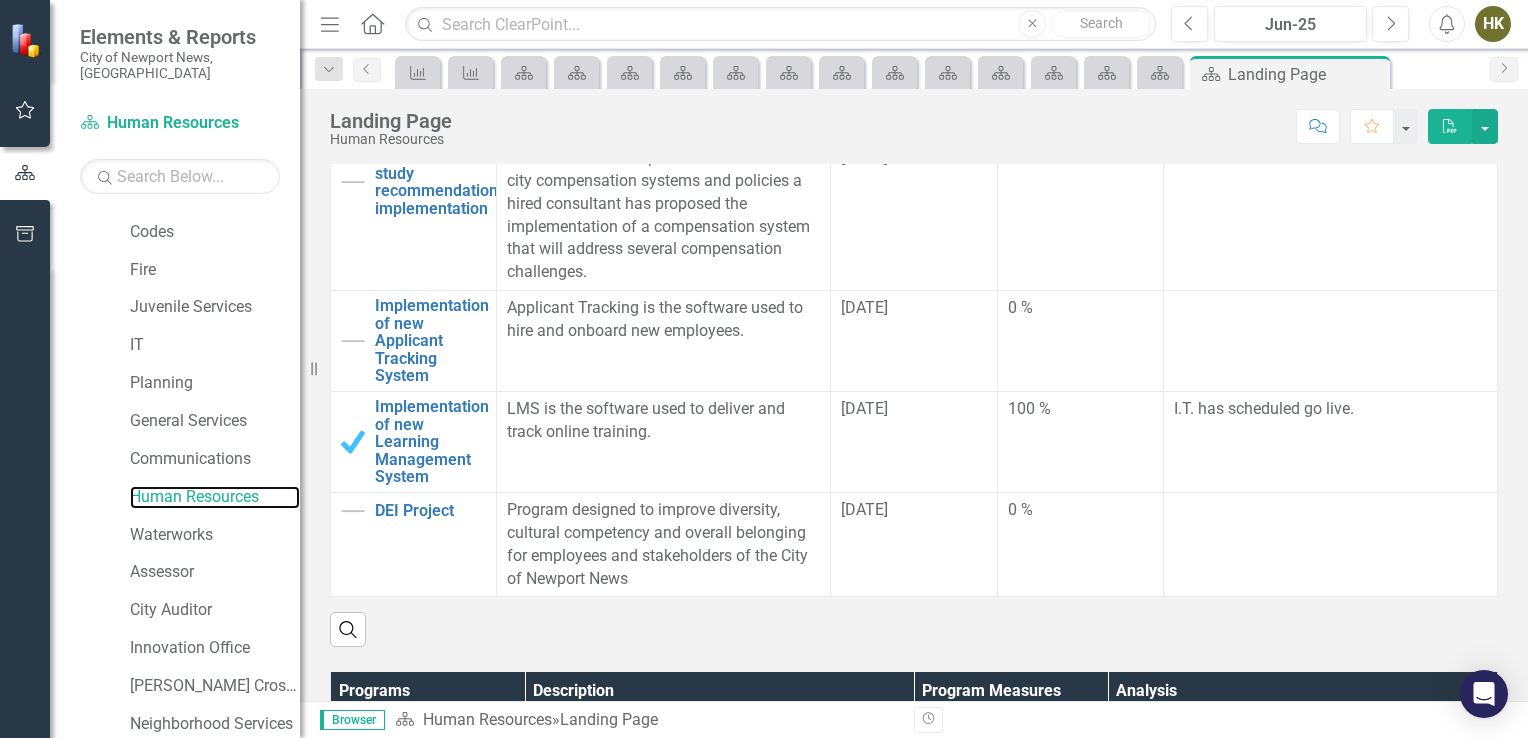 scroll, scrollTop: 601, scrollLeft: 0, axis: vertical 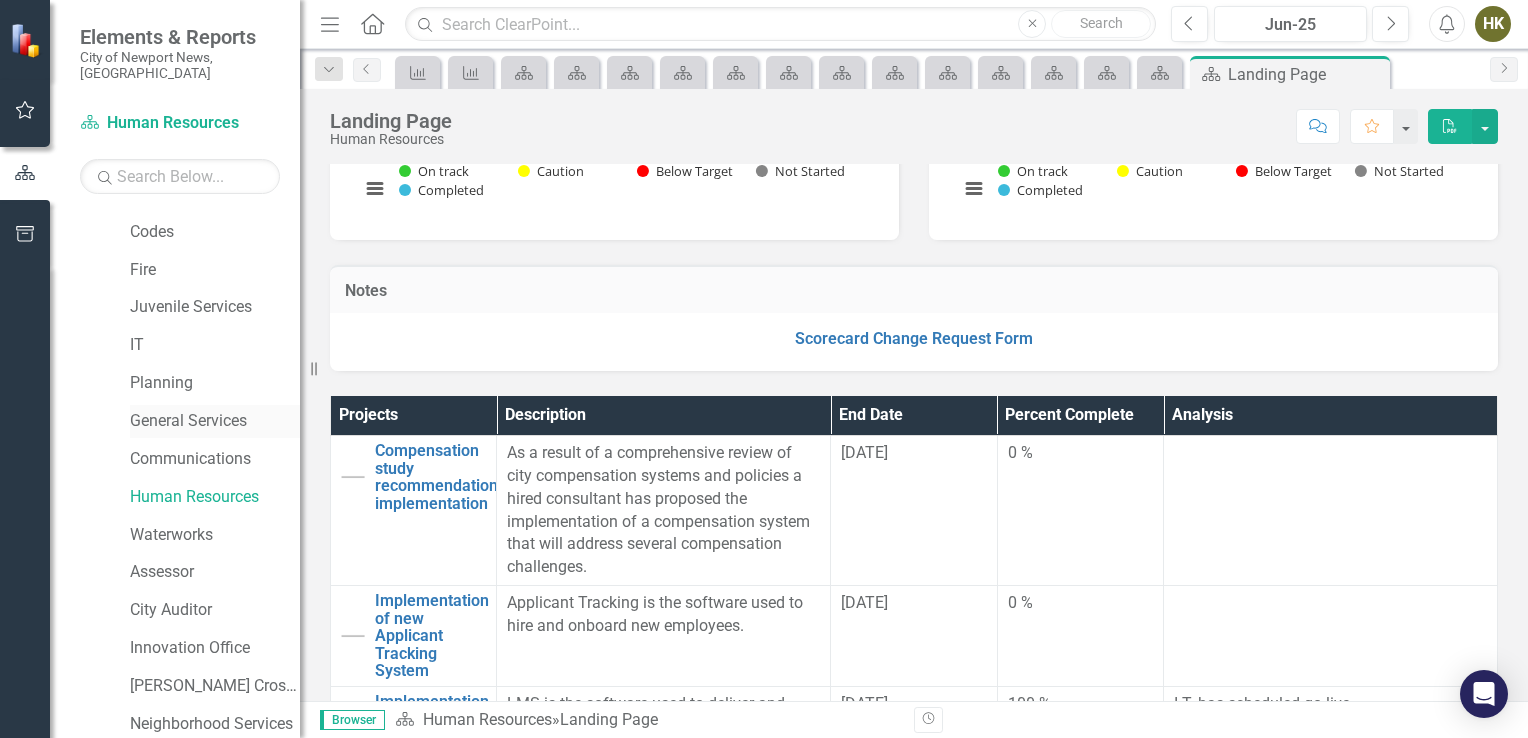 click on "General Services" at bounding box center [215, 421] 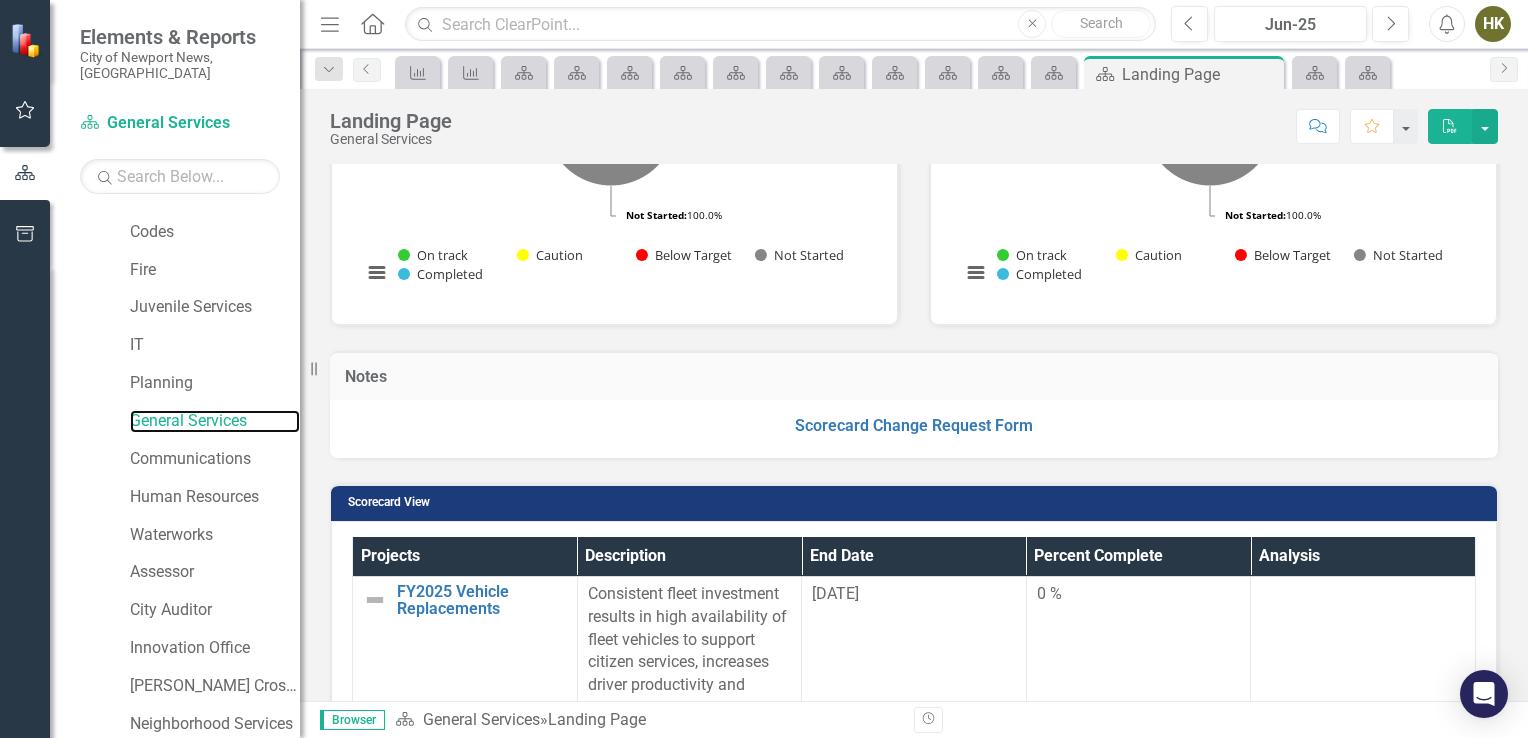 scroll, scrollTop: 390, scrollLeft: 0, axis: vertical 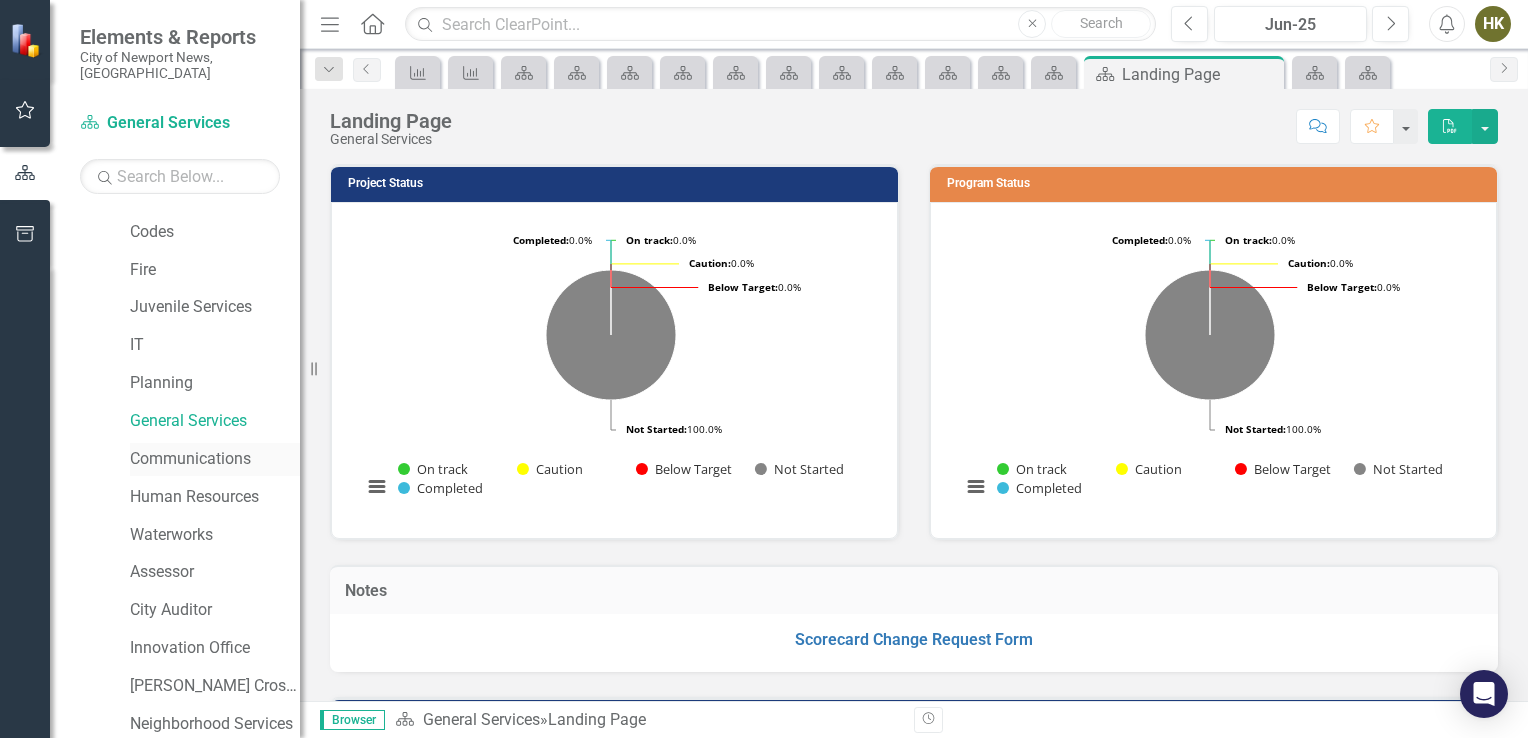 click on "Communications" at bounding box center (215, 459) 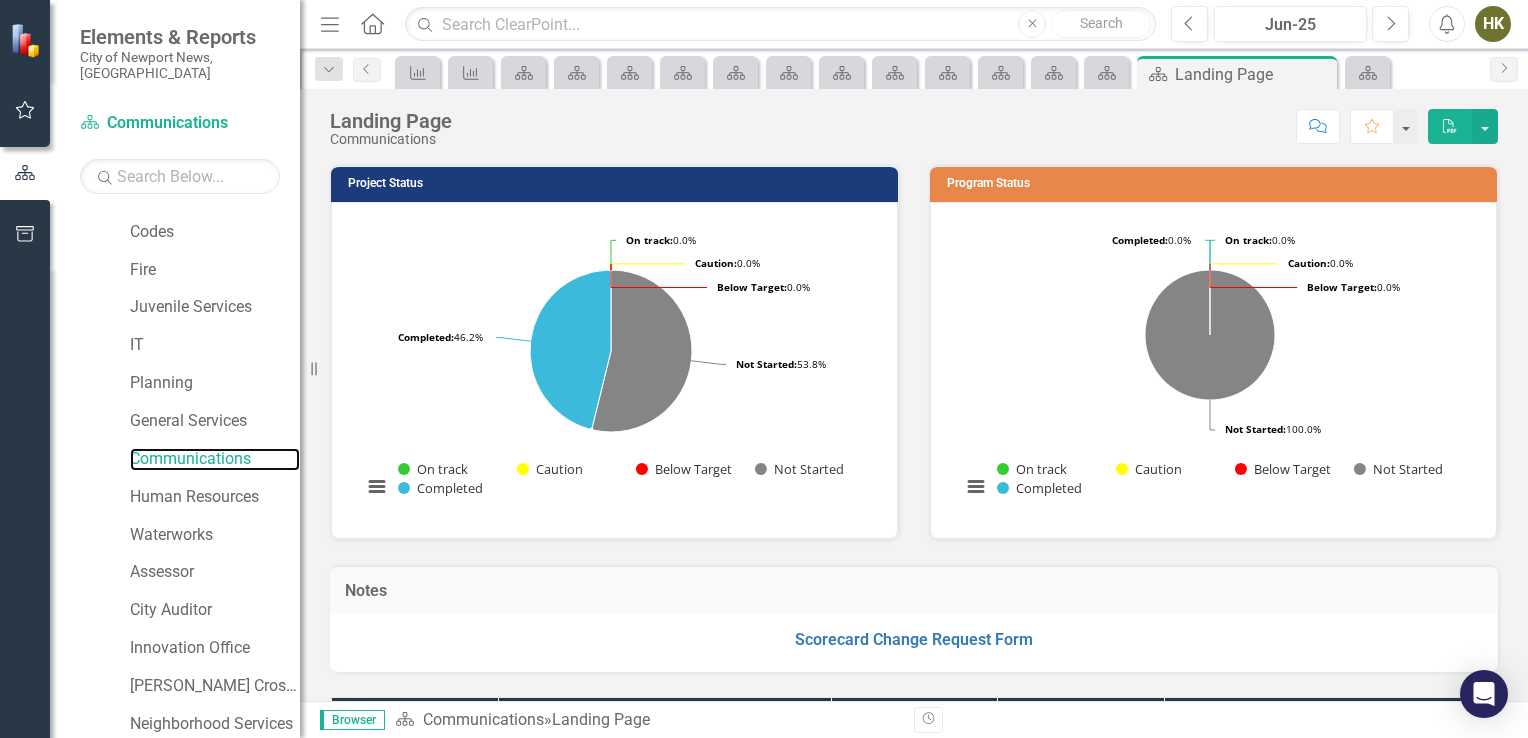 scroll, scrollTop: 124, scrollLeft: 0, axis: vertical 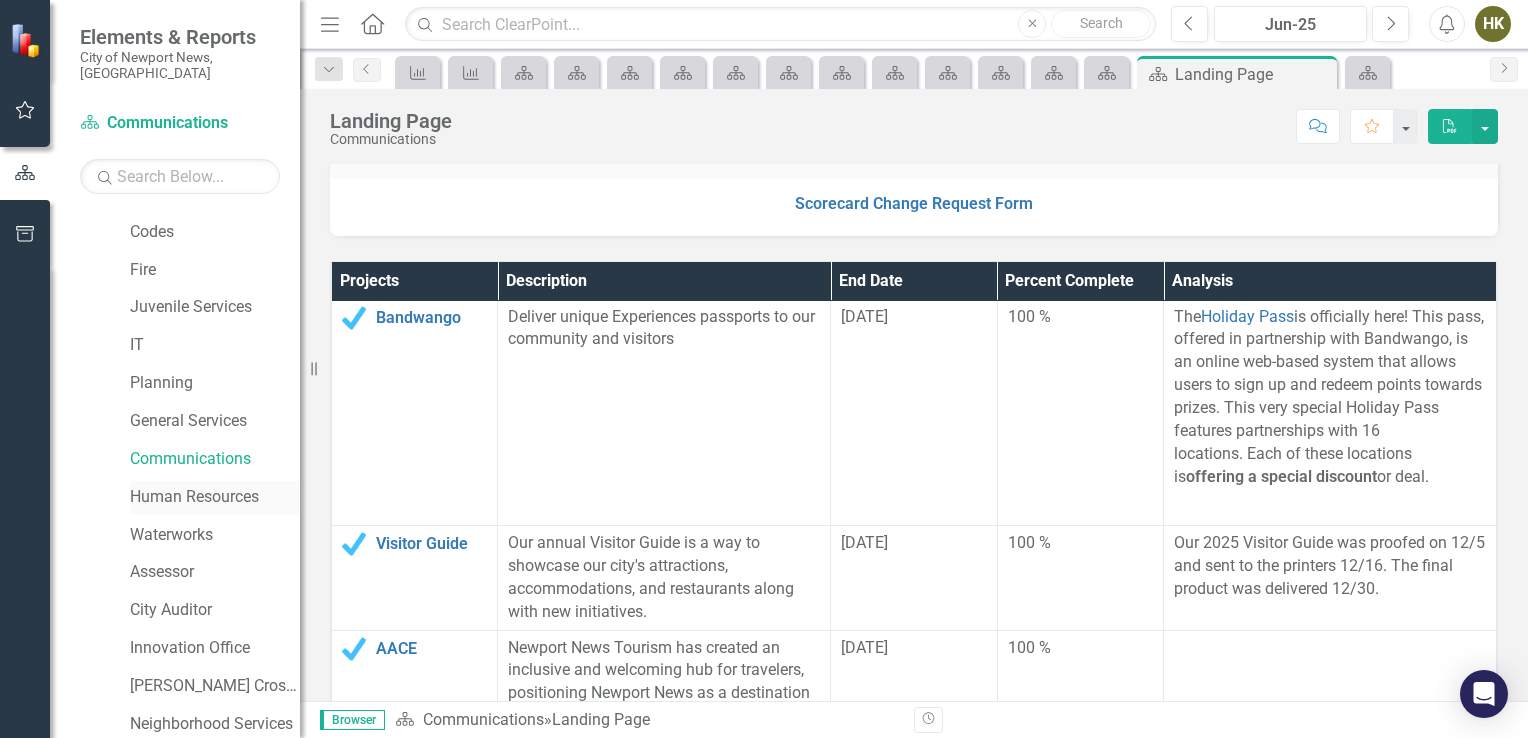 click on "Human Resources" at bounding box center [215, 497] 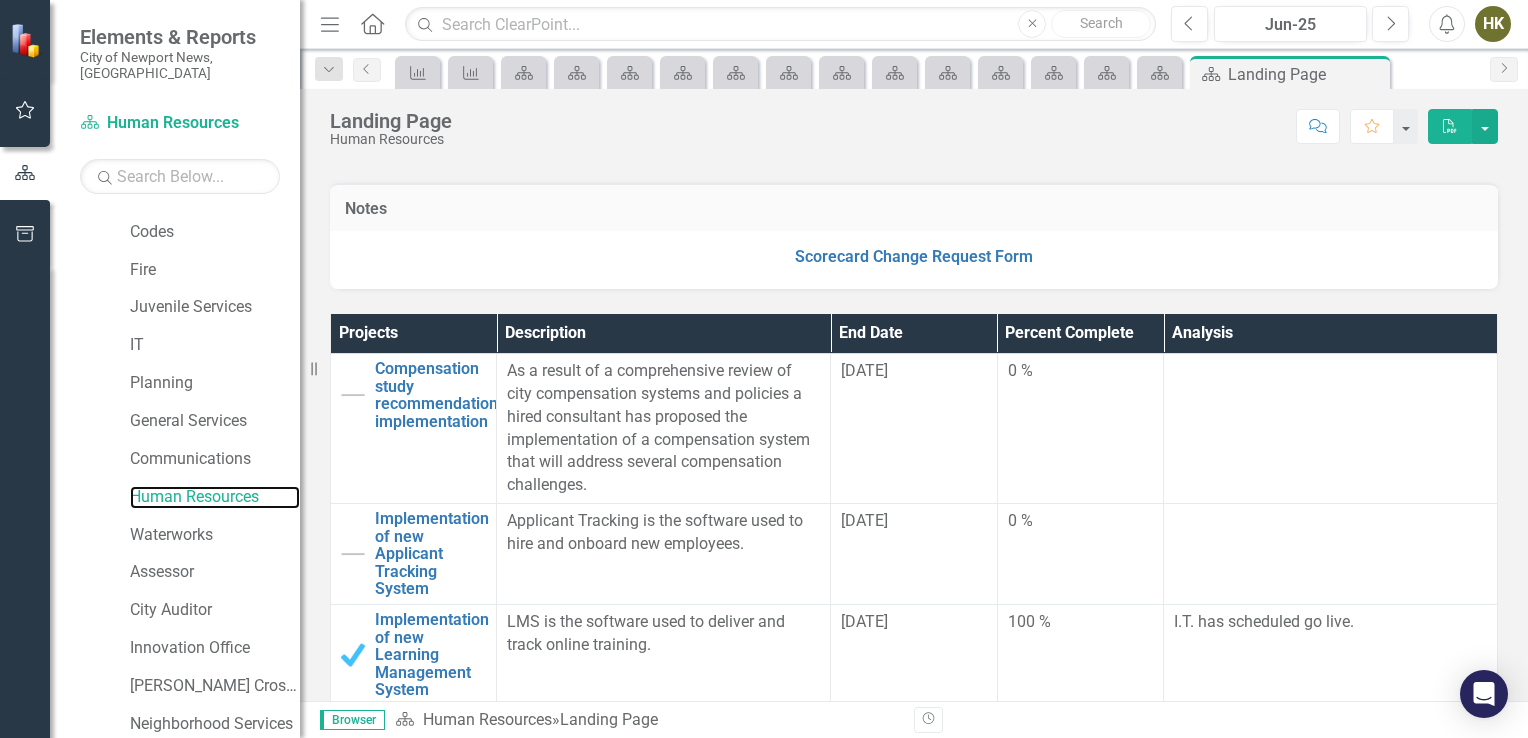 scroll, scrollTop: 558, scrollLeft: 0, axis: vertical 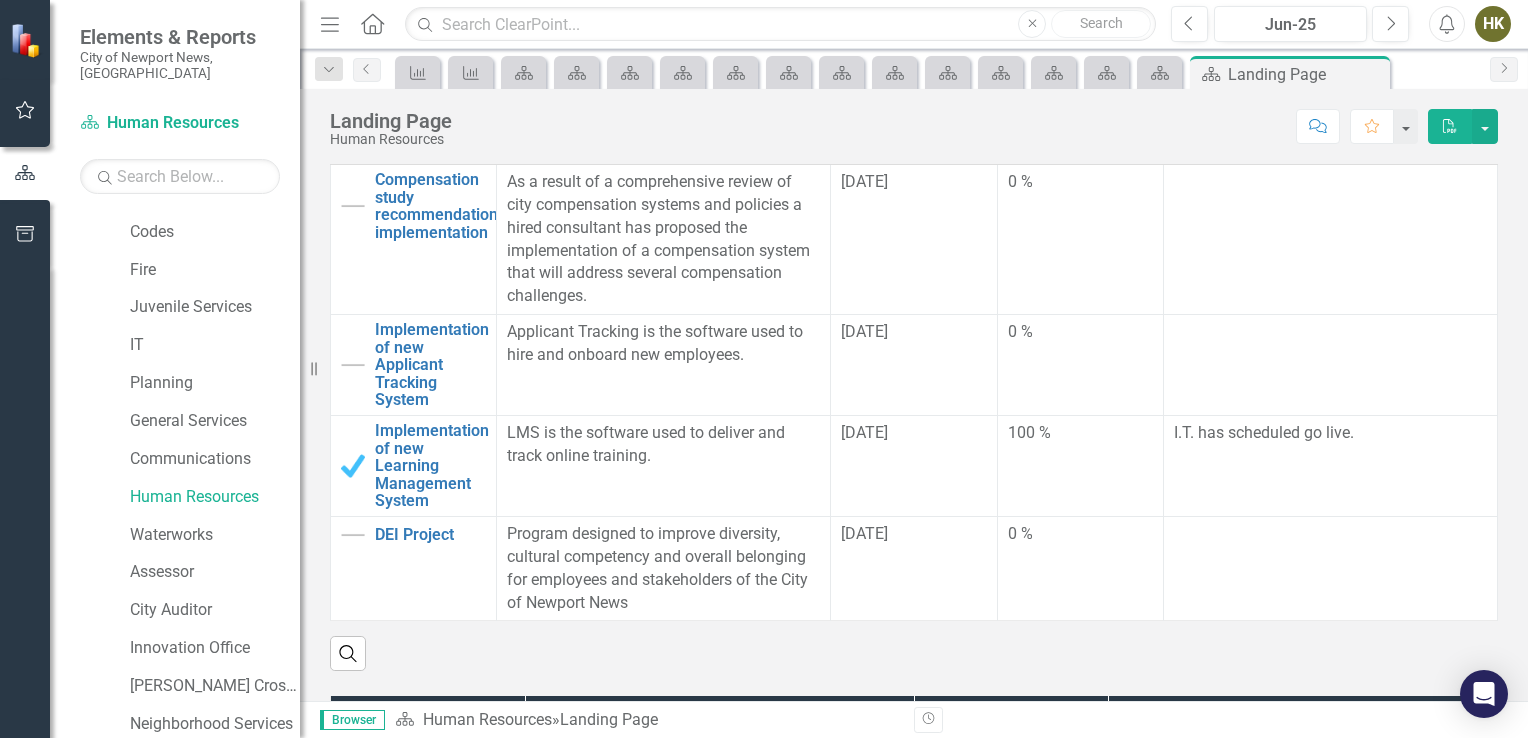 drag, startPoint x: 708, startPoint y: 460, endPoint x: 720, endPoint y: 430, distance: 32.31099 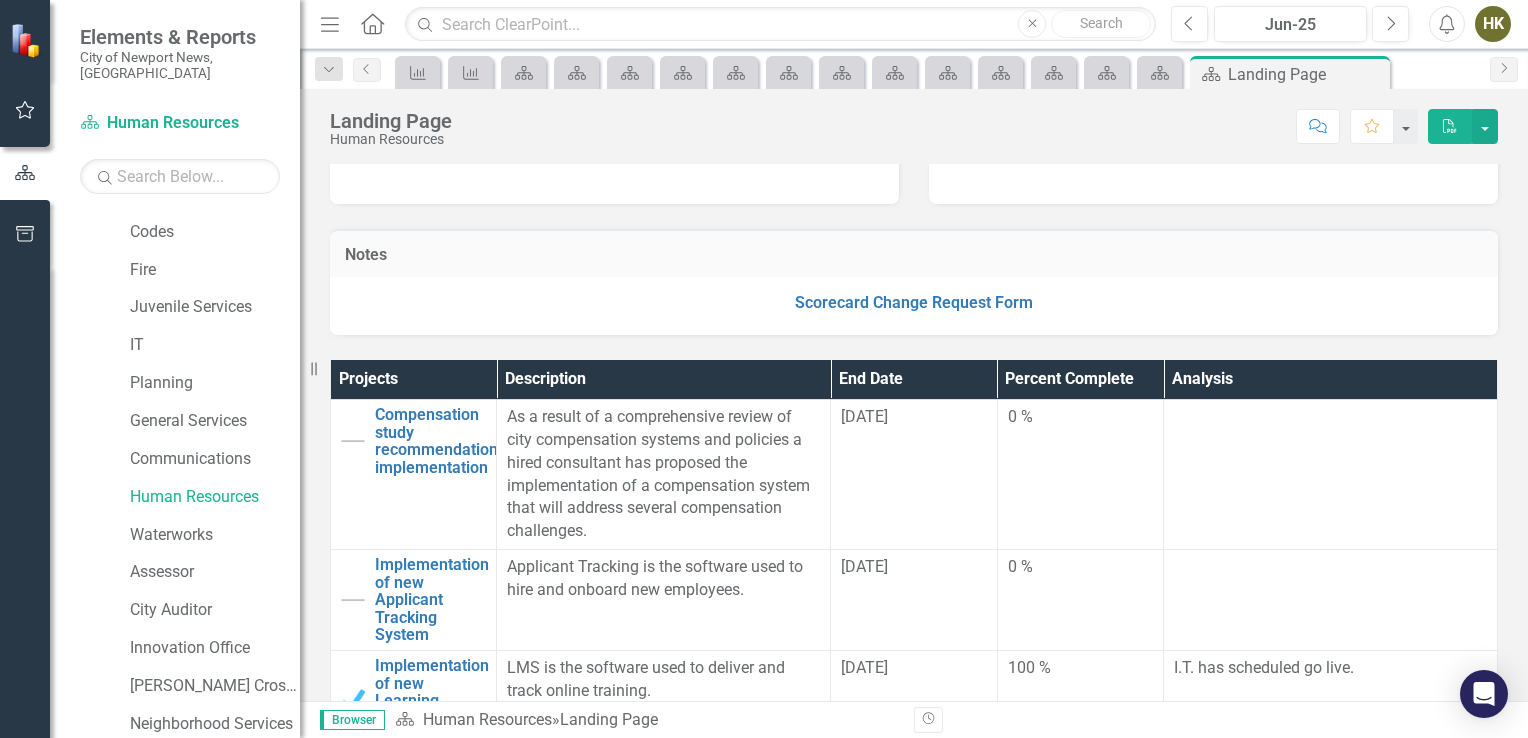 scroll, scrollTop: 320, scrollLeft: 0, axis: vertical 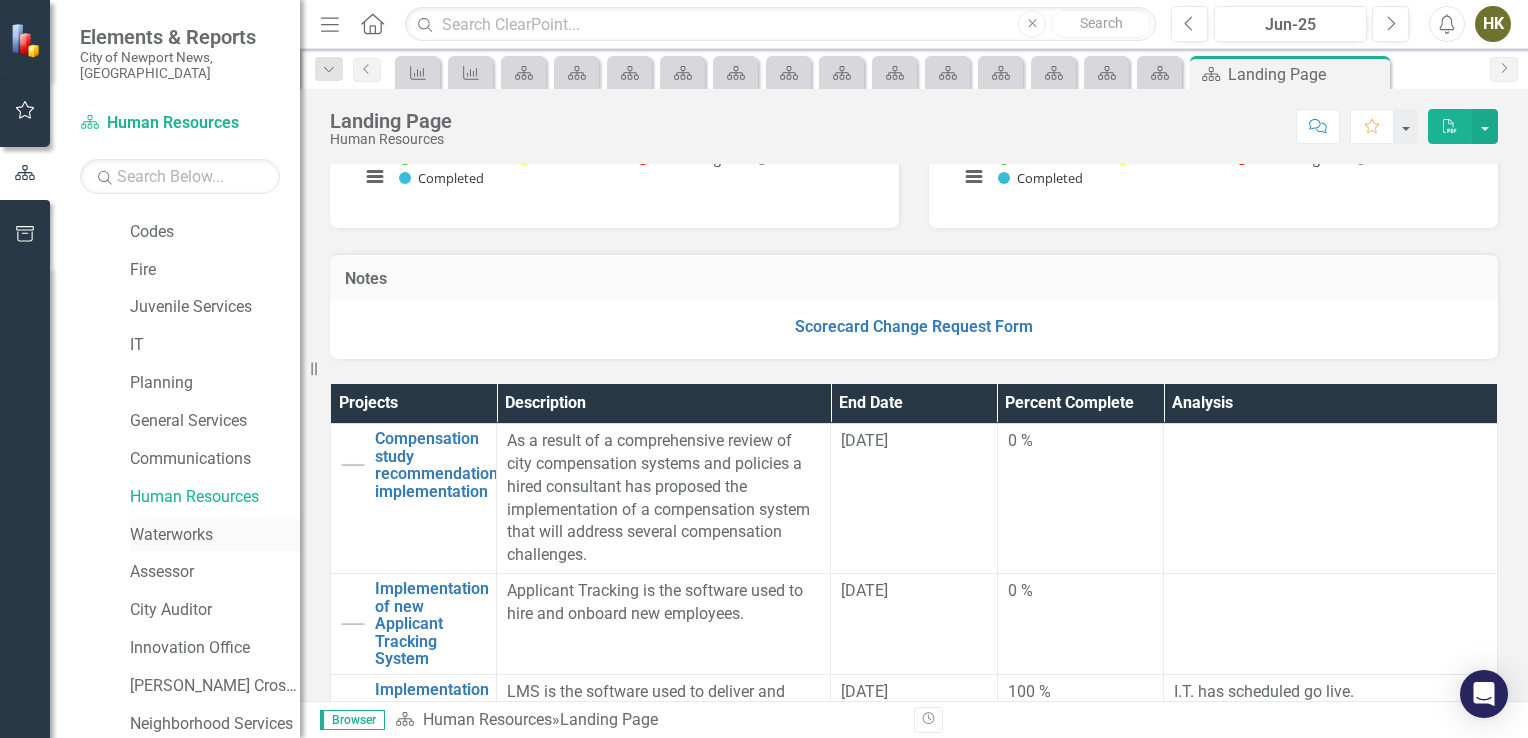 click on "Waterworks" at bounding box center [215, 535] 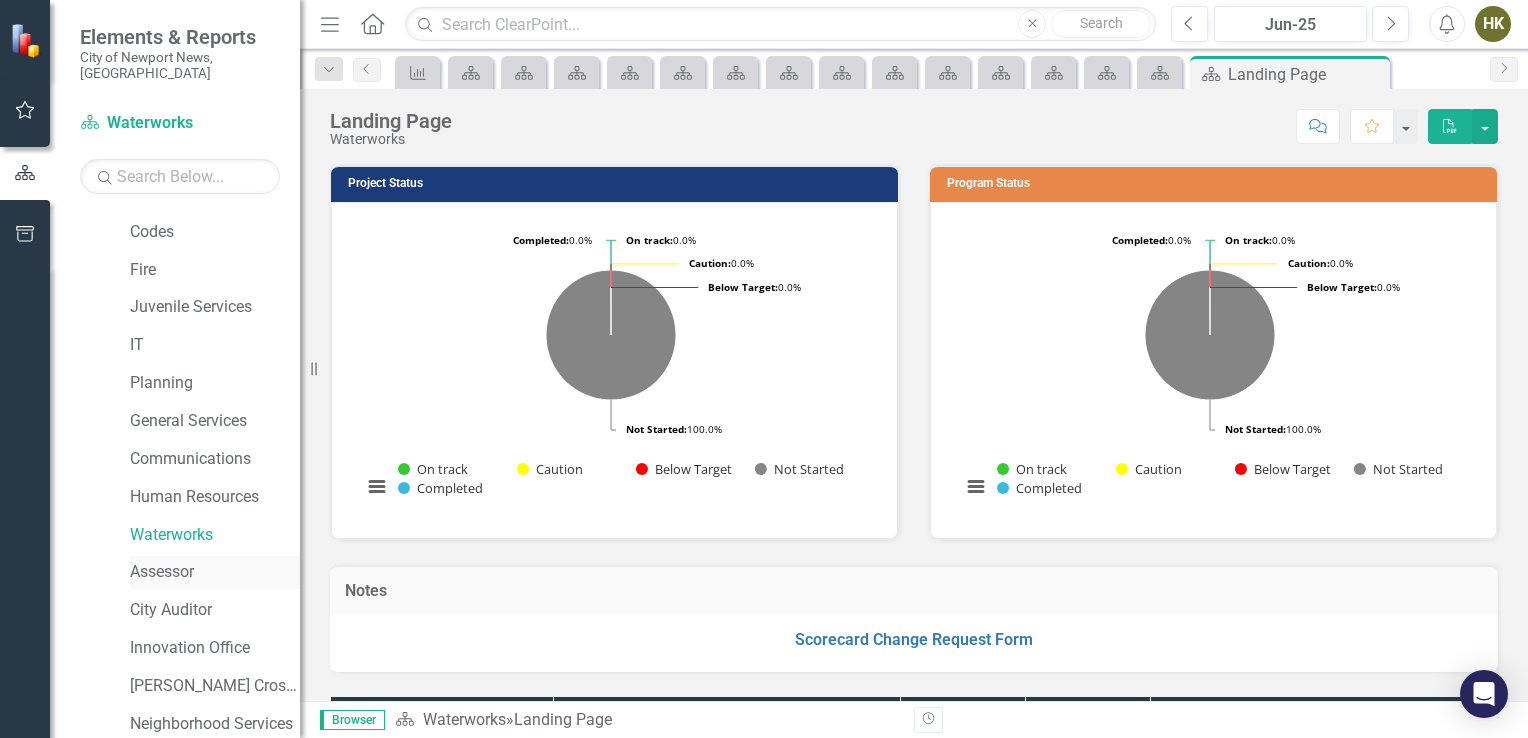 click on "Assessor" at bounding box center (215, 572) 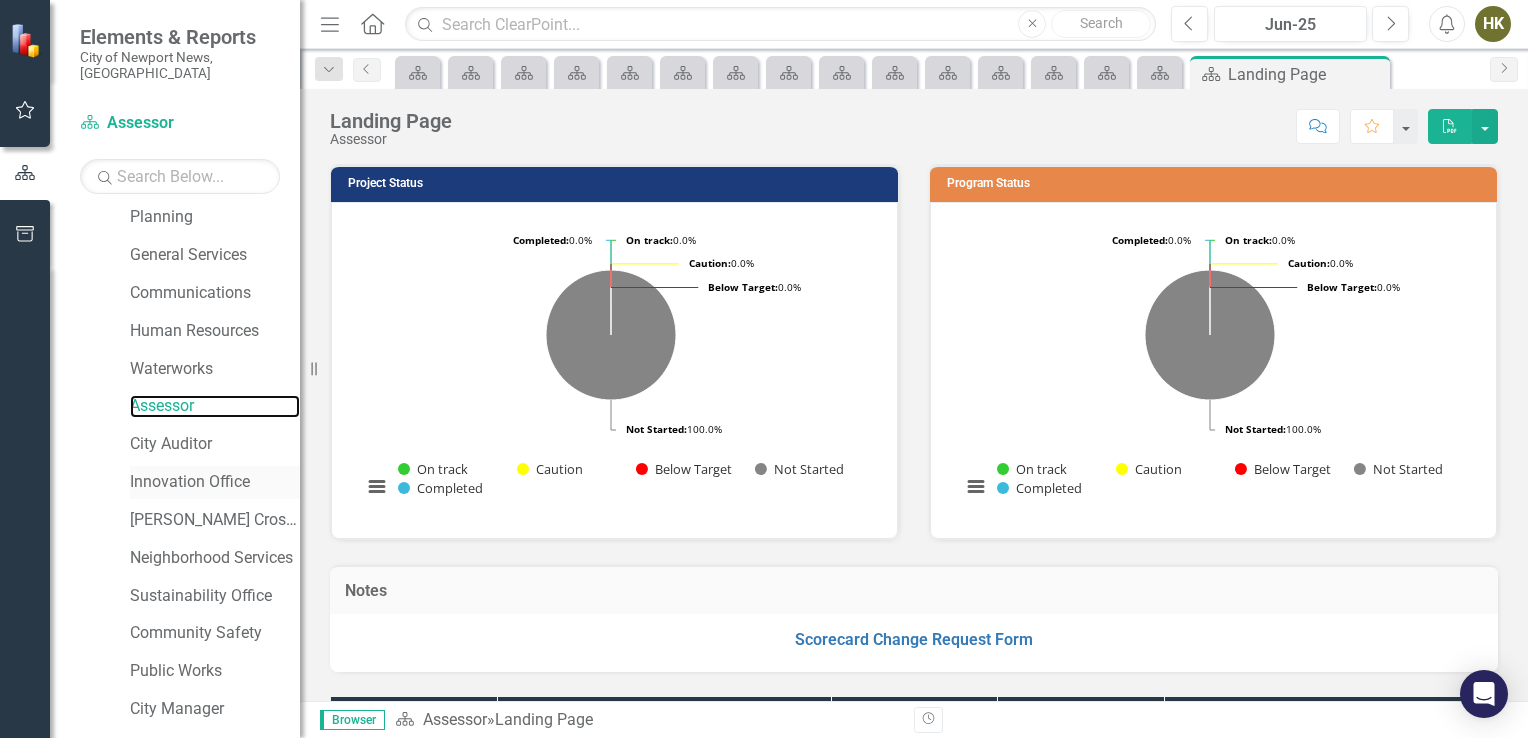scroll, scrollTop: 540, scrollLeft: 0, axis: vertical 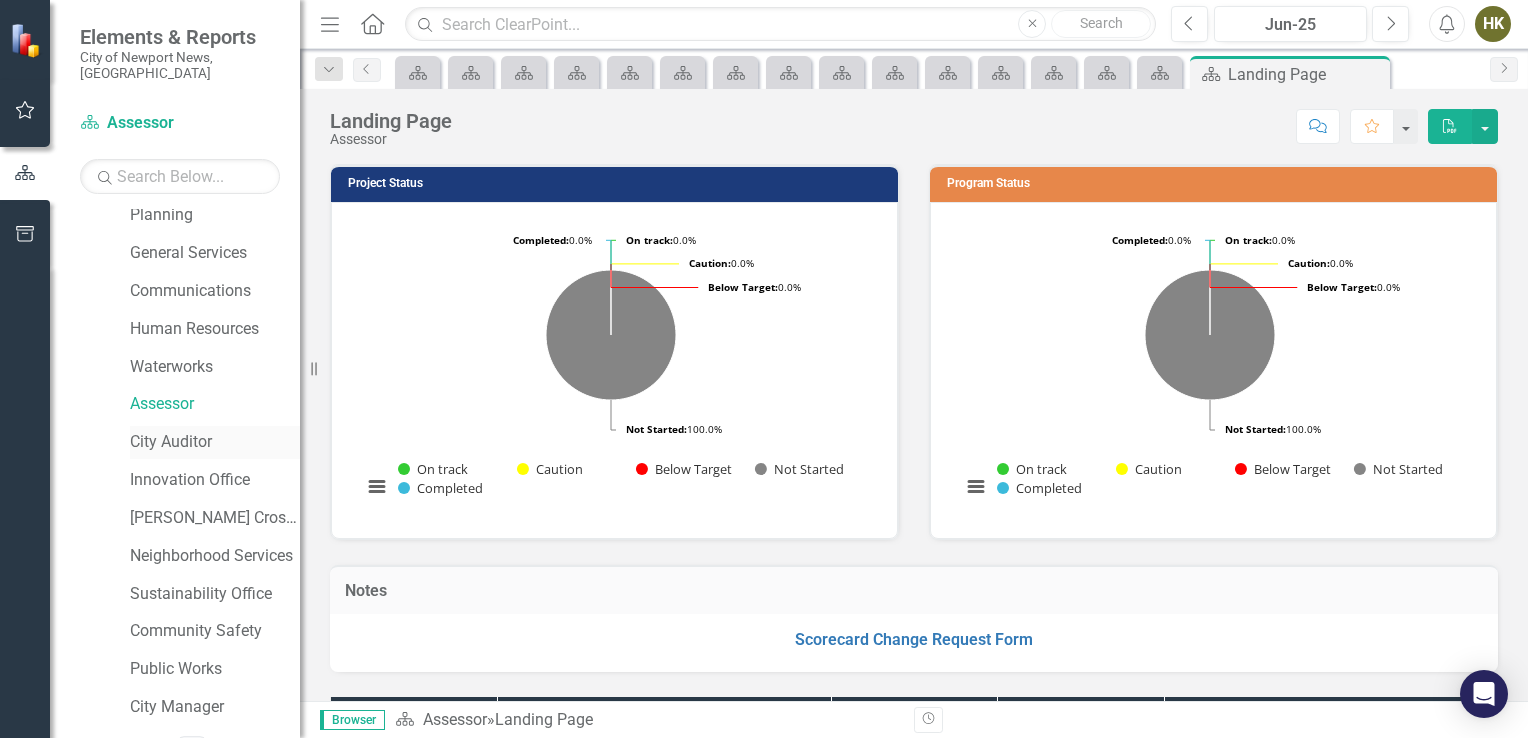 click on "City Auditor" at bounding box center [215, 442] 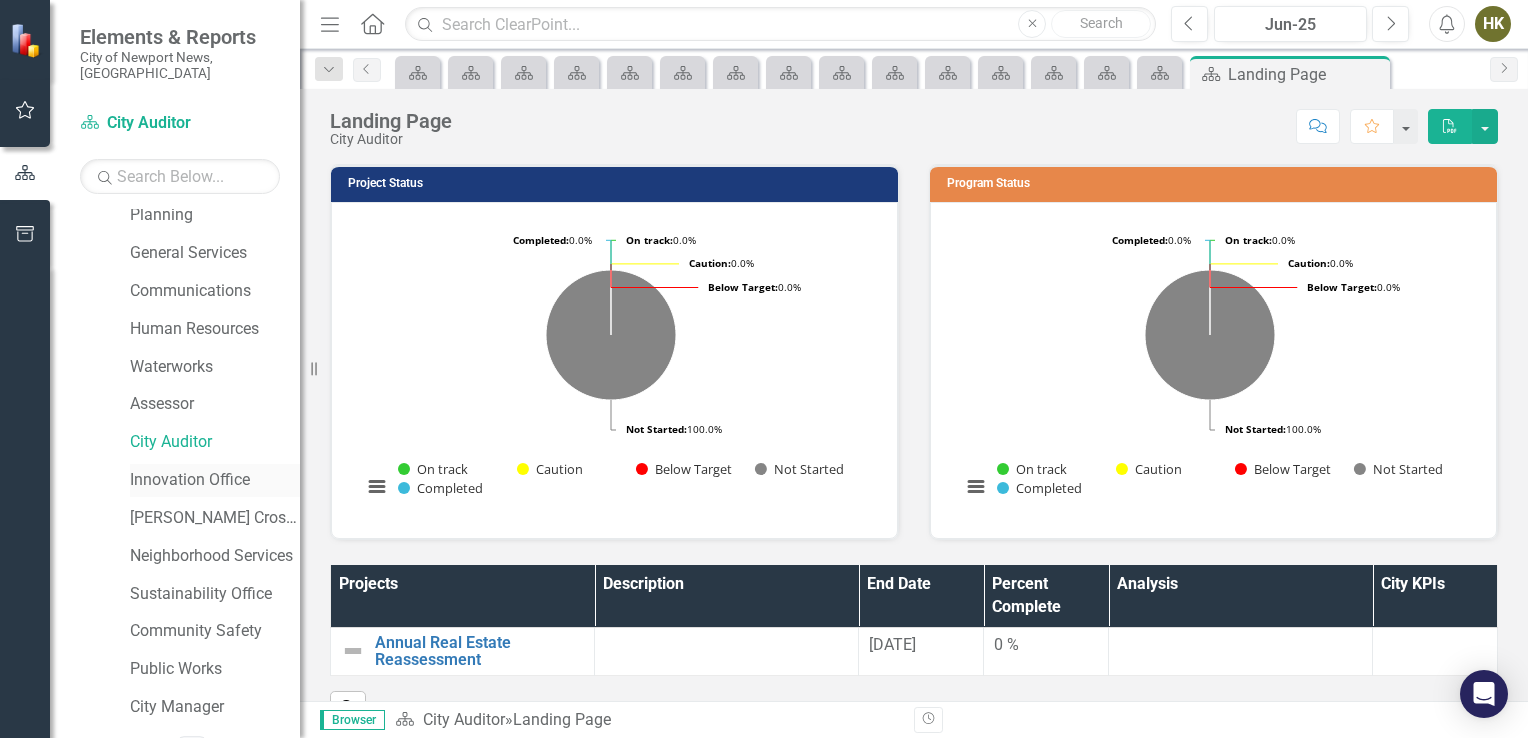 click on "Innovation Office" at bounding box center [215, 480] 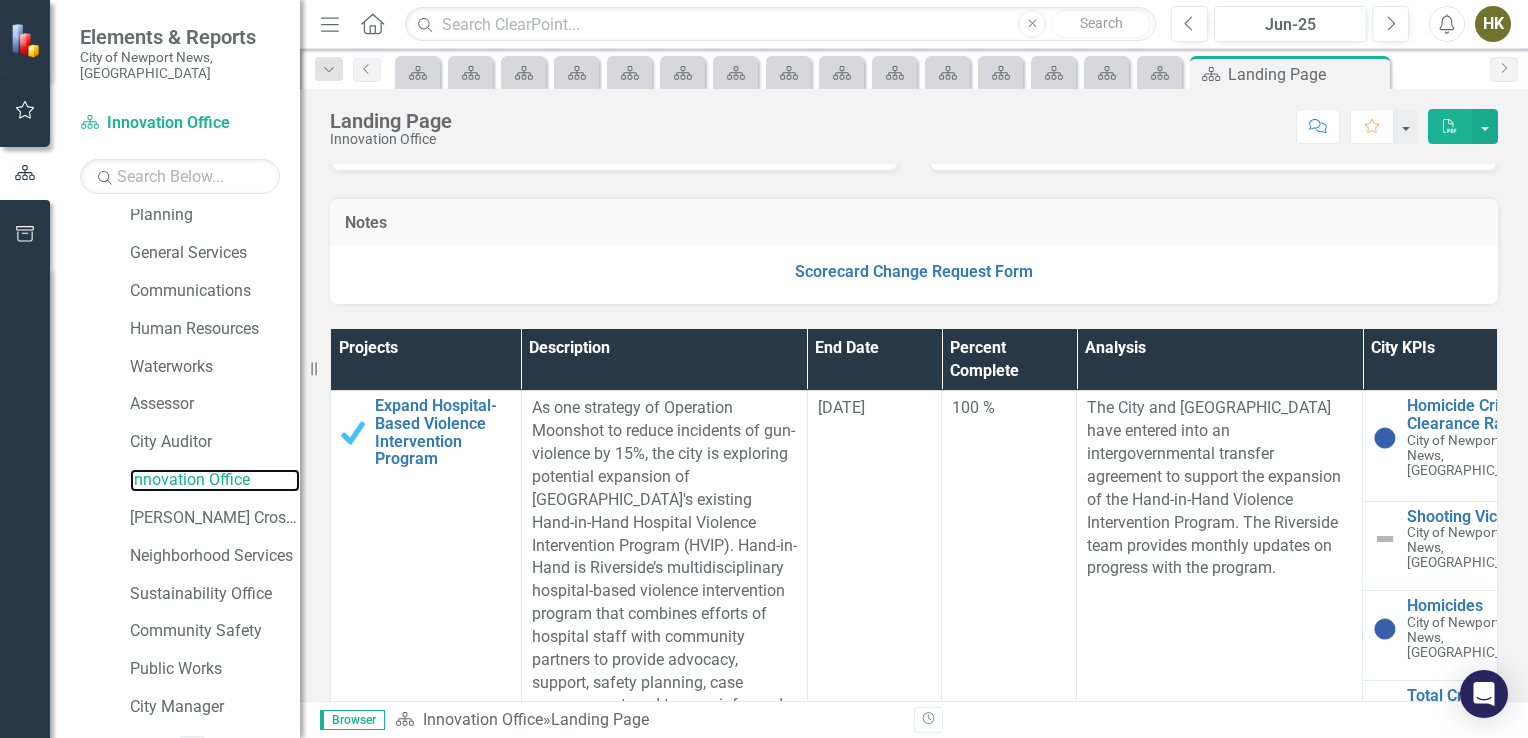 scroll, scrollTop: 376, scrollLeft: 0, axis: vertical 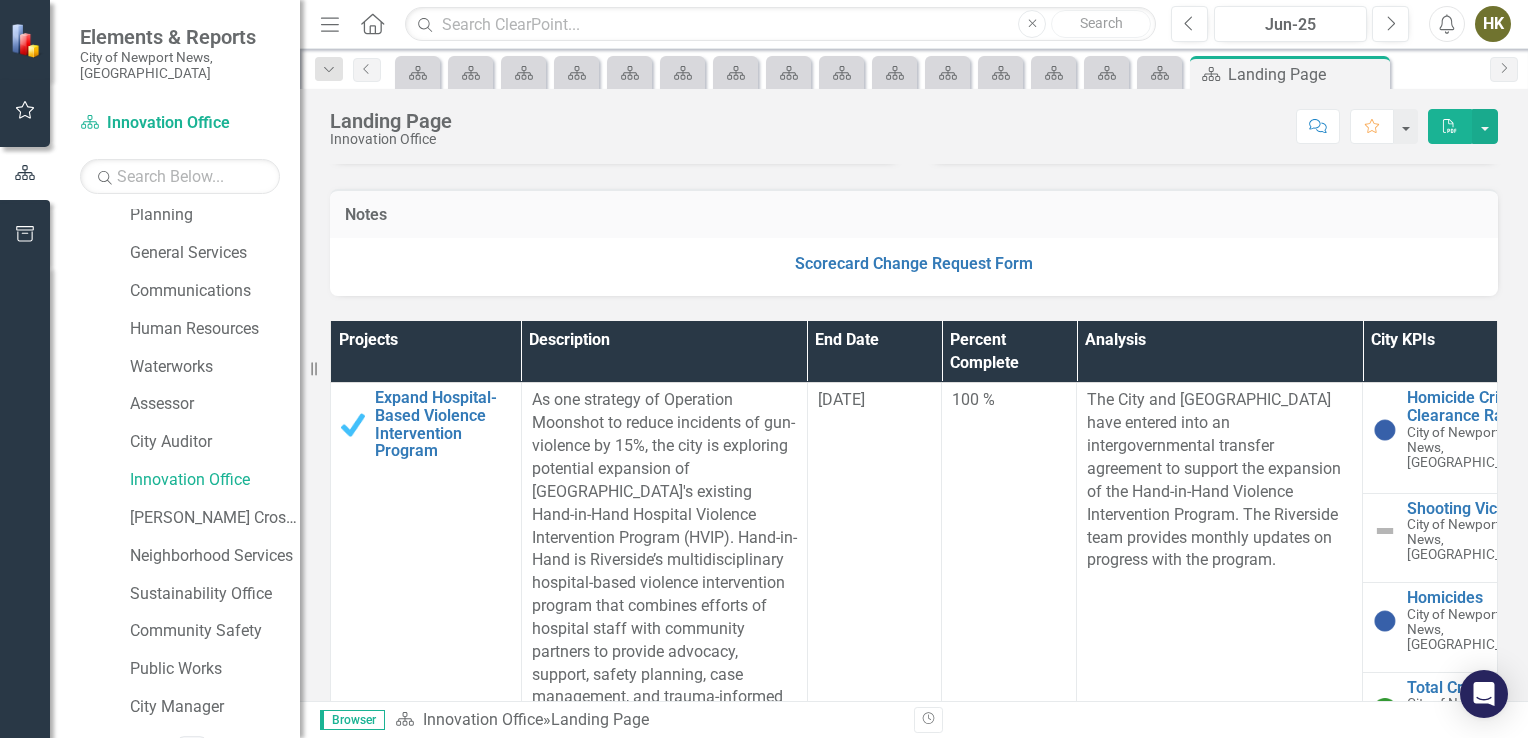 drag, startPoint x: 683, startPoint y: 420, endPoint x: 684, endPoint y: 490, distance: 70.00714 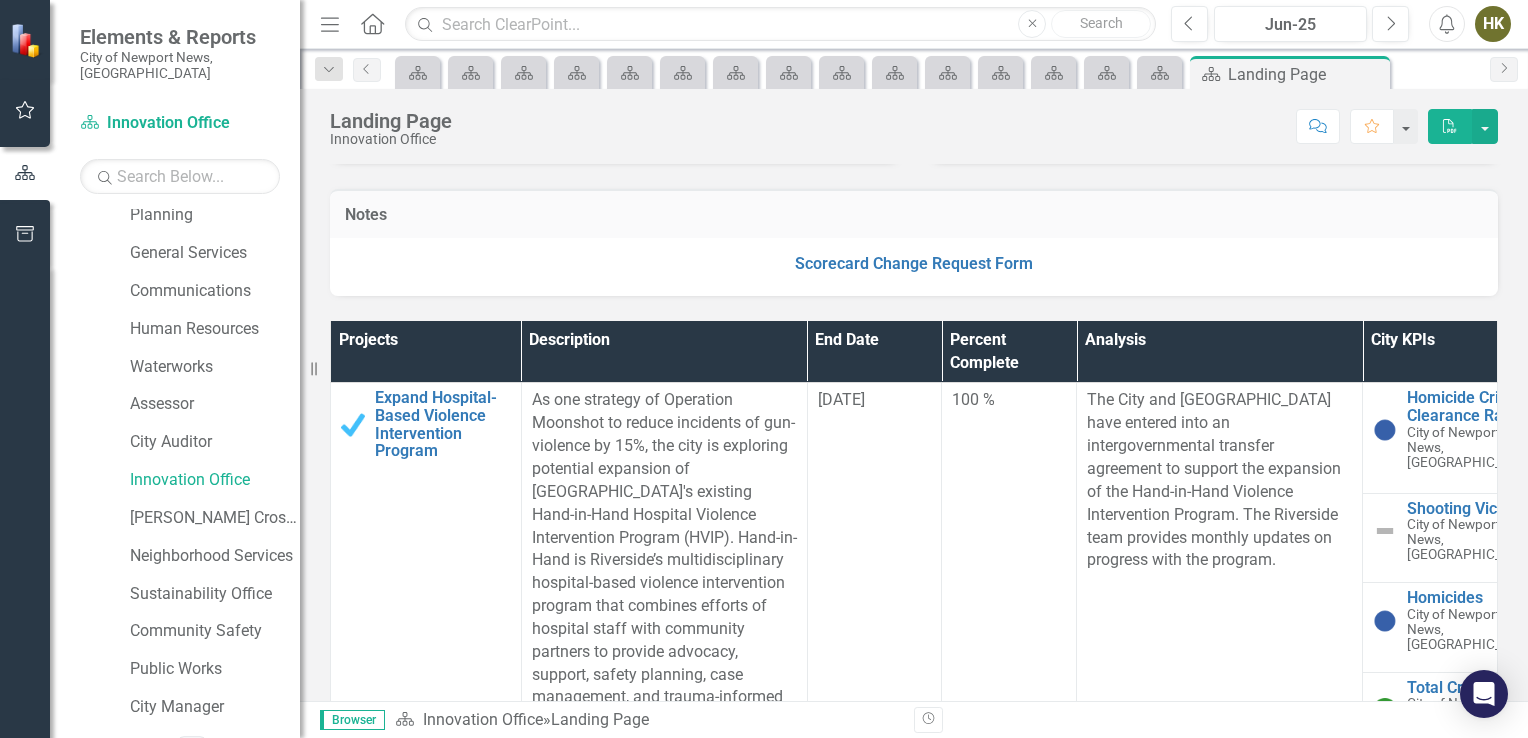 click on "As one strategy of Operation Moonshot to reduce incidents of gun-violence by 15%, the city is exploring potential expansion of [GEOGRAPHIC_DATA]'s existing Hand-in-Hand Hospital Violence Intervention Program (HVIP). Hand-in-Hand is Riverside’s multidisciplinary hospital-based violence intervention program that combines efforts of hospital staff with community partners to provide advocacy, support, safety planning, case management, and trauma-informed care to violently injured patients and their family." at bounding box center (664, 572) 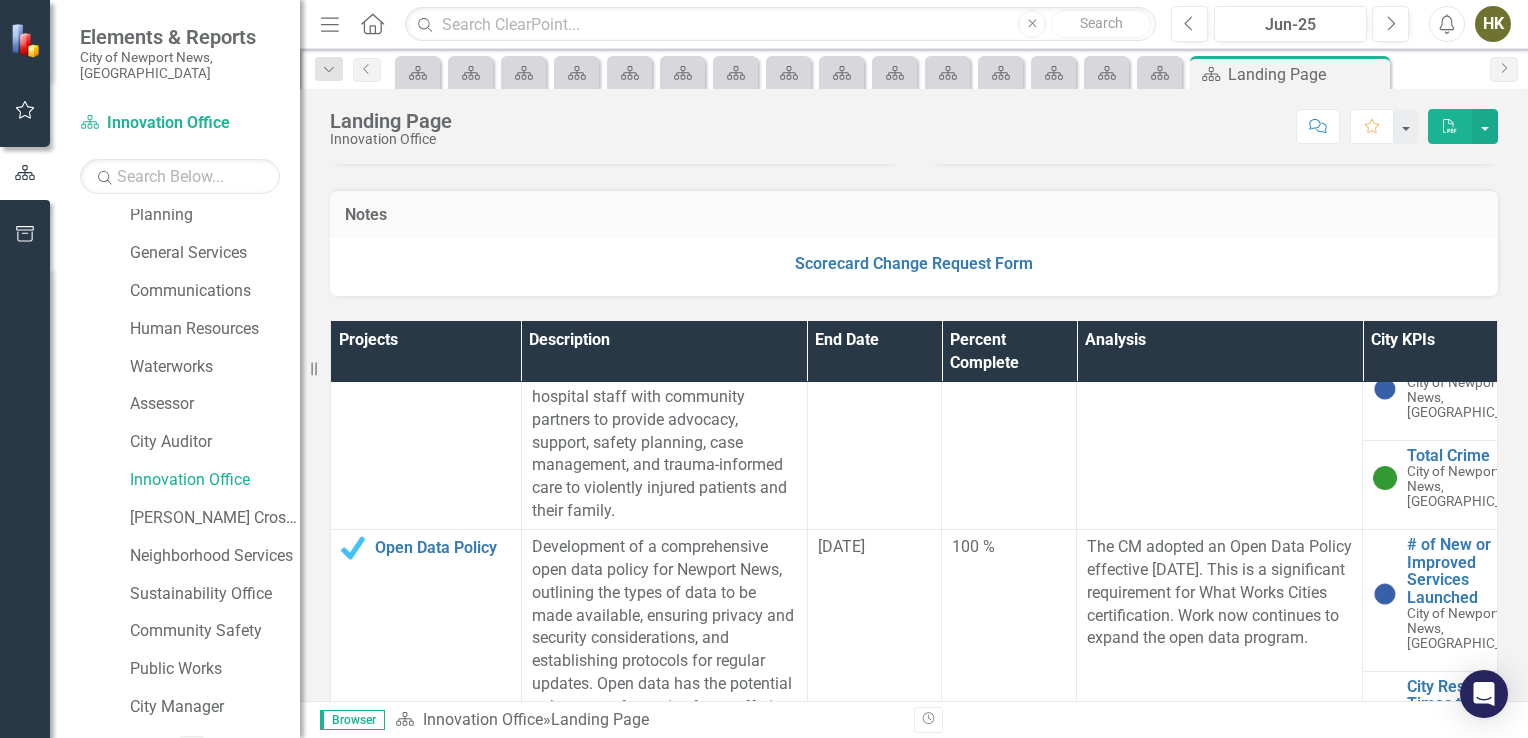 scroll, scrollTop: 316, scrollLeft: 0, axis: vertical 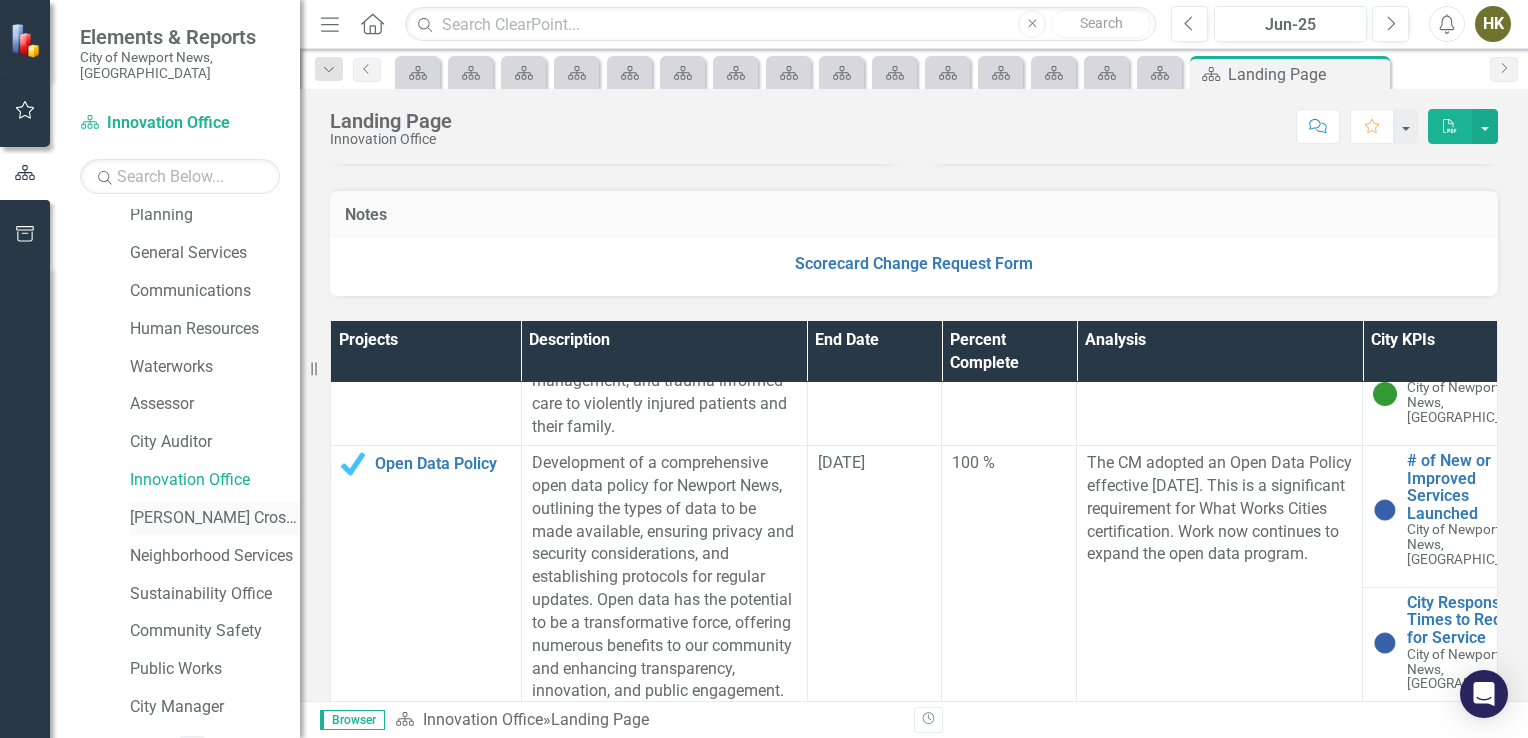 click on "[PERSON_NAME] Crossing" at bounding box center [215, 518] 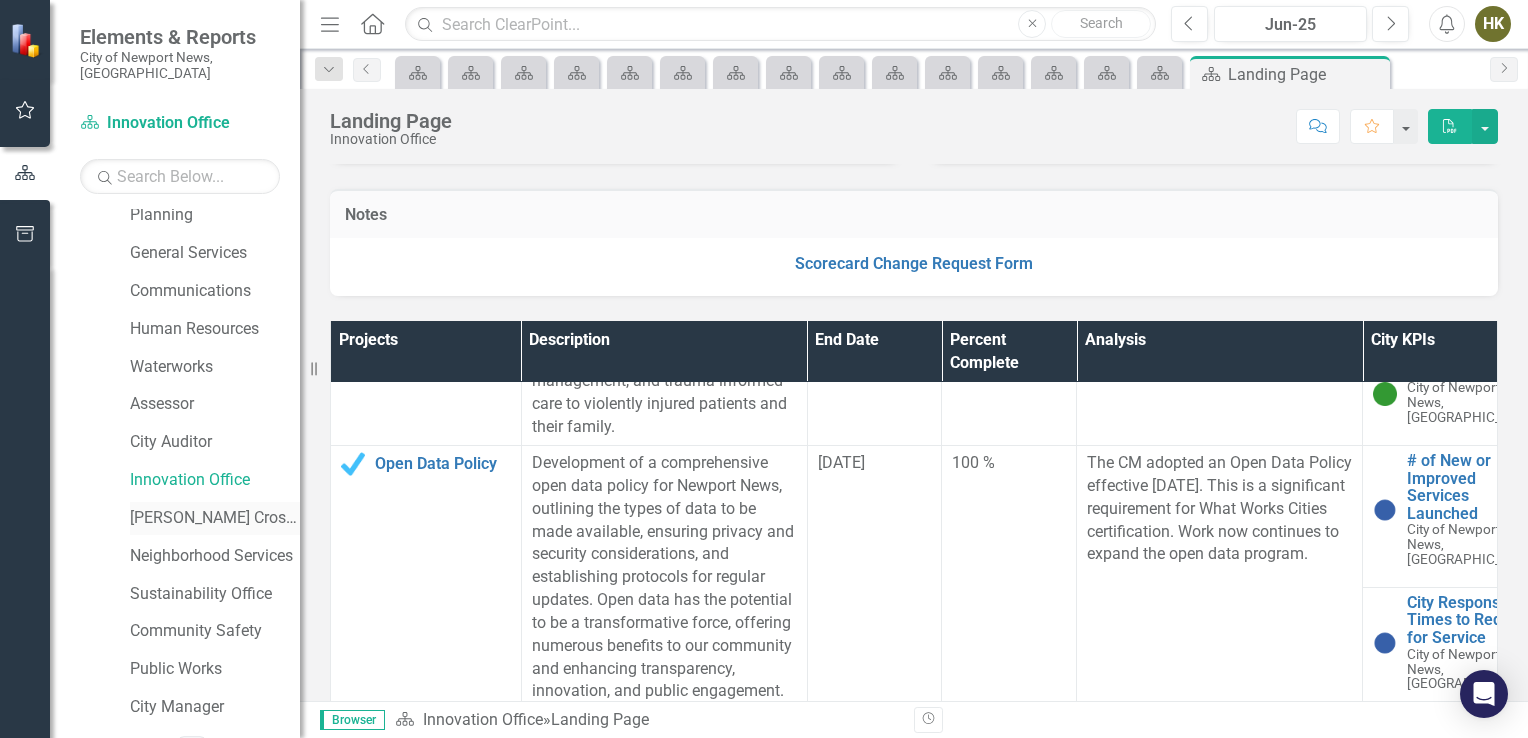 click on "[PERSON_NAME] Crossing" at bounding box center (215, 518) 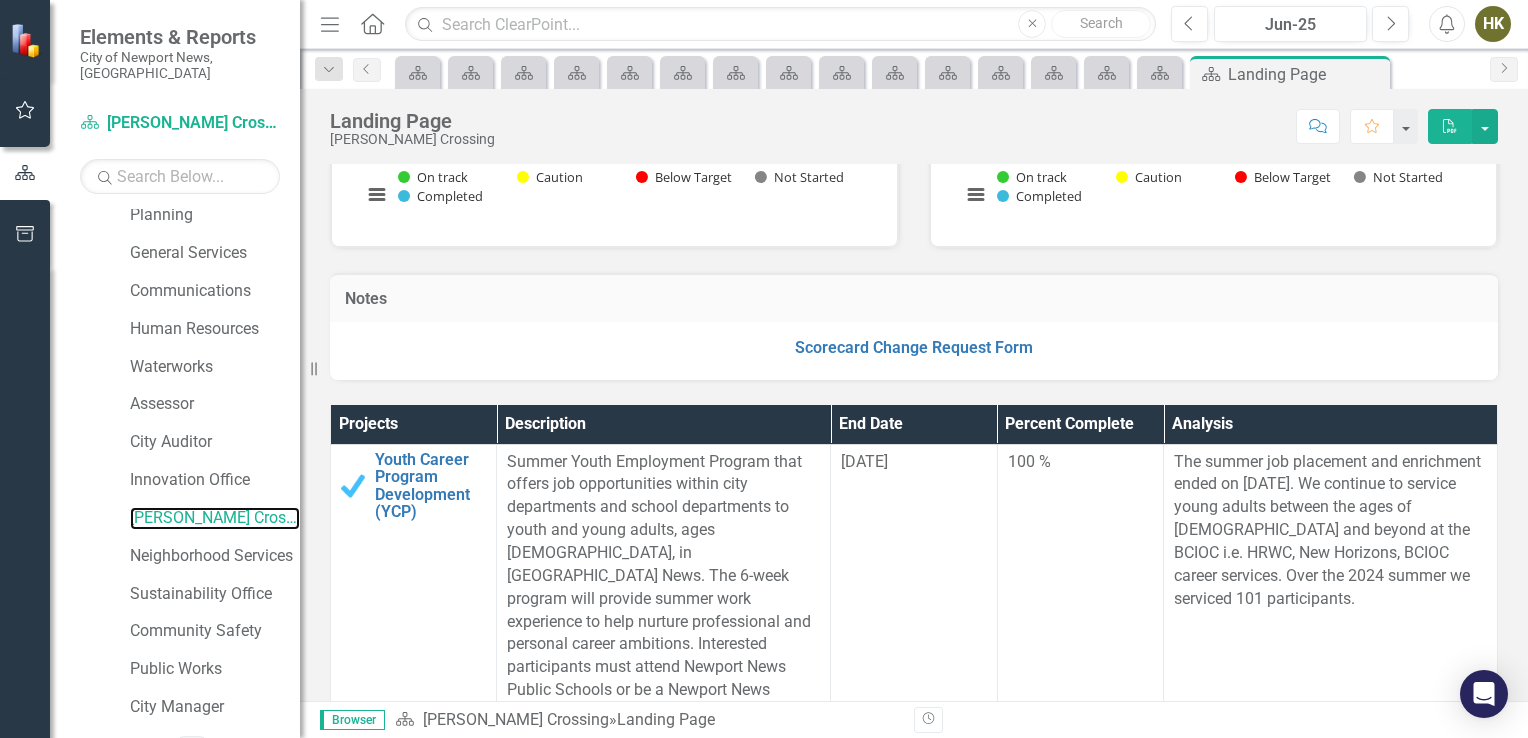 scroll, scrollTop: 308, scrollLeft: 0, axis: vertical 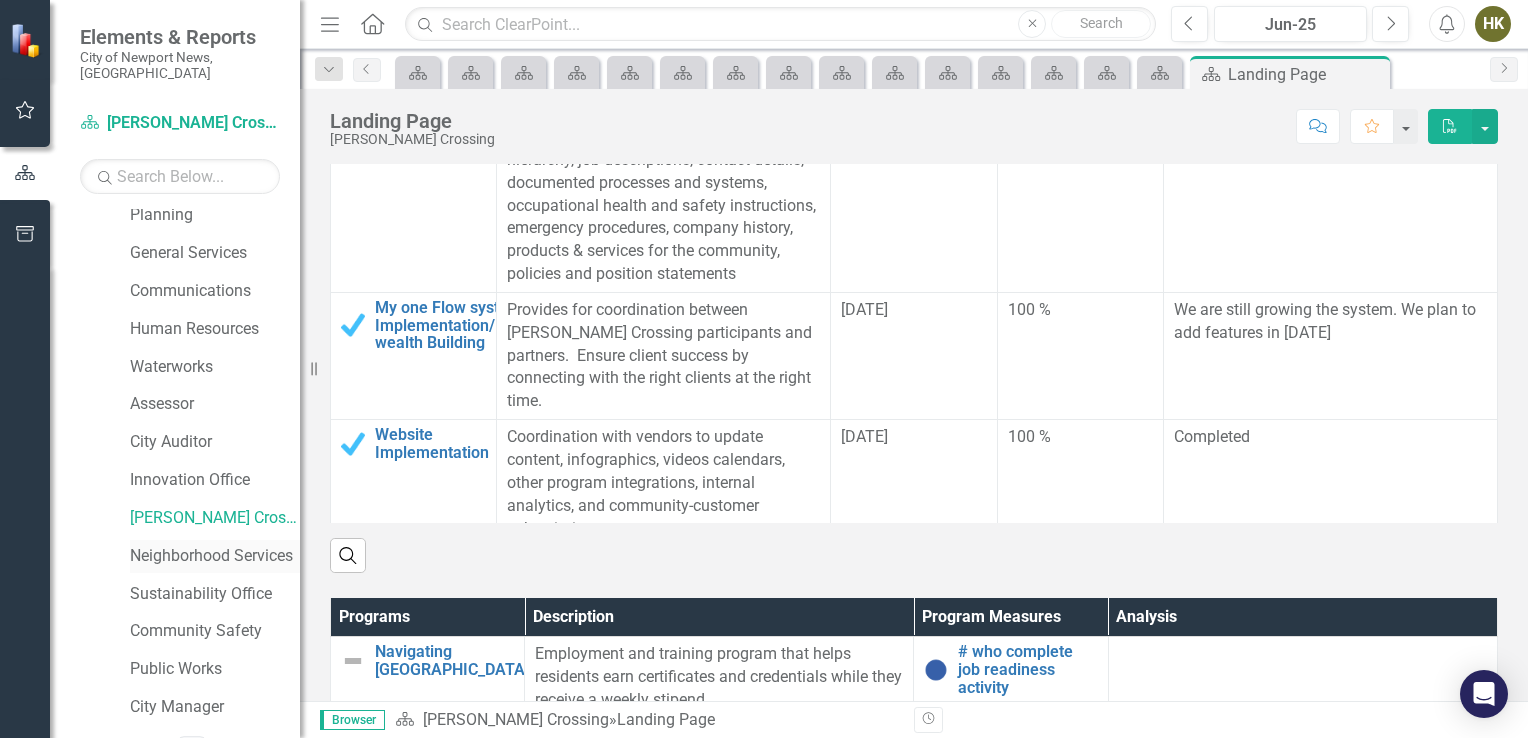 drag, startPoint x: 209, startPoint y: 539, endPoint x: 229, endPoint y: 541, distance: 20.09975 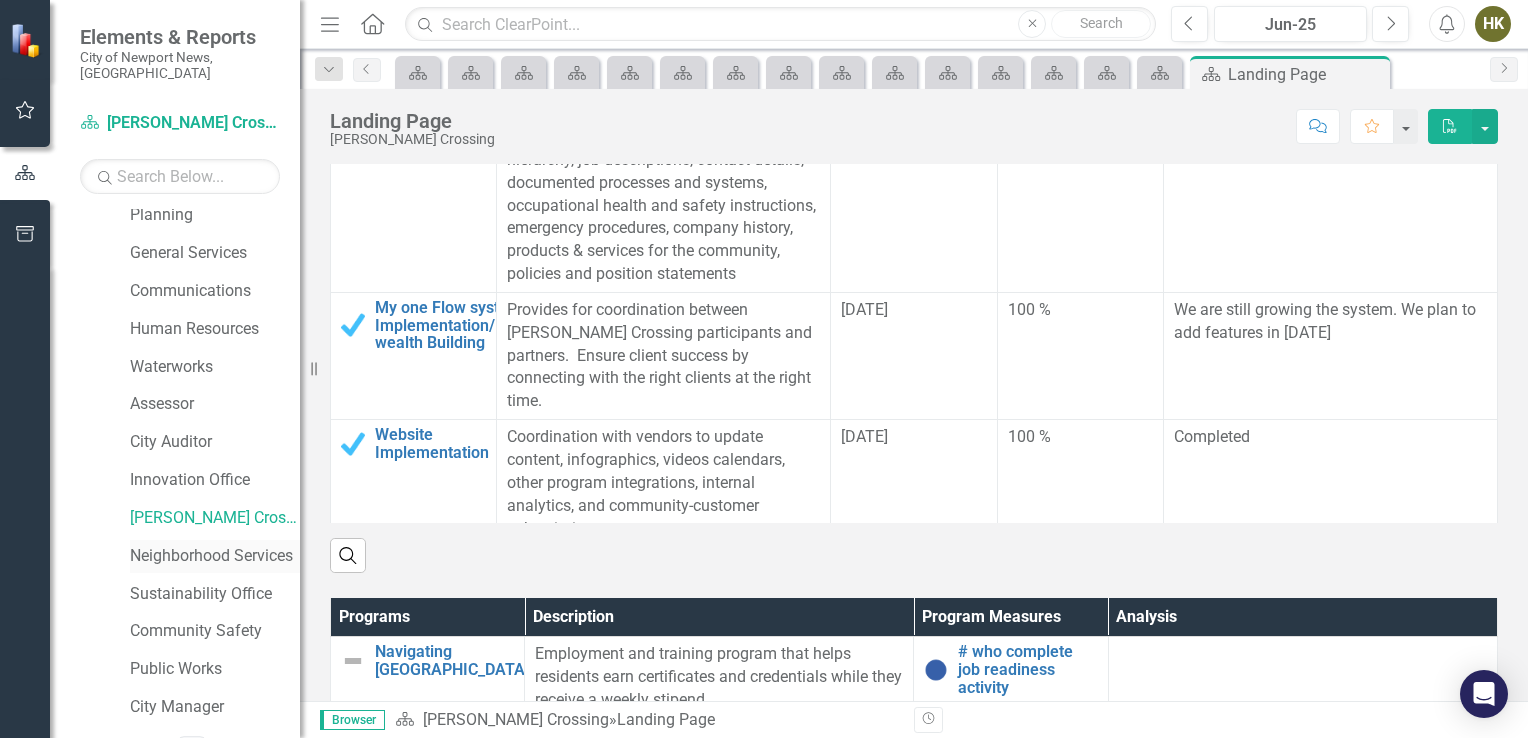 click on "Neighborhood Services" at bounding box center (215, 556) 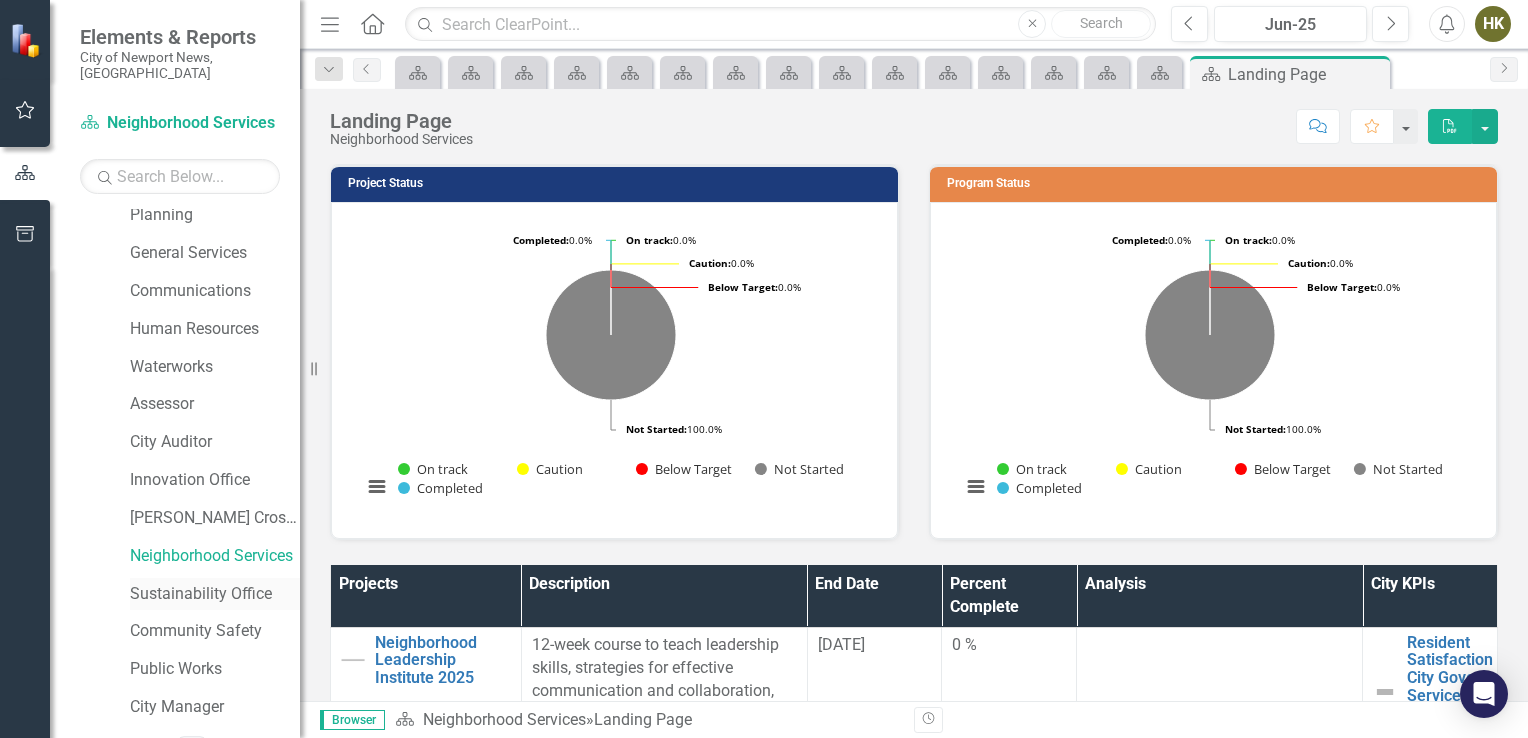 click on "Sustainability Office" at bounding box center [215, 594] 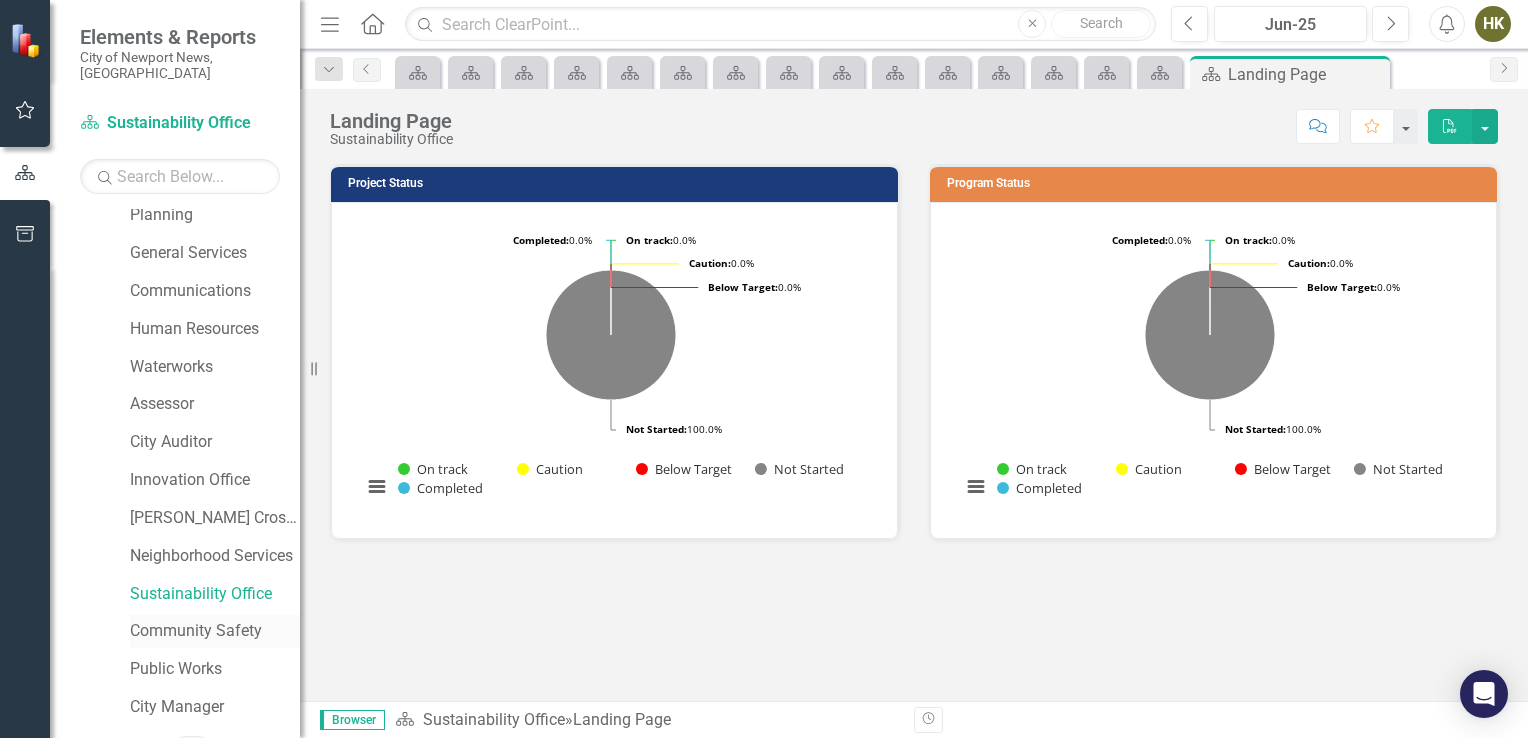 click on "Community Safety" at bounding box center [215, 631] 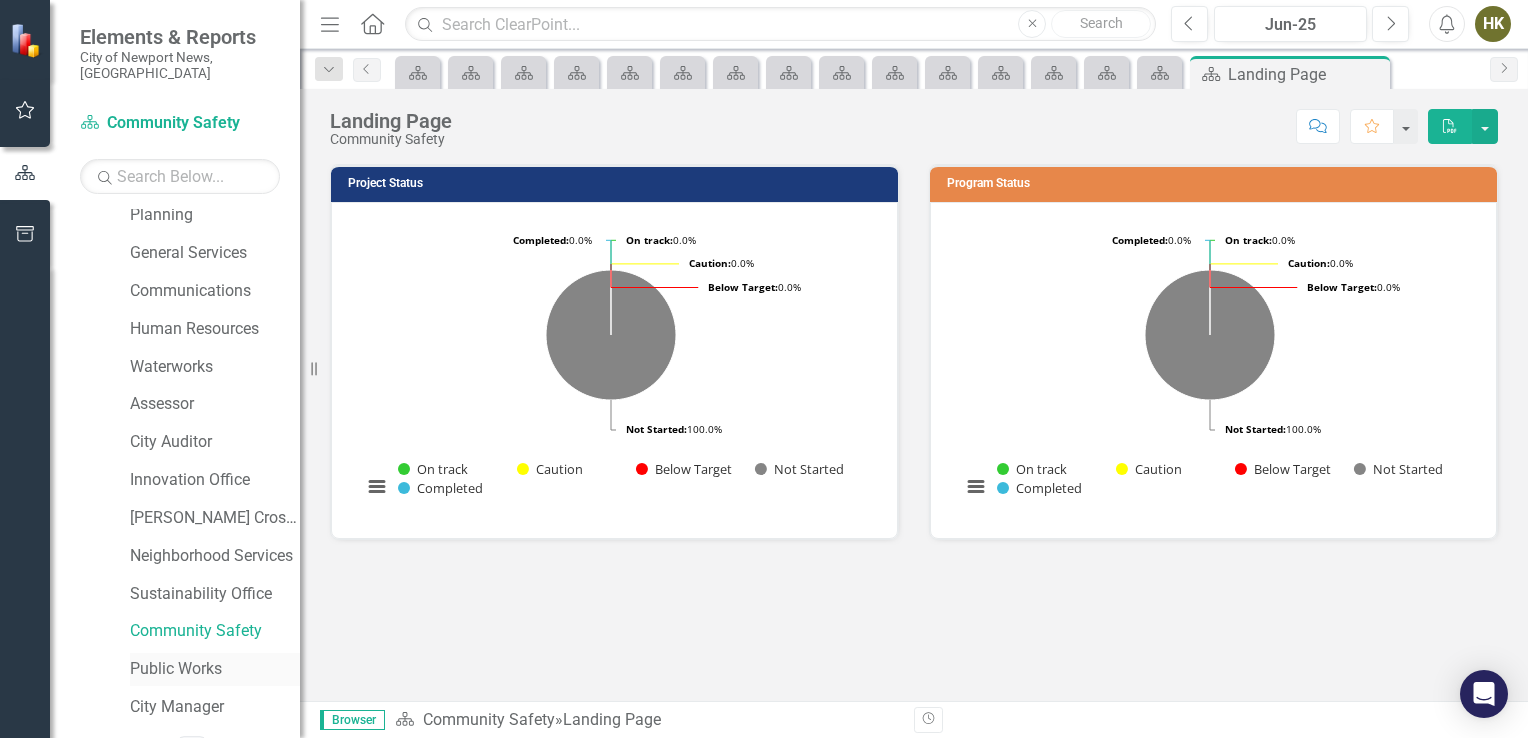 click on "Public Works" at bounding box center [215, 669] 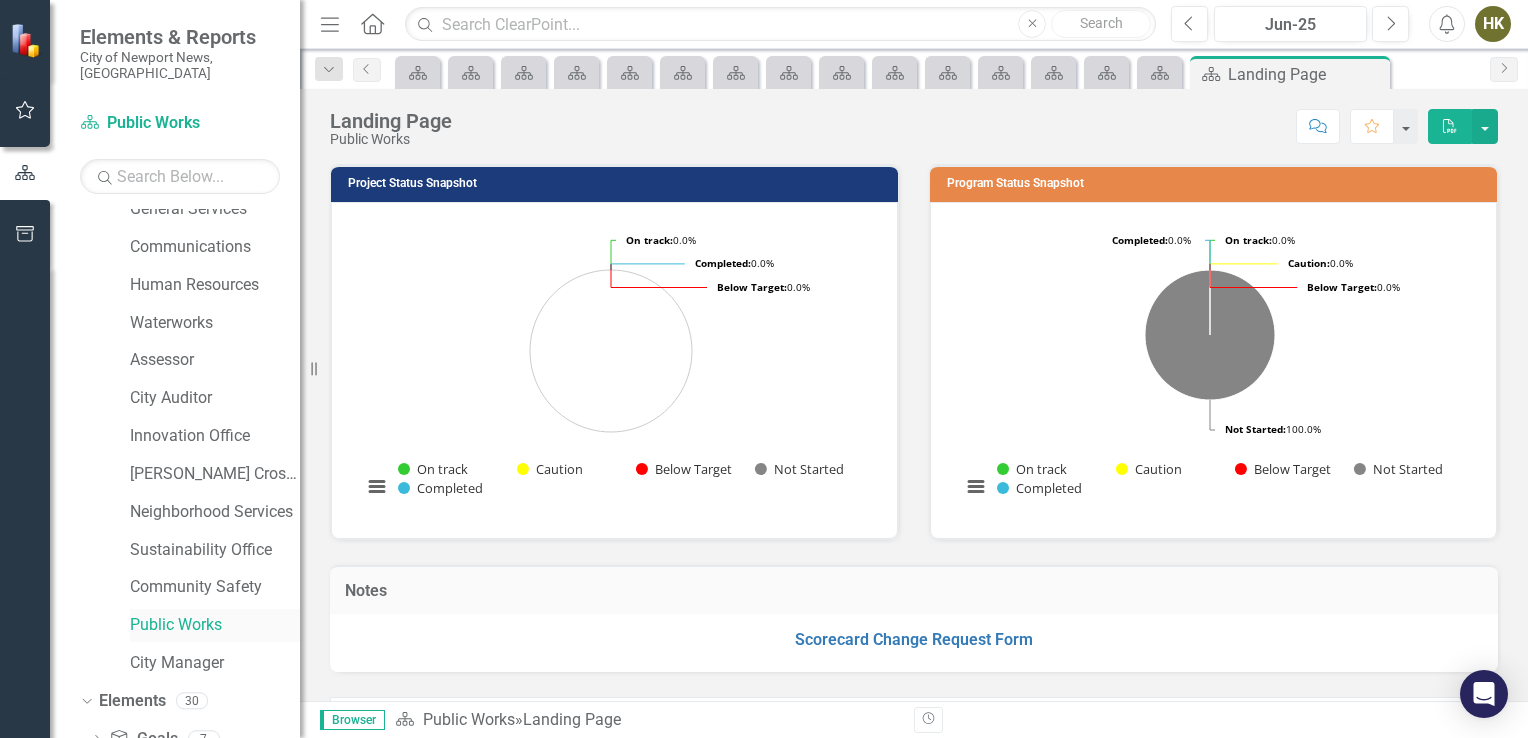 scroll, scrollTop: 620, scrollLeft: 0, axis: vertical 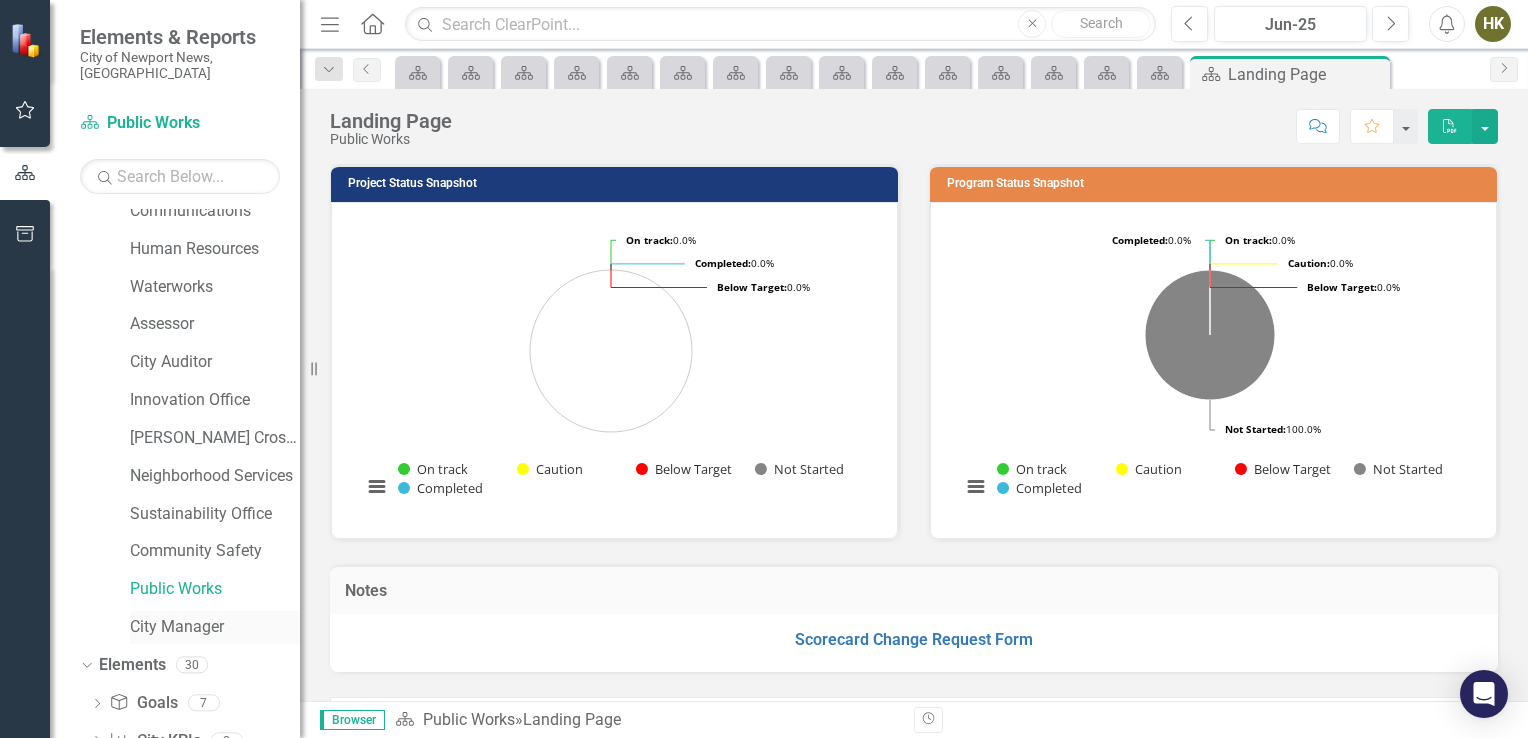 click on "City Manager" at bounding box center [215, 627] 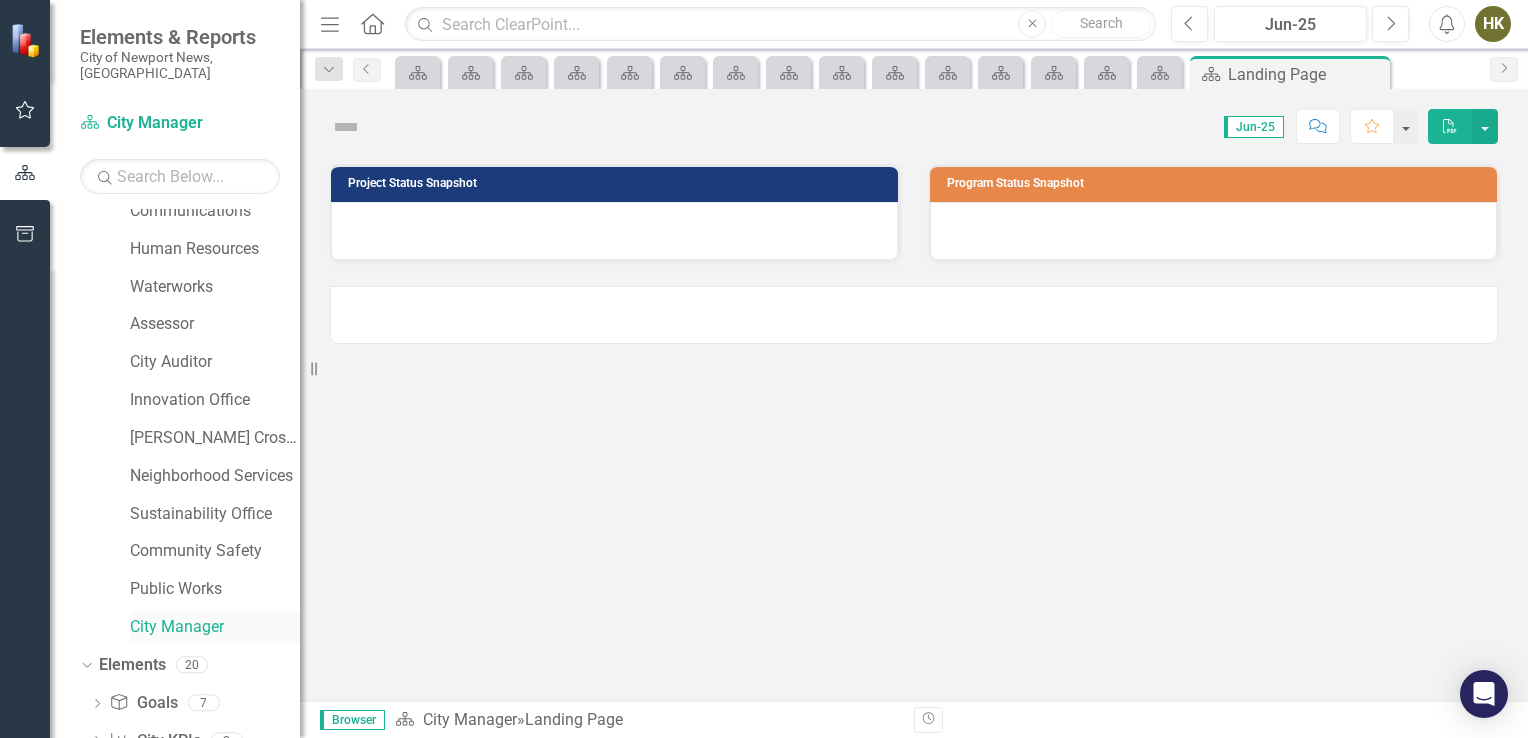 scroll, scrollTop: 620, scrollLeft: 0, axis: vertical 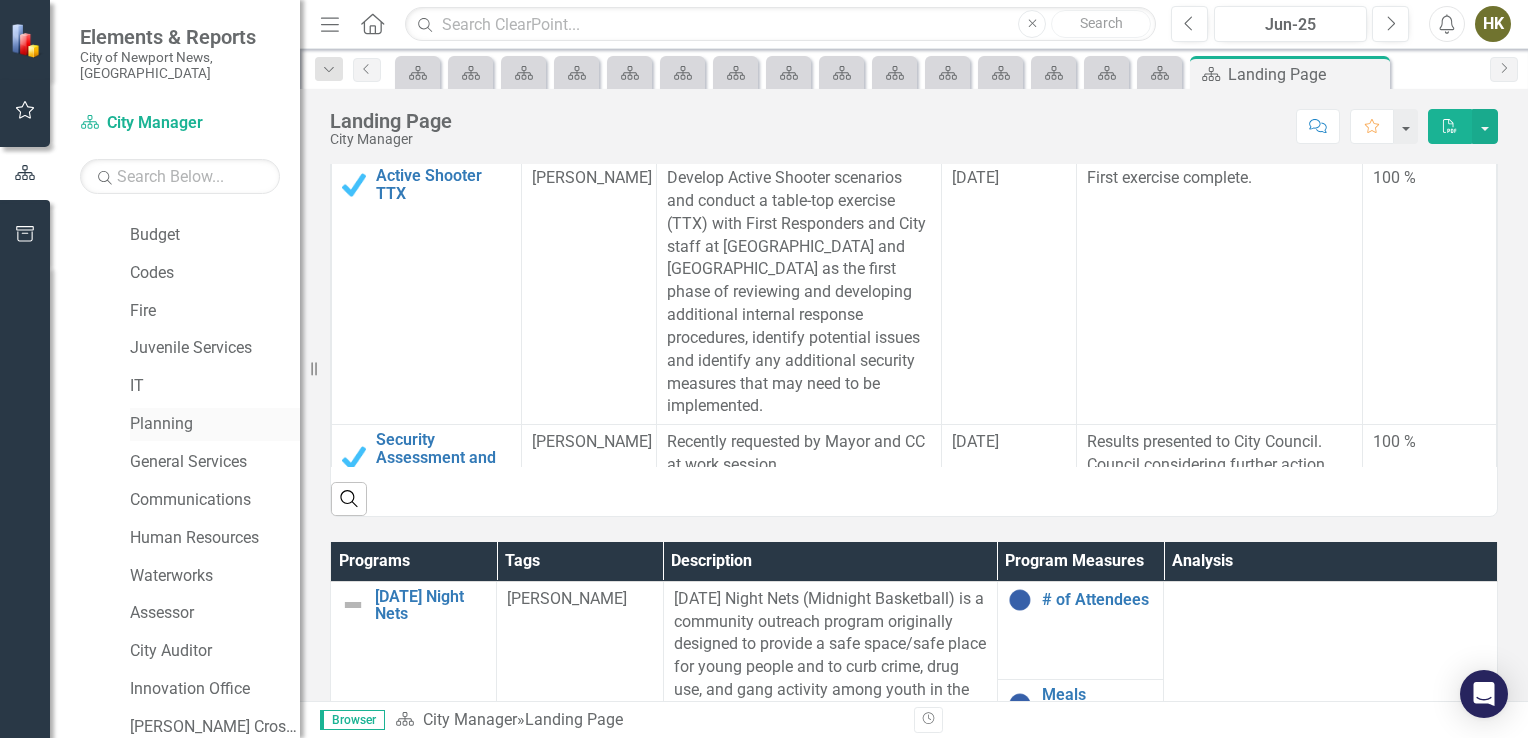 click on "Planning" at bounding box center (215, 424) 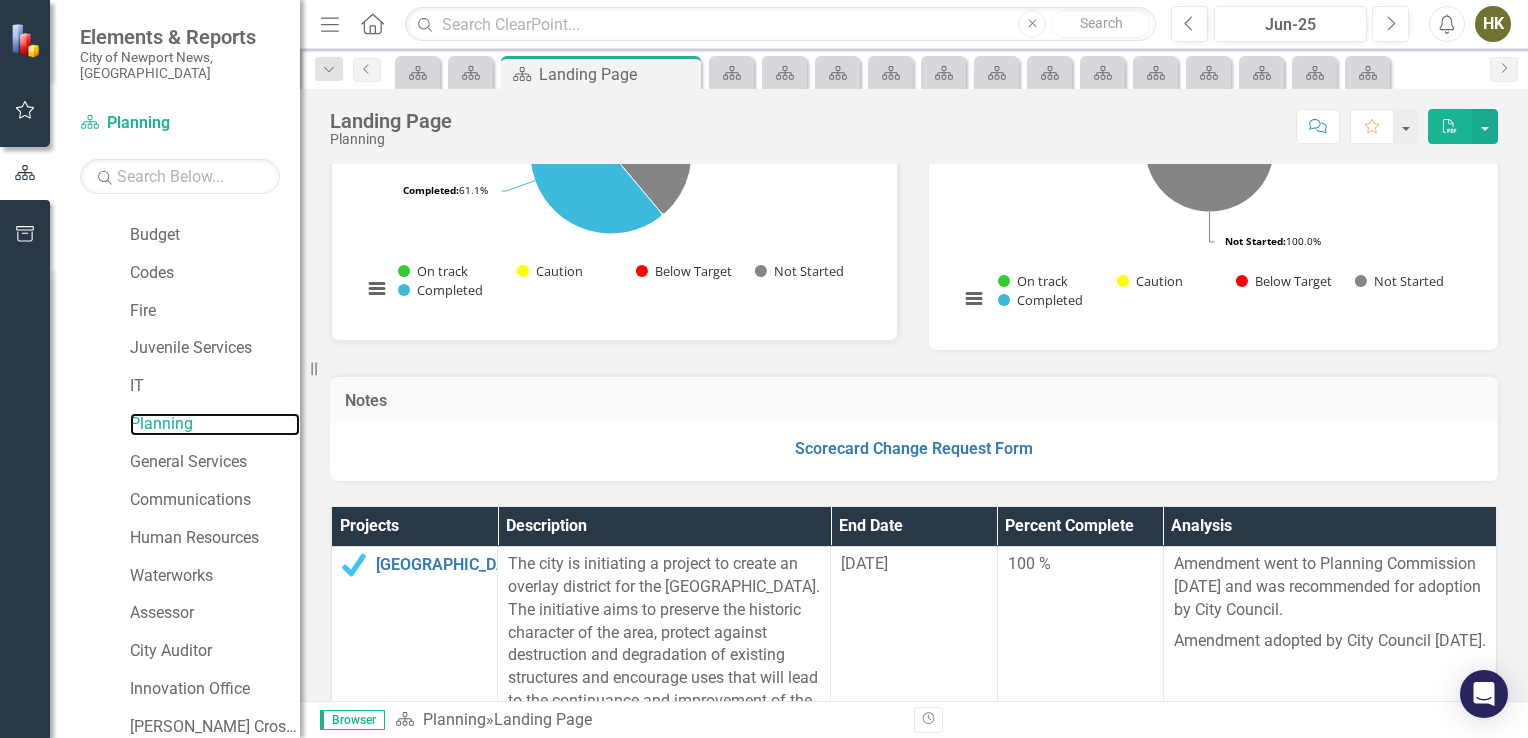 scroll, scrollTop: 204, scrollLeft: 0, axis: vertical 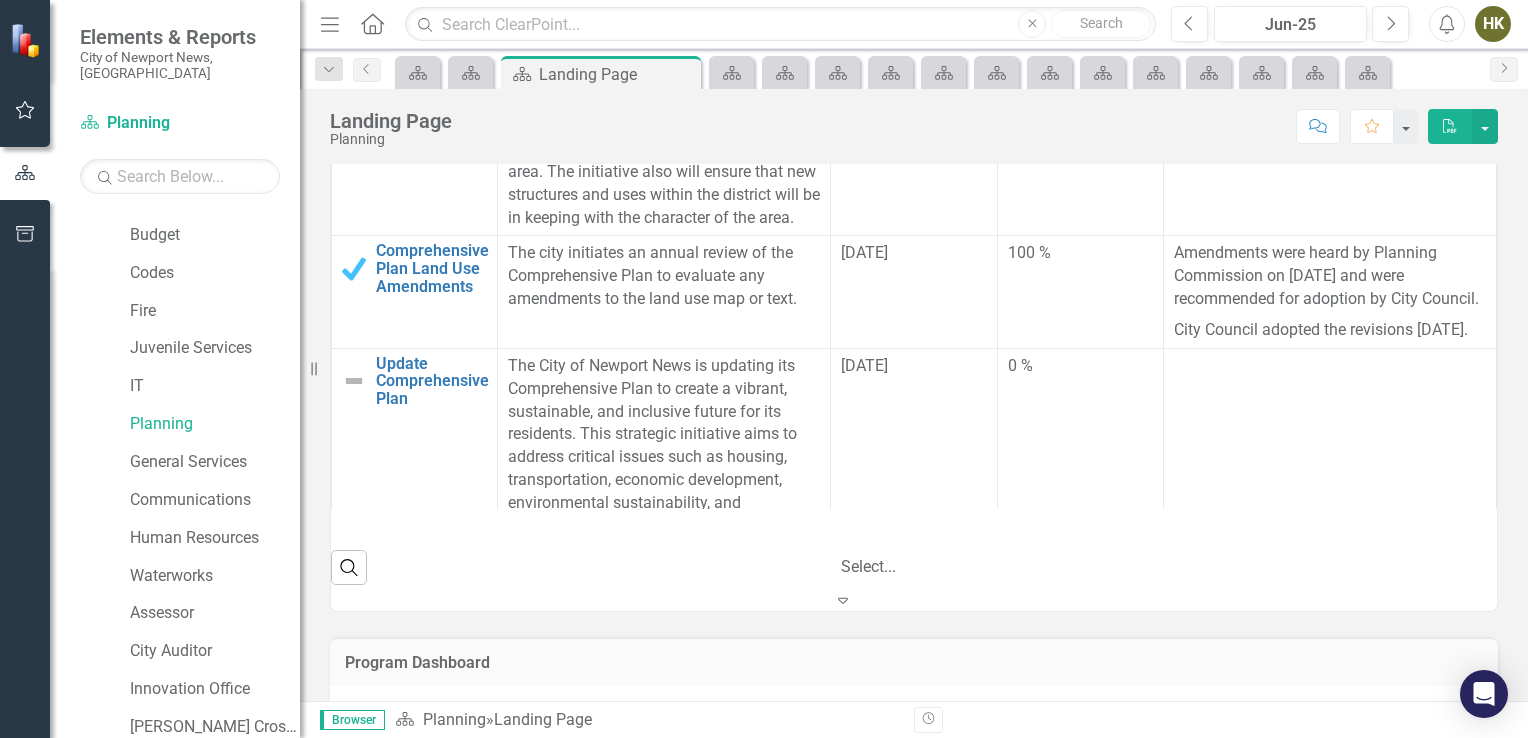 click at bounding box center (943, 540) 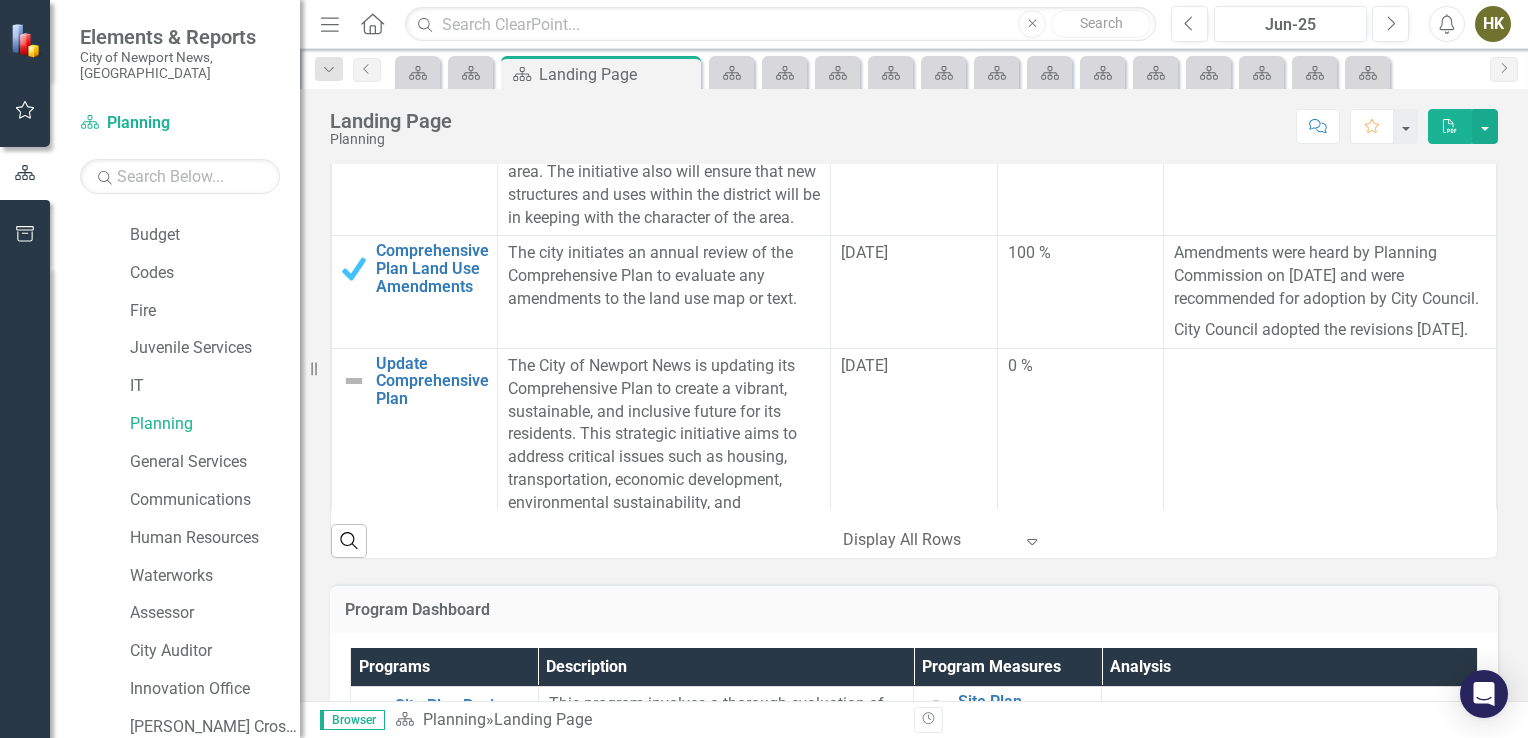 scroll, scrollTop: 680, scrollLeft: 0, axis: vertical 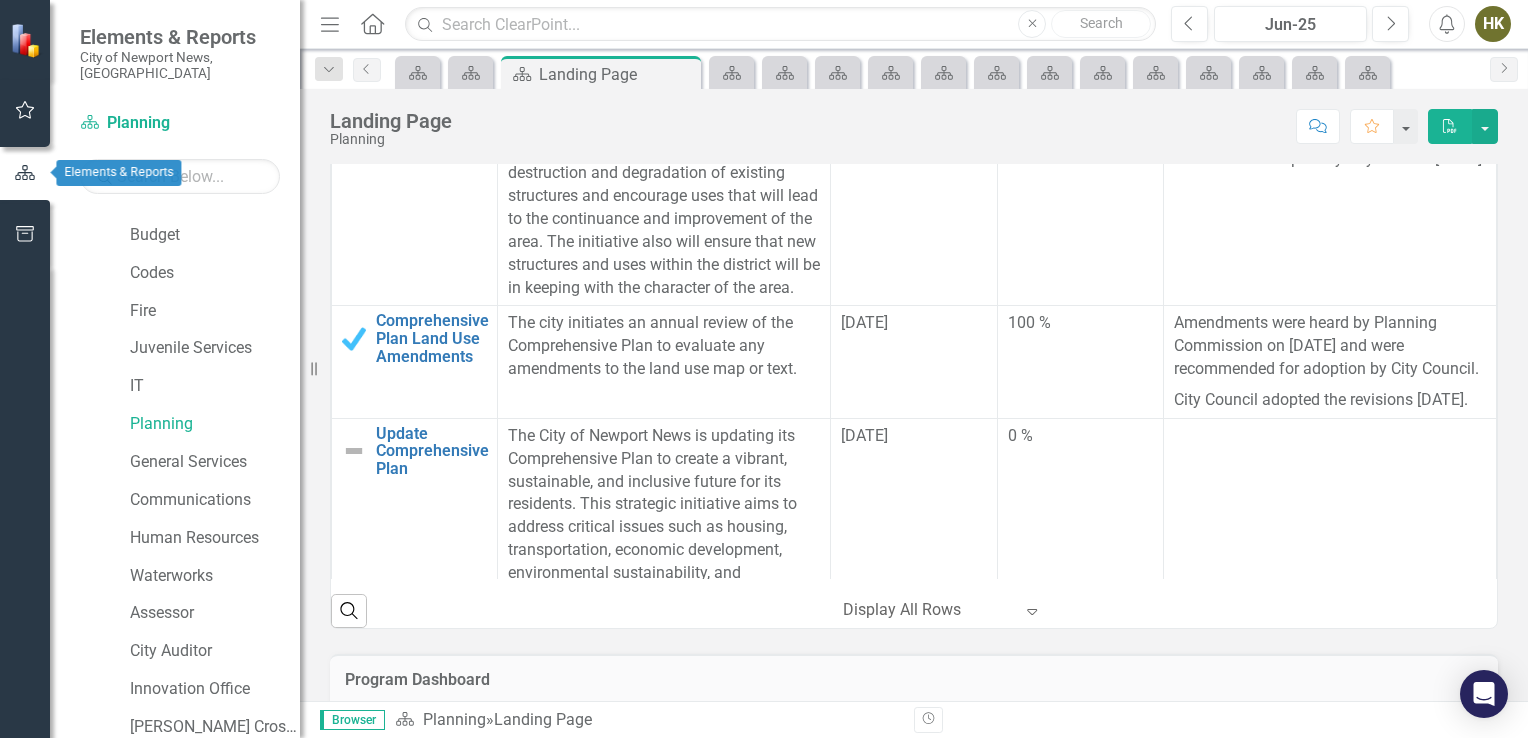 click 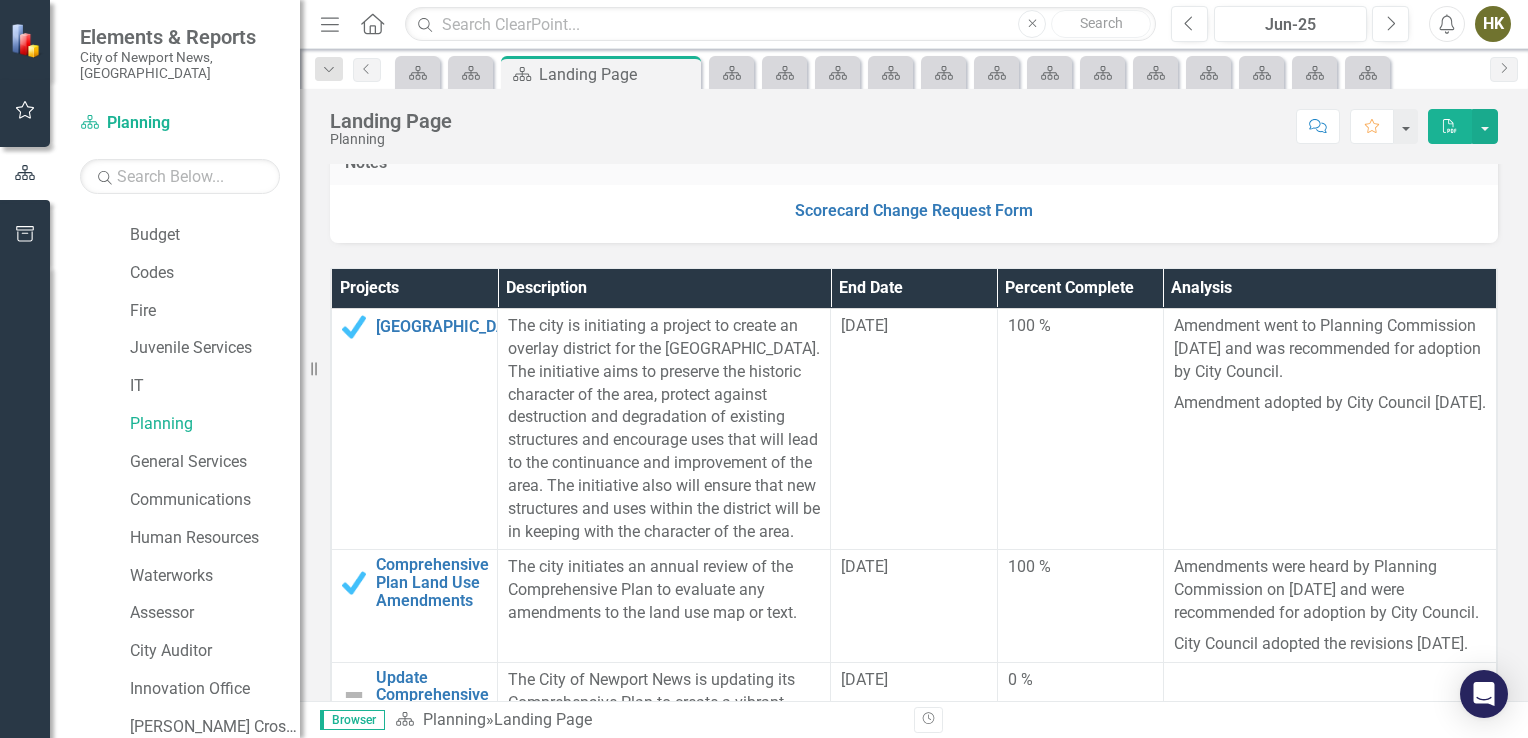 scroll, scrollTop: 436, scrollLeft: 0, axis: vertical 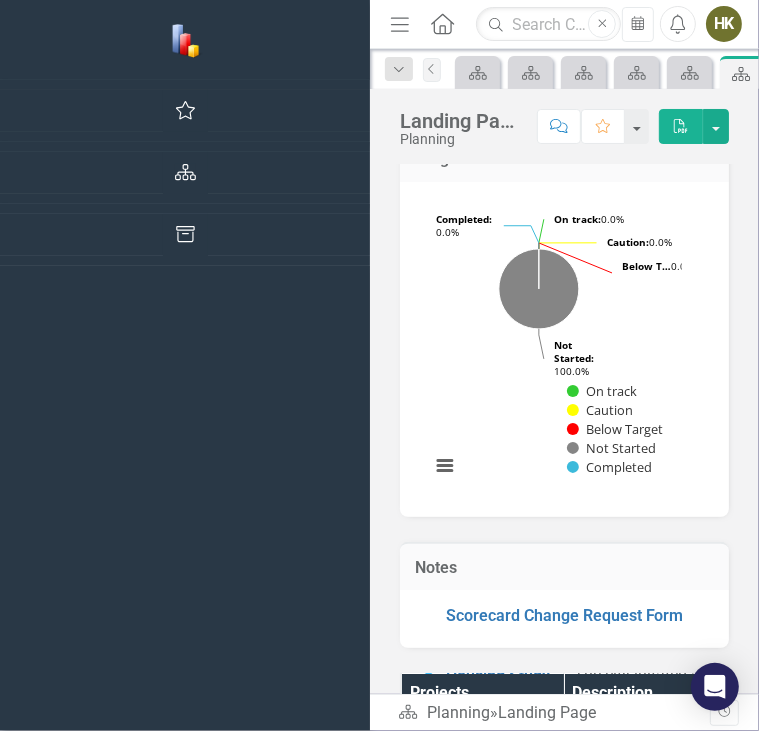 click on "The city of Newport News is initiating a project to develop accessory dwelling unit regulations within single-family zoning districts. This initiative aims to establish clear guidelines and provide housing options that could be affordable within these neighborhoods. The regulations will allow the use while maintaining neighborhood character. Through community engagement, including public hearings and stakeholder meetings, the city will gather input to create fair and effective policies. The goal is to contribute to the local economy without compromising the quality of life for residents." at bounding box center [725, 1020] 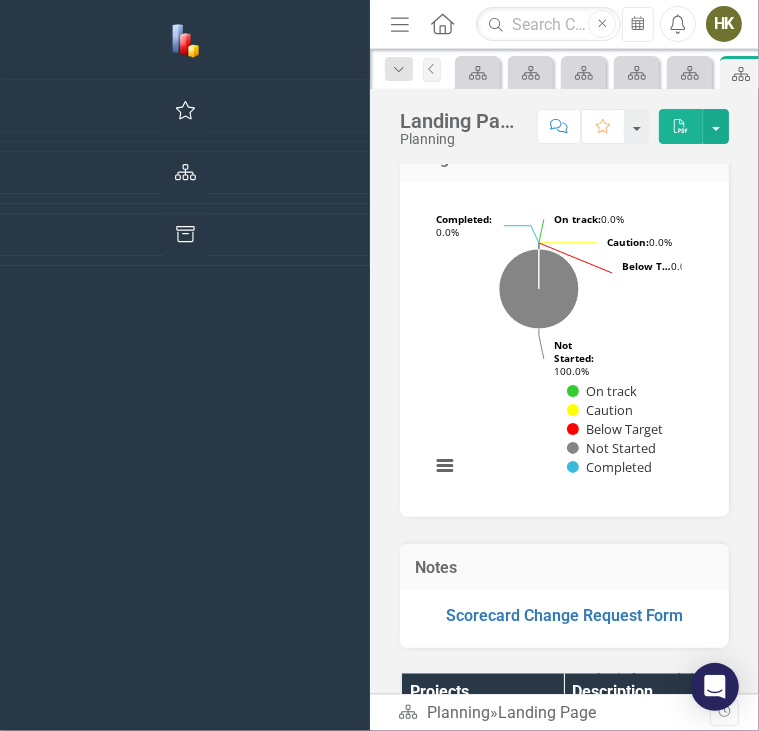 scroll, scrollTop: 6058, scrollLeft: 0, axis: vertical 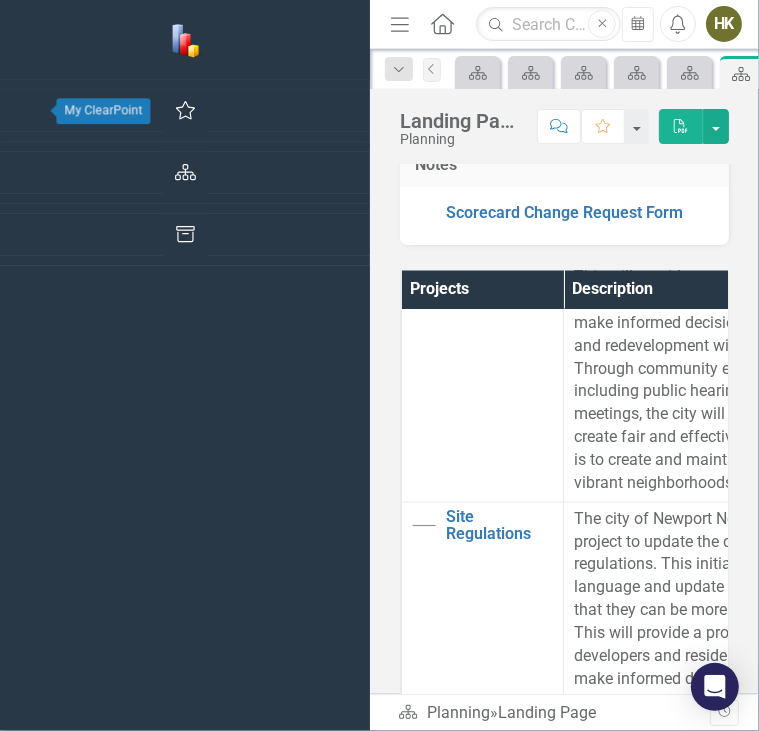 click at bounding box center (185, 111) 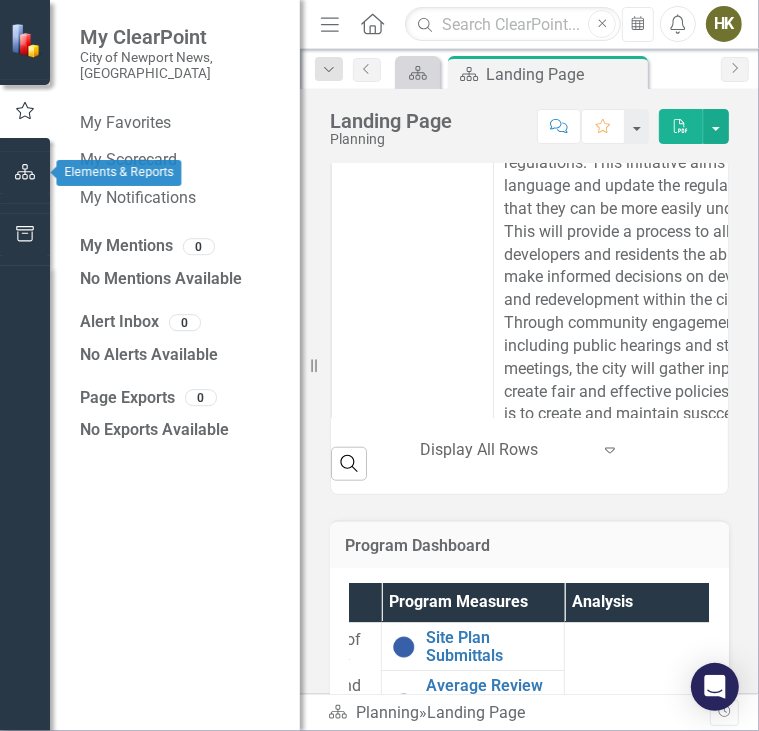 click at bounding box center [25, 173] 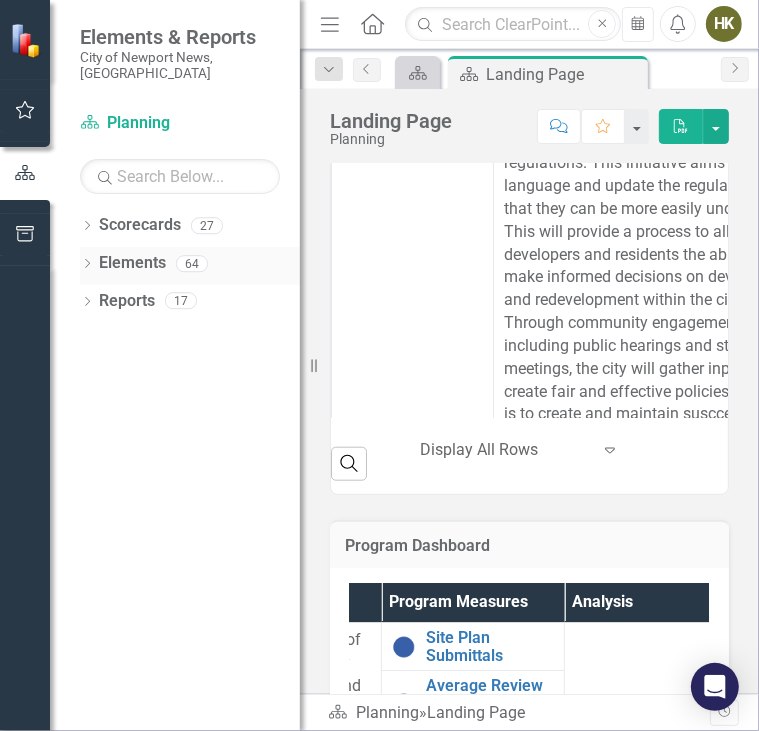 click on "Dropdown" 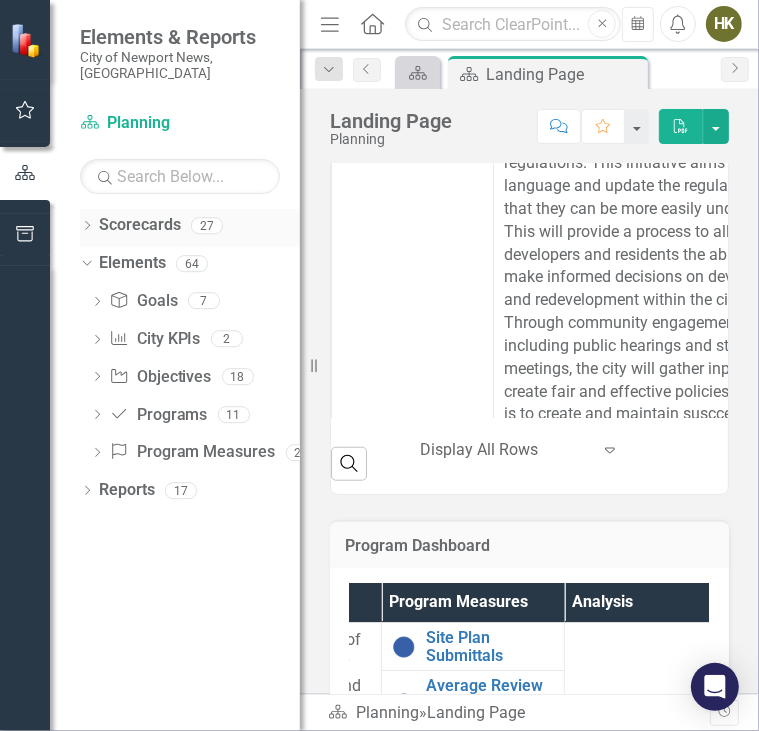 click on "Dropdown" 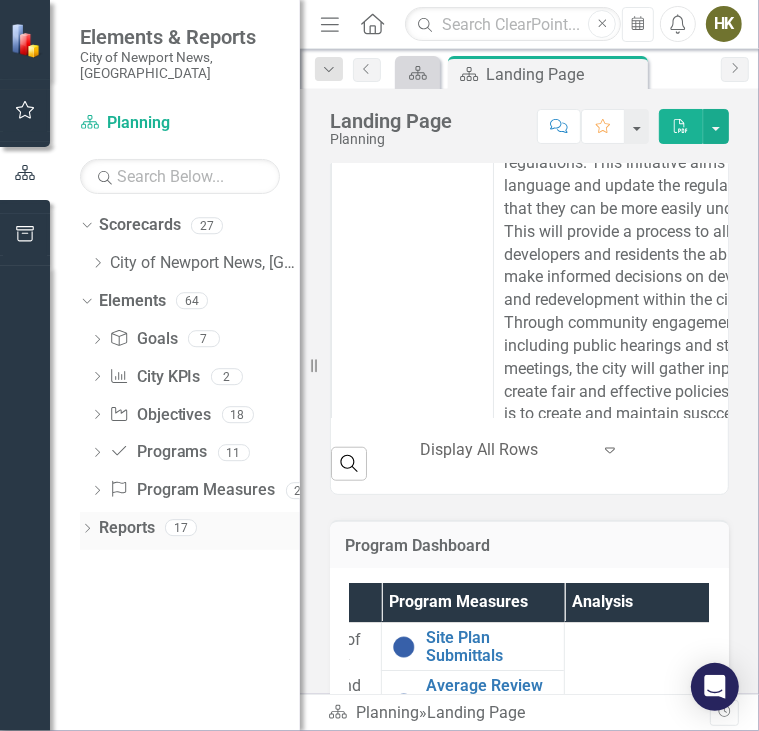 click on "Dropdown" 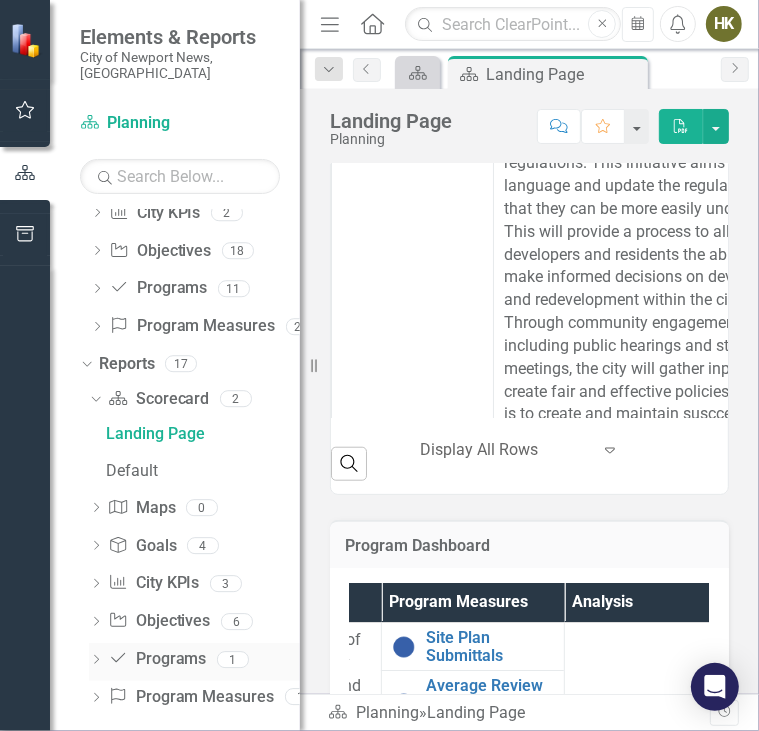 scroll, scrollTop: 160, scrollLeft: 0, axis: vertical 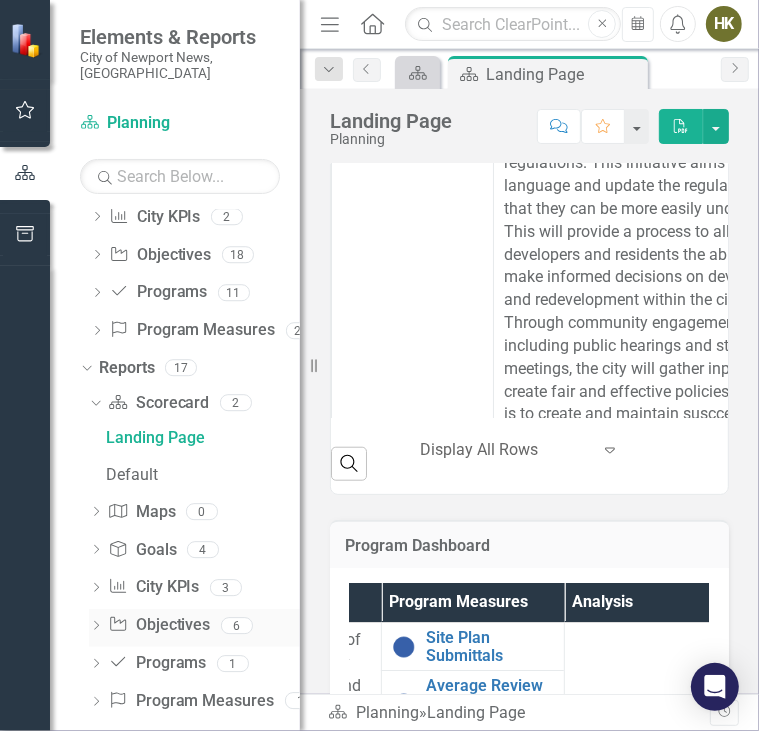 click on "Dropdown" 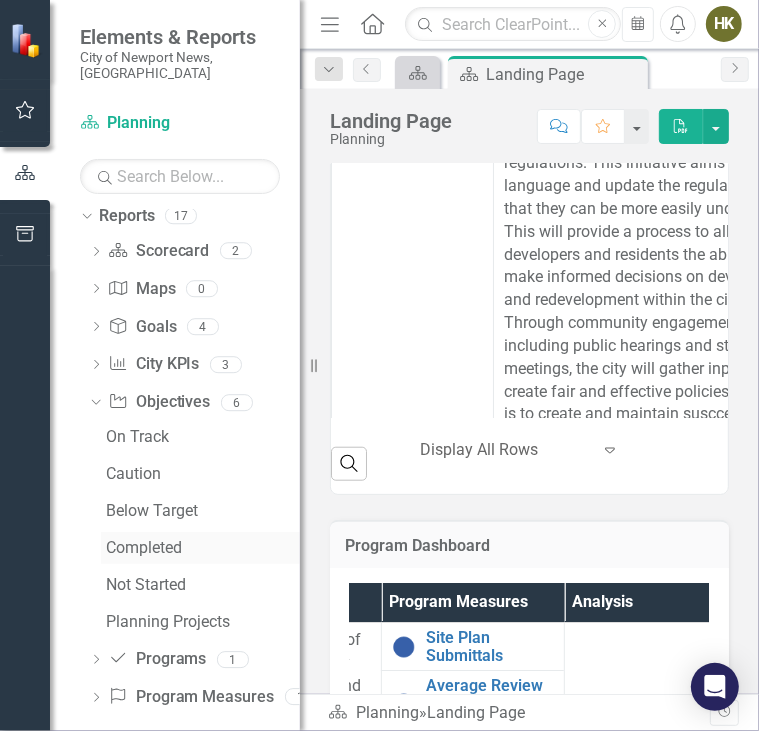 scroll, scrollTop: 0, scrollLeft: 0, axis: both 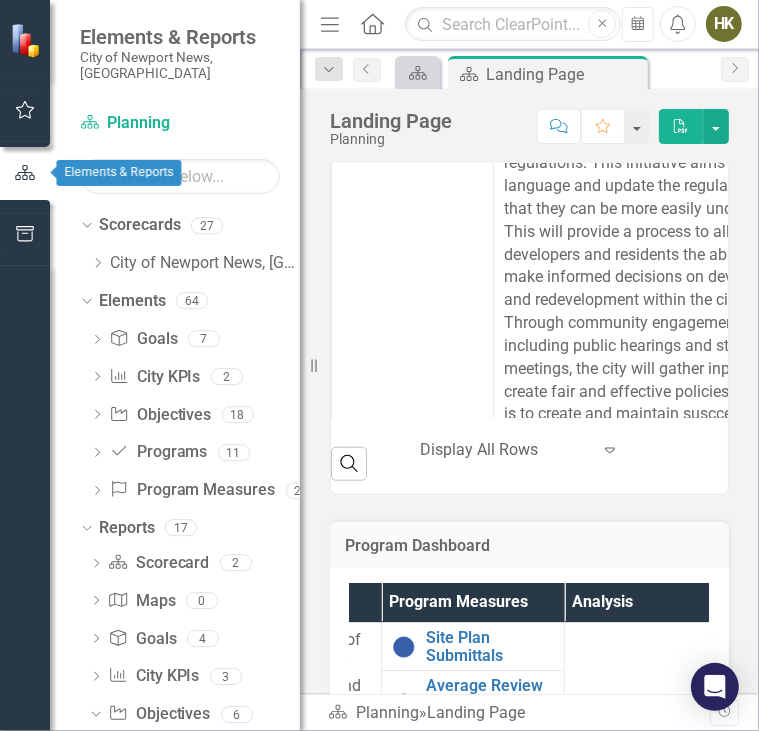 click 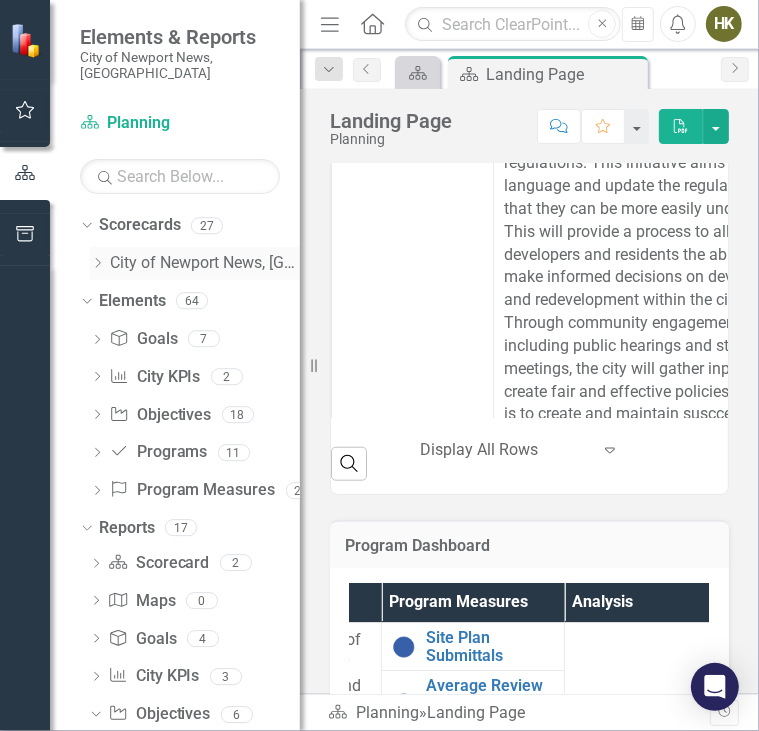 click on "Dropdown" 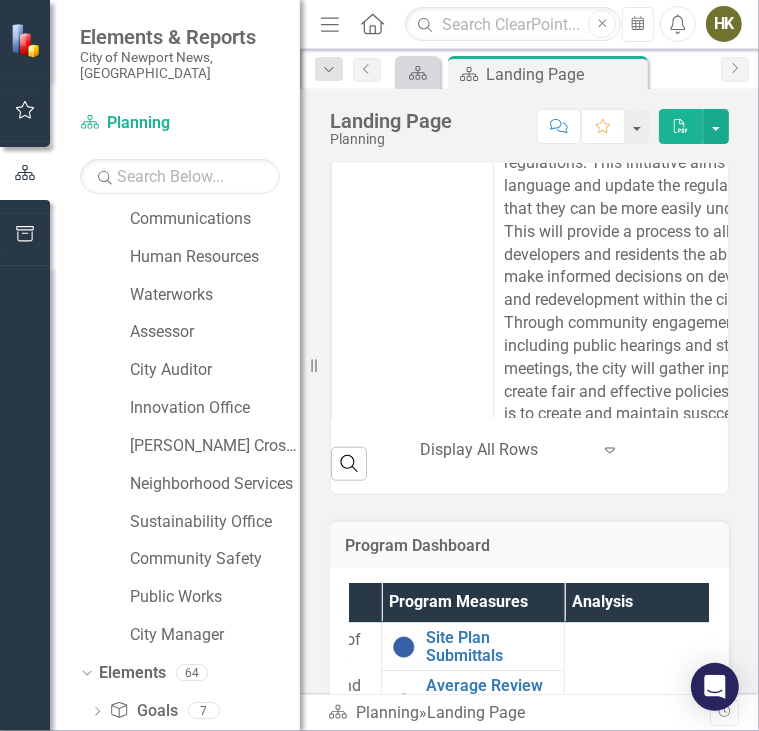 scroll, scrollTop: 612, scrollLeft: 0, axis: vertical 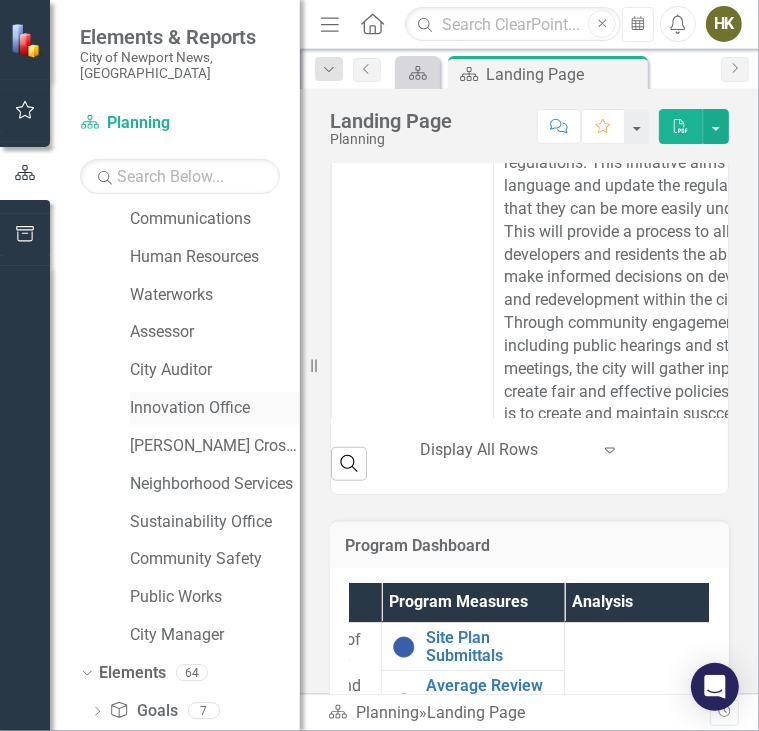 click on "Innovation Office" at bounding box center [215, 408] 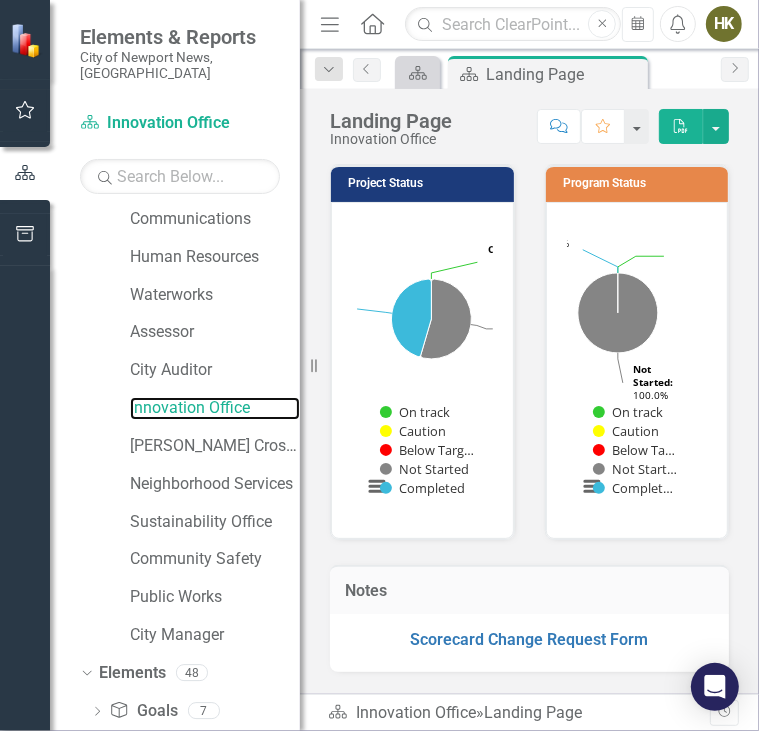 scroll, scrollTop: 0, scrollLeft: 0, axis: both 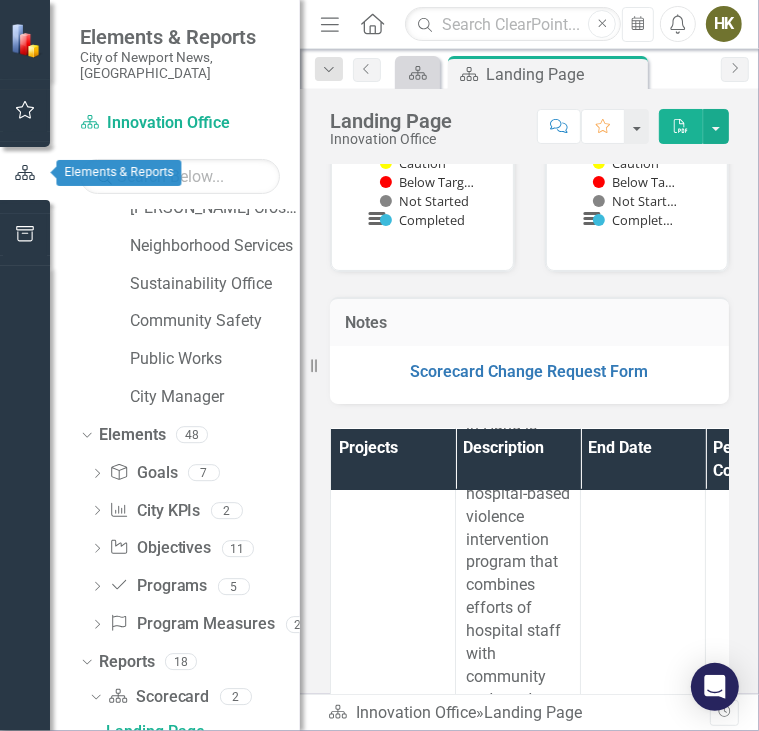 click at bounding box center [25, 173] 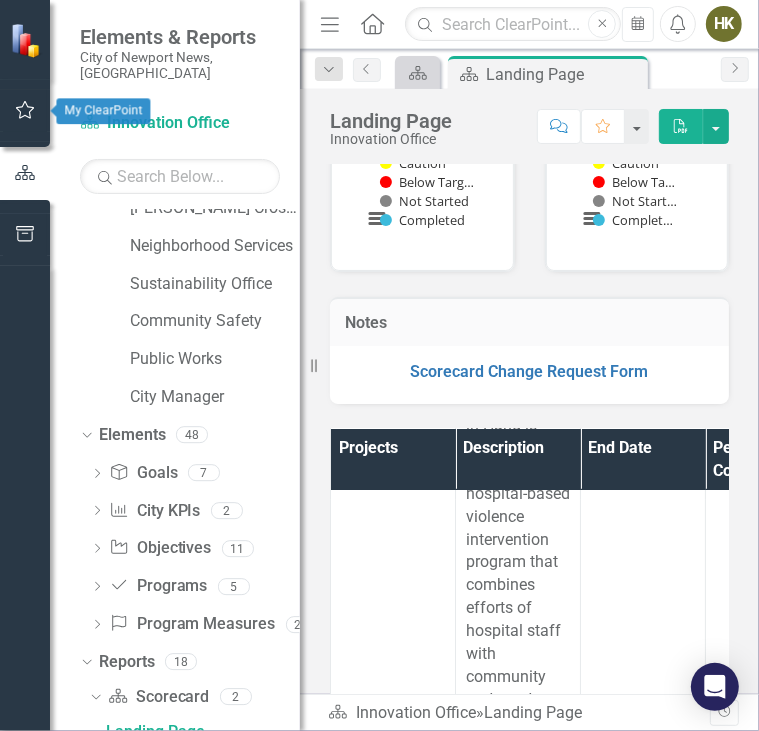 click at bounding box center [25, 111] 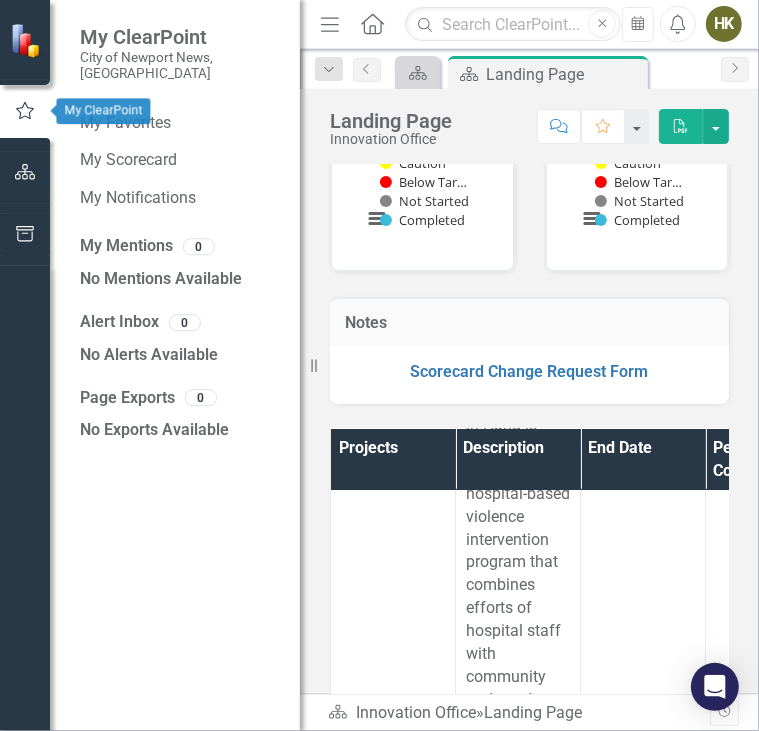 click 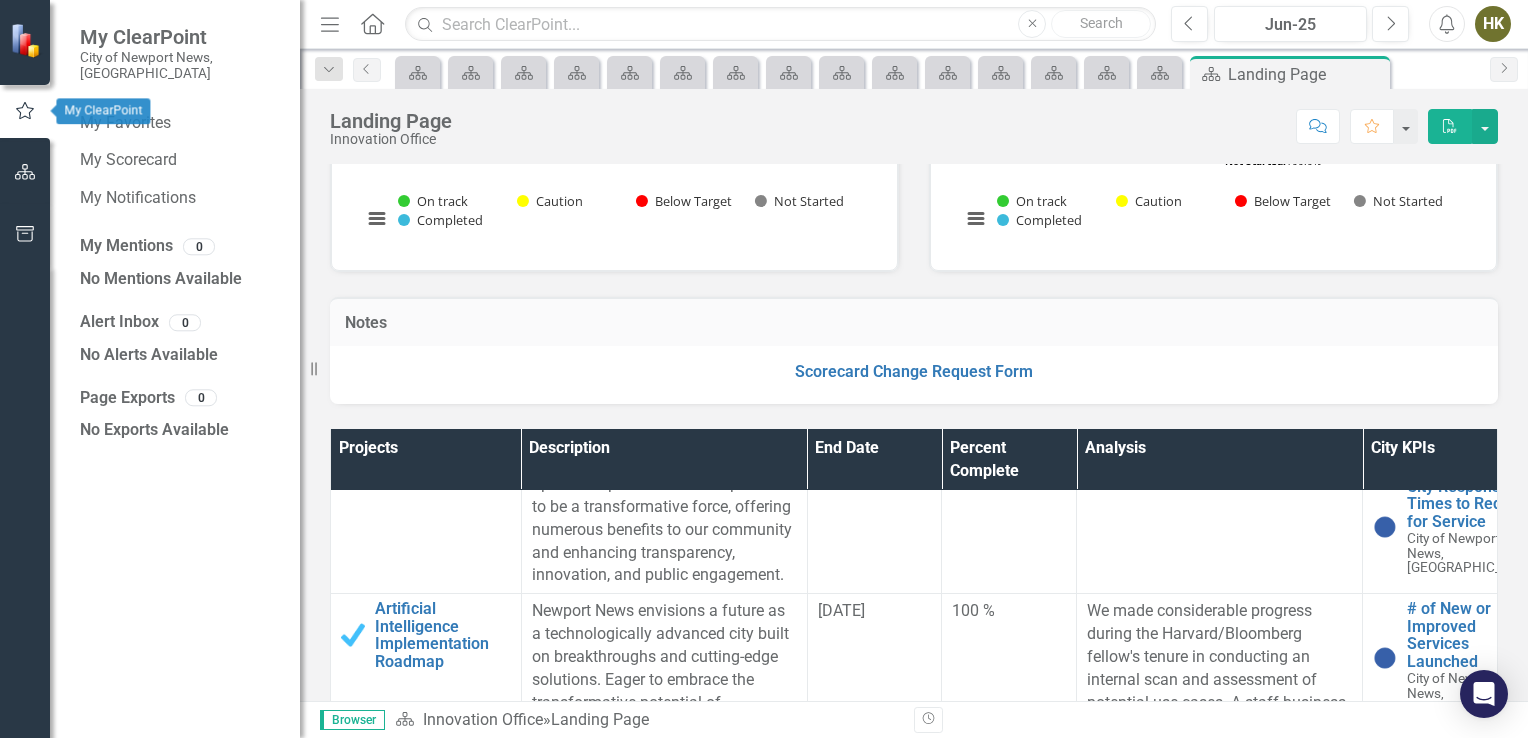click 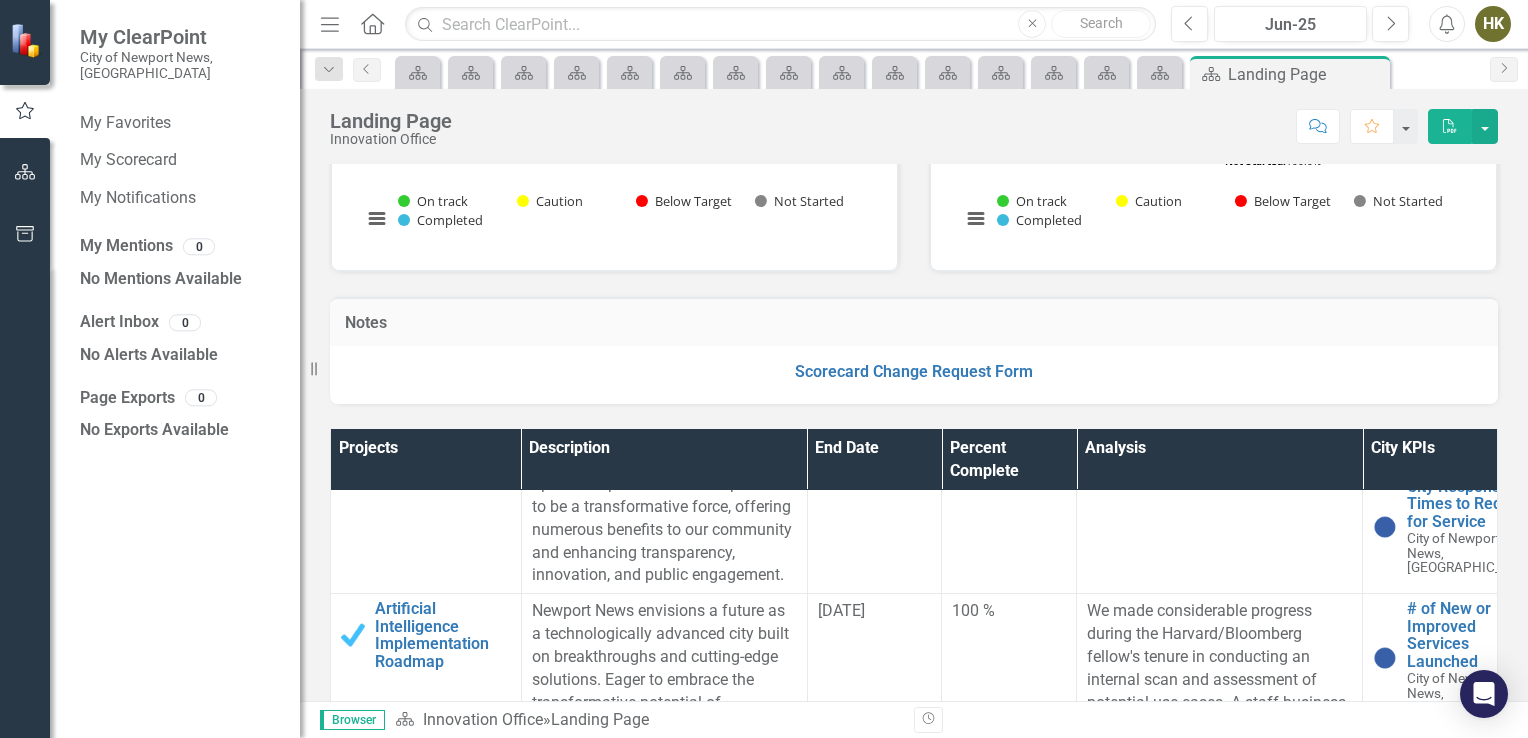 click at bounding box center (28, 40) 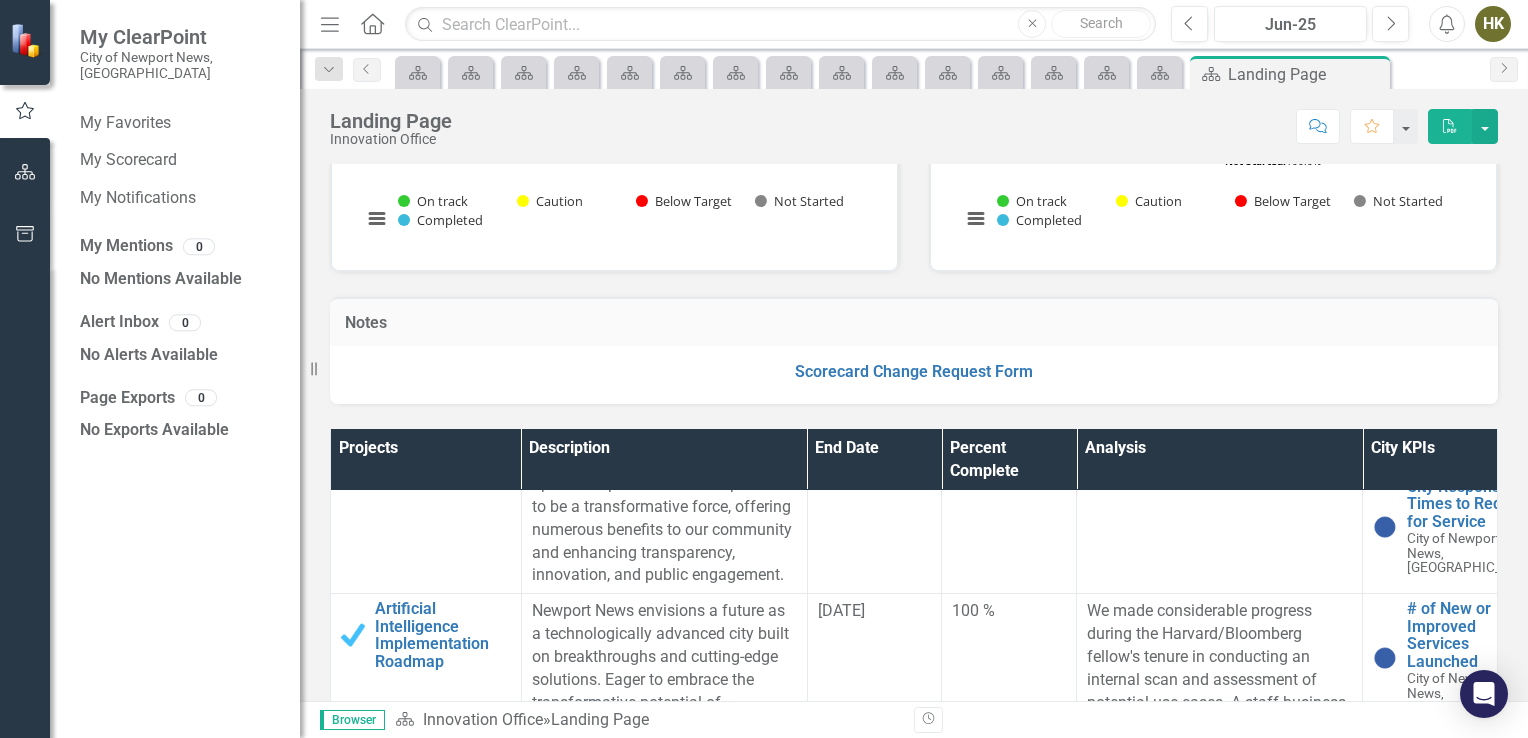 click at bounding box center (25, 235) 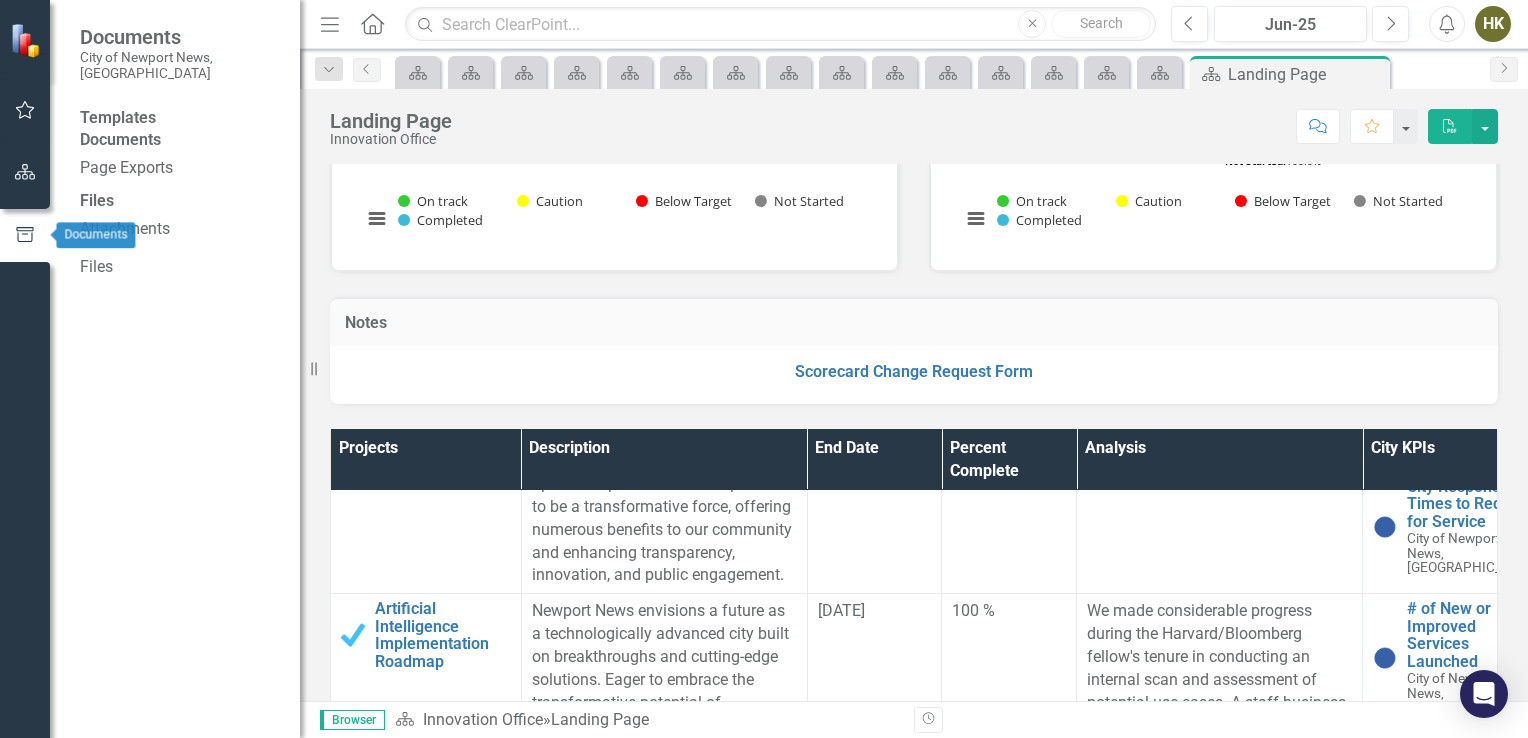 click at bounding box center [25, 235] 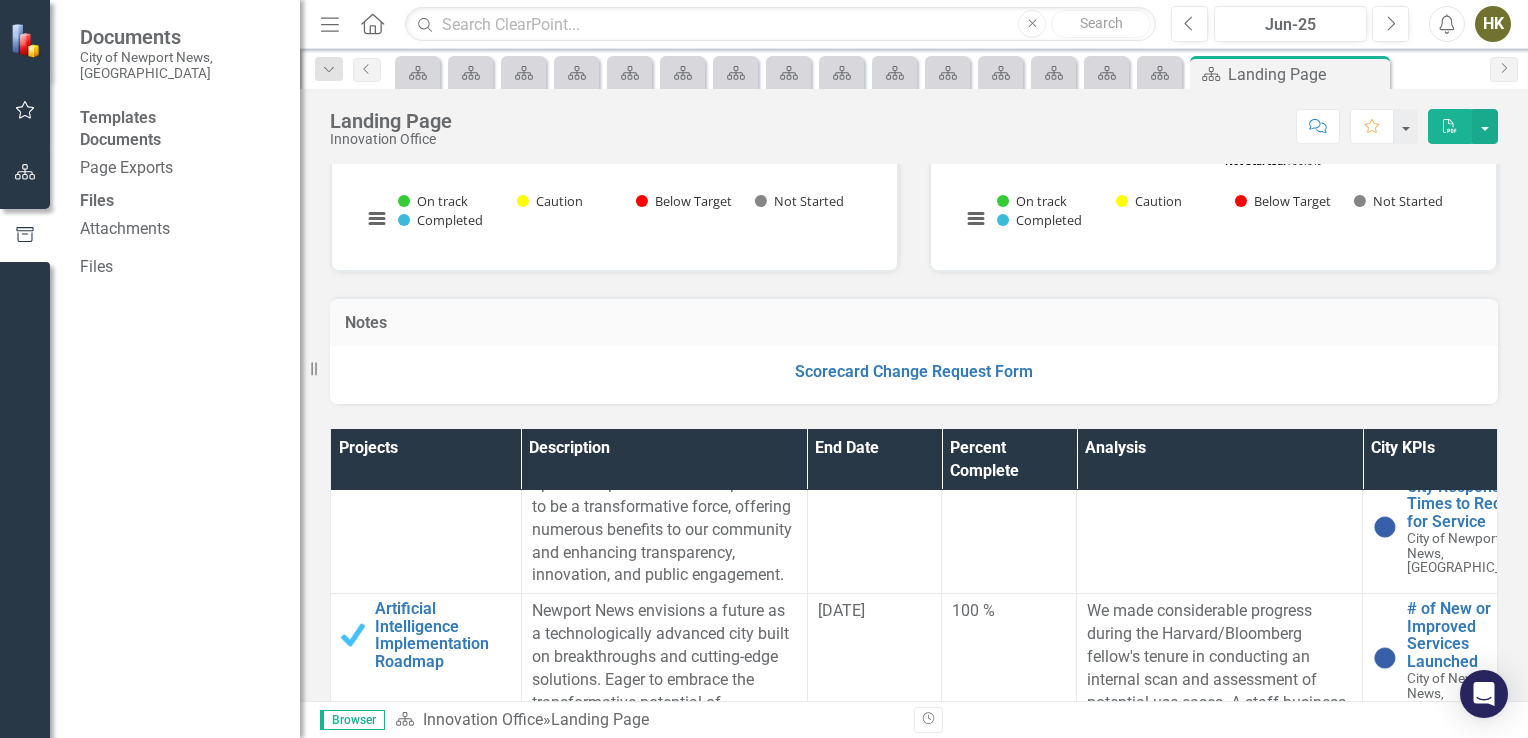 drag, startPoint x: 308, startPoint y: 371, endPoint x: 53, endPoint y: 349, distance: 255.94727 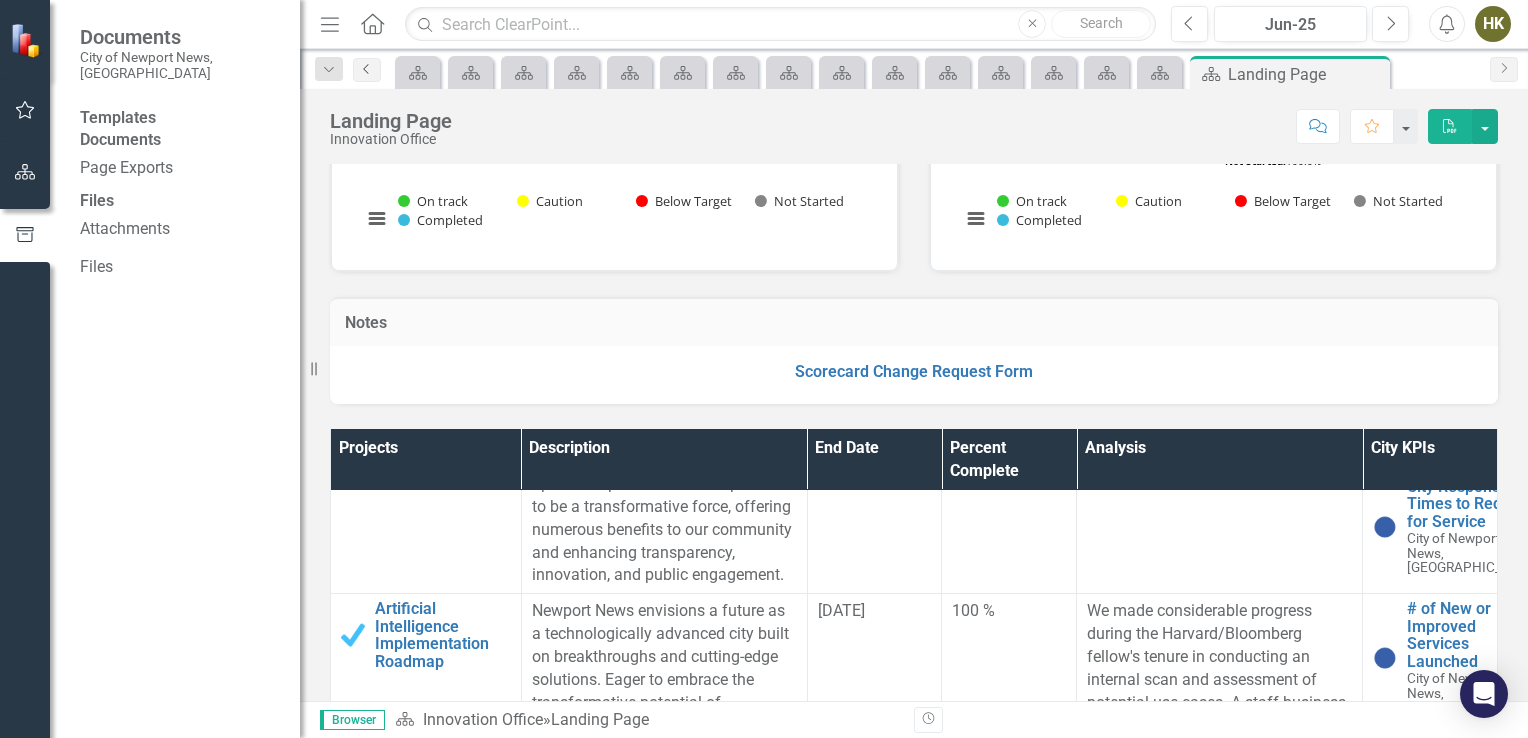 click on "Previous" 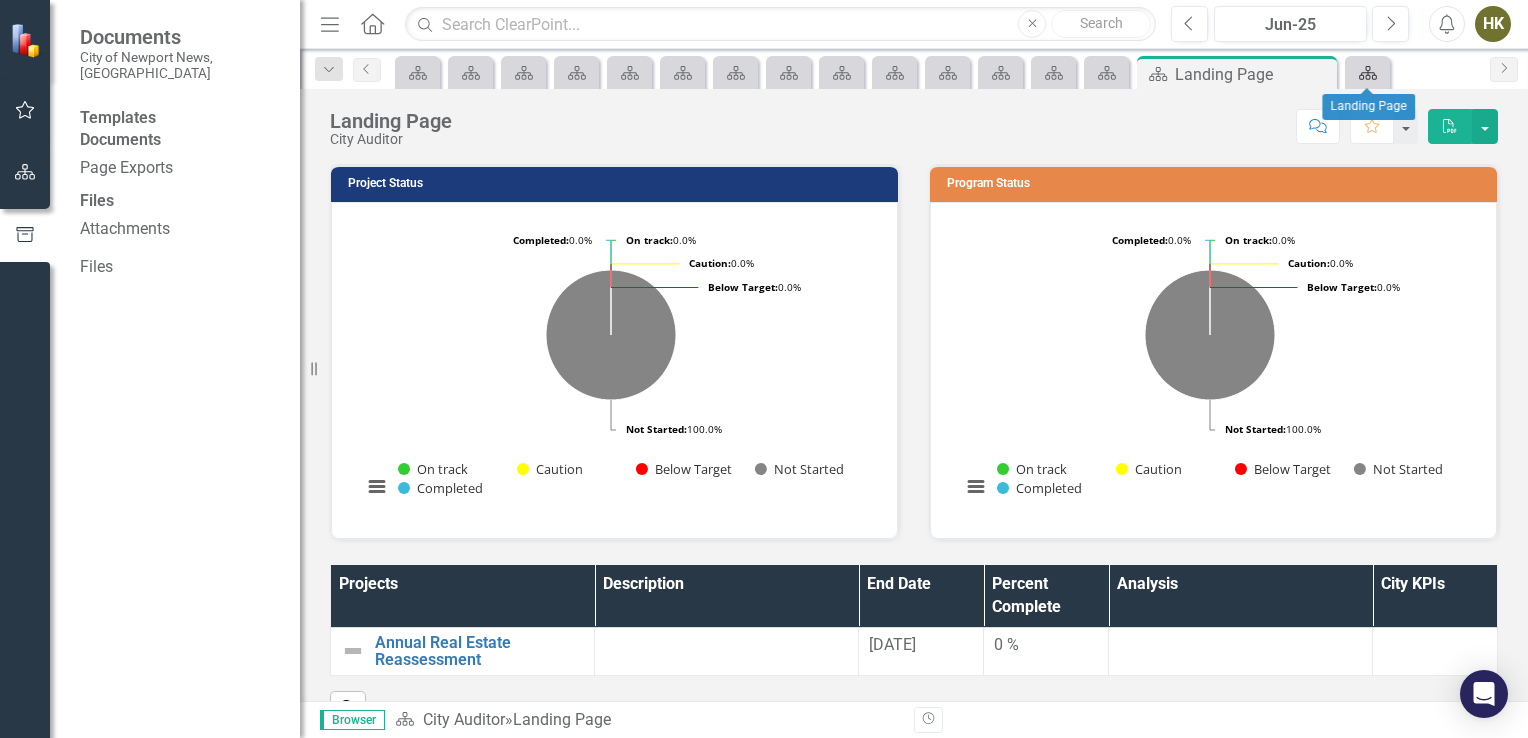 click on "Scorecard" 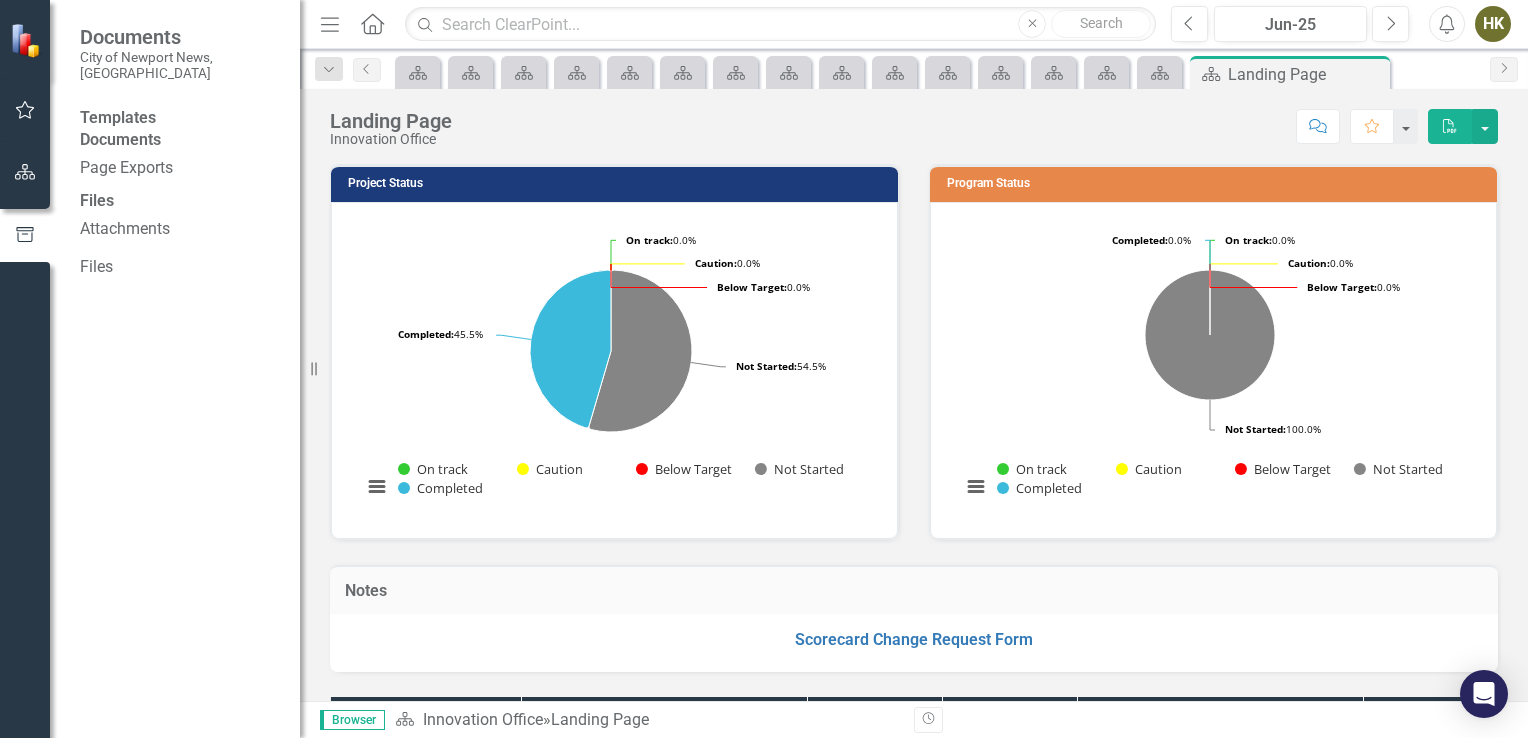 click at bounding box center (25, 173) 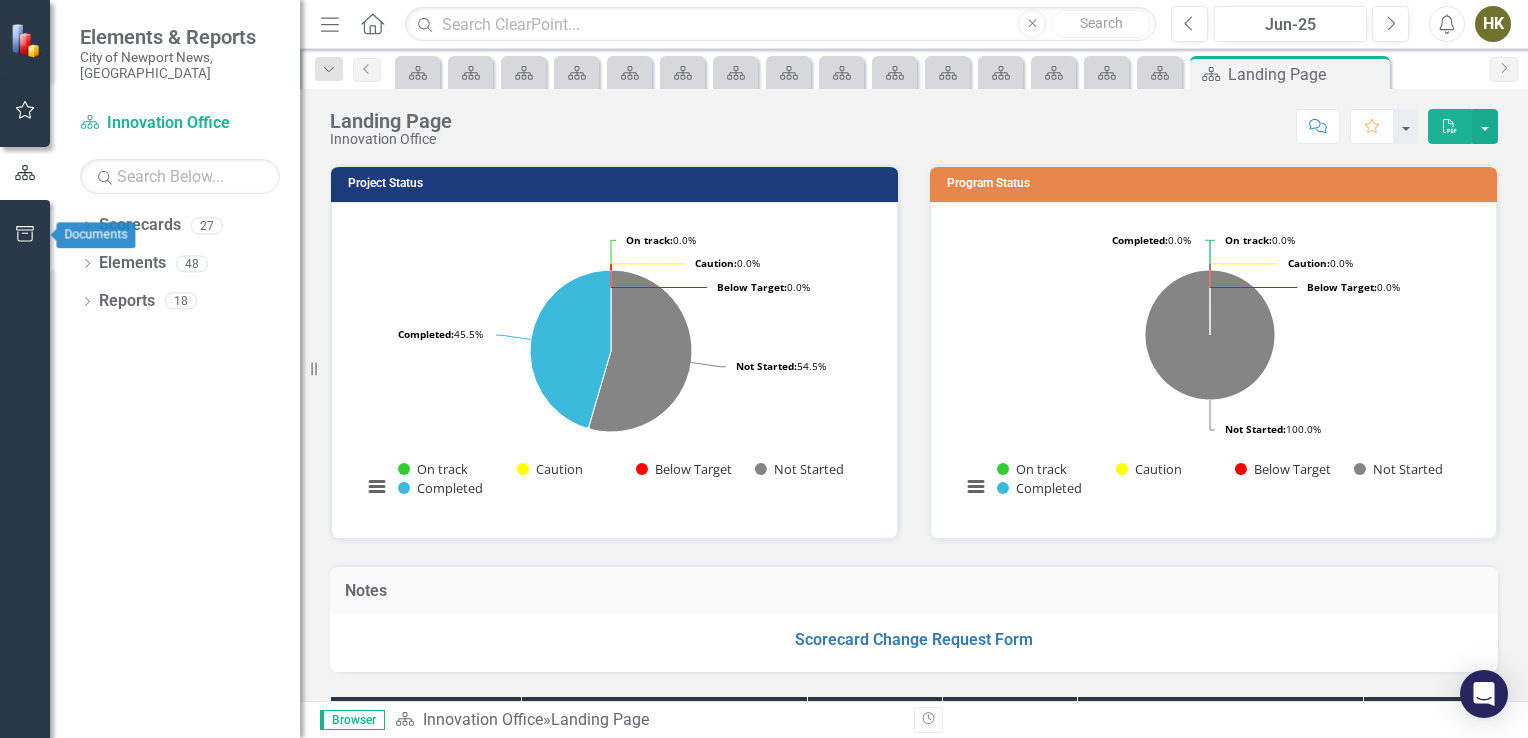 click 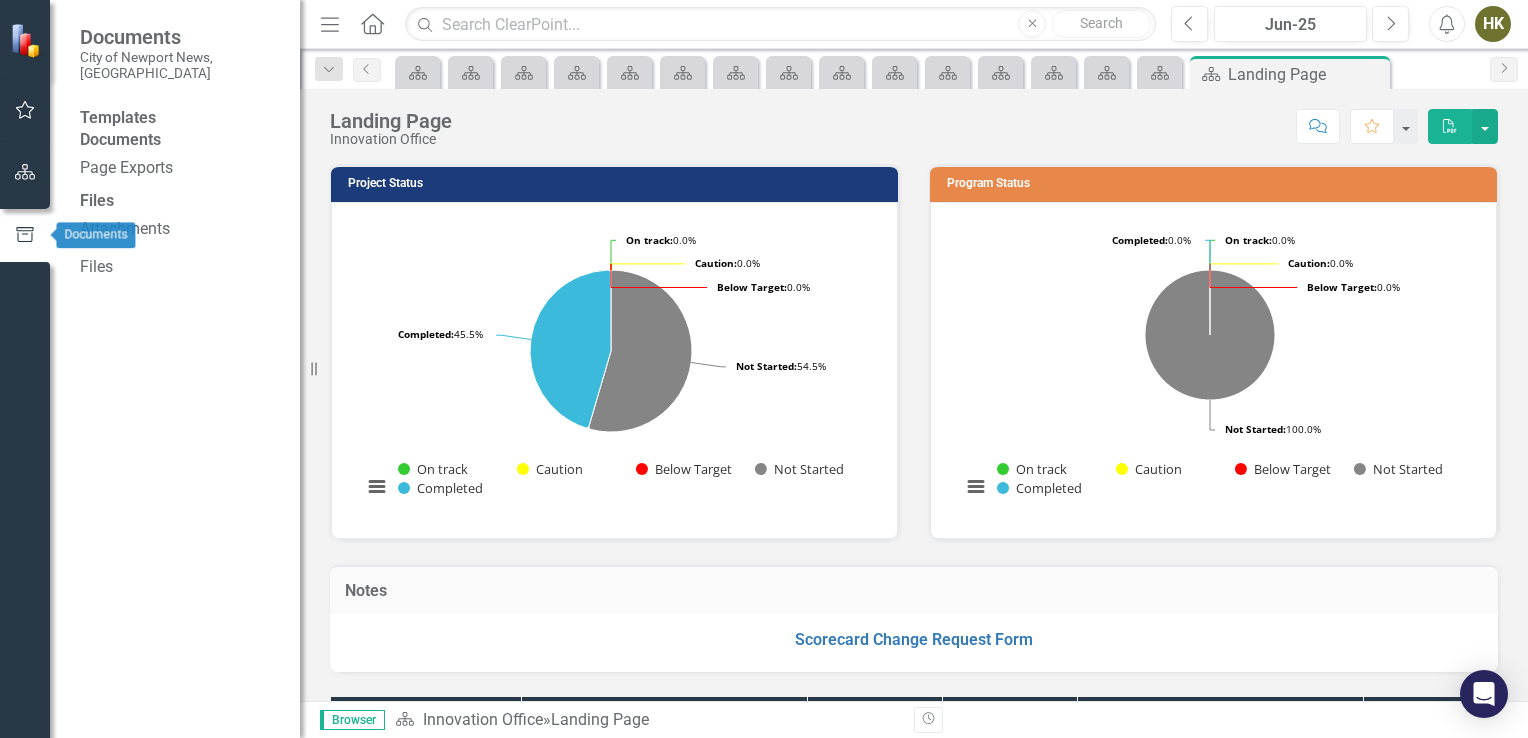 click 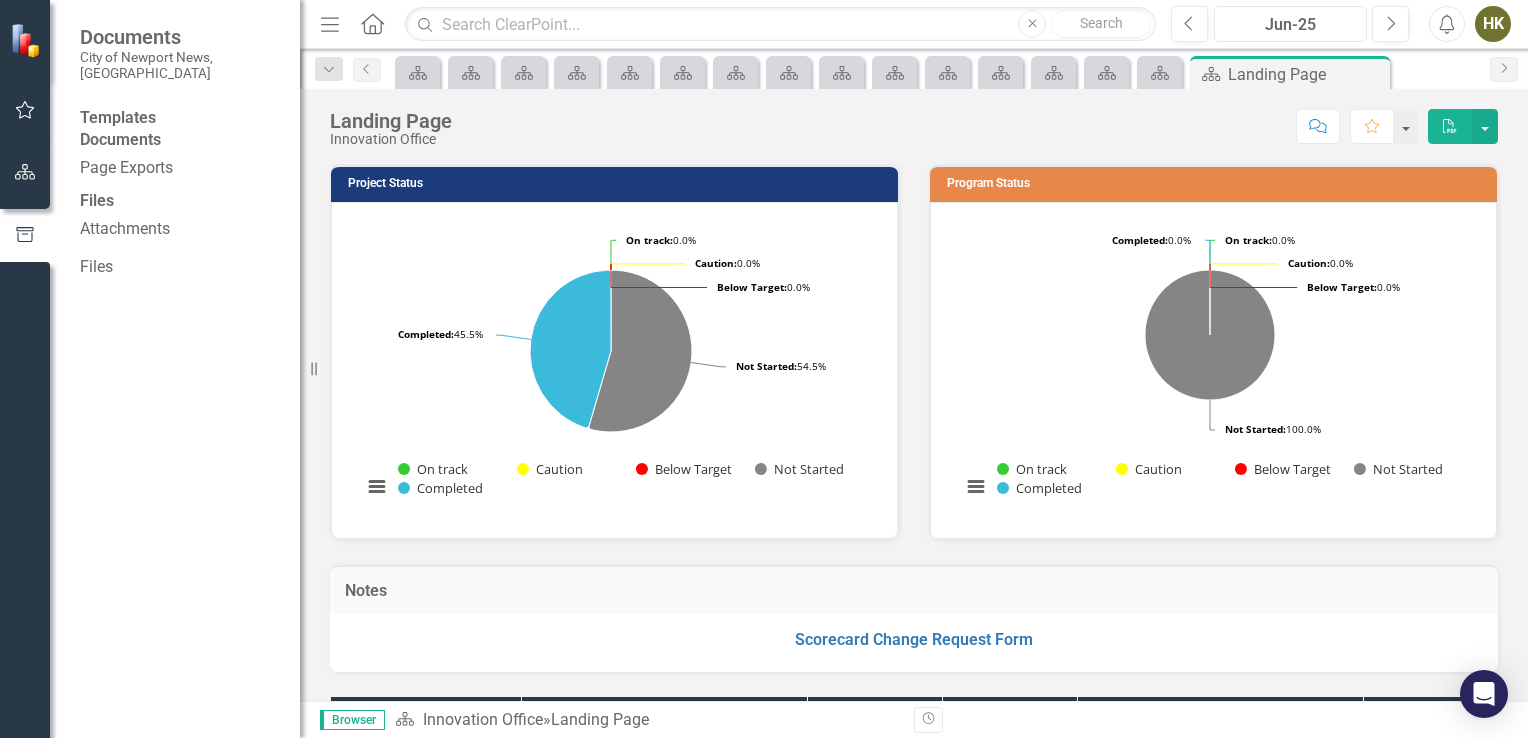 click on "Jun-25" at bounding box center [1290, 25] 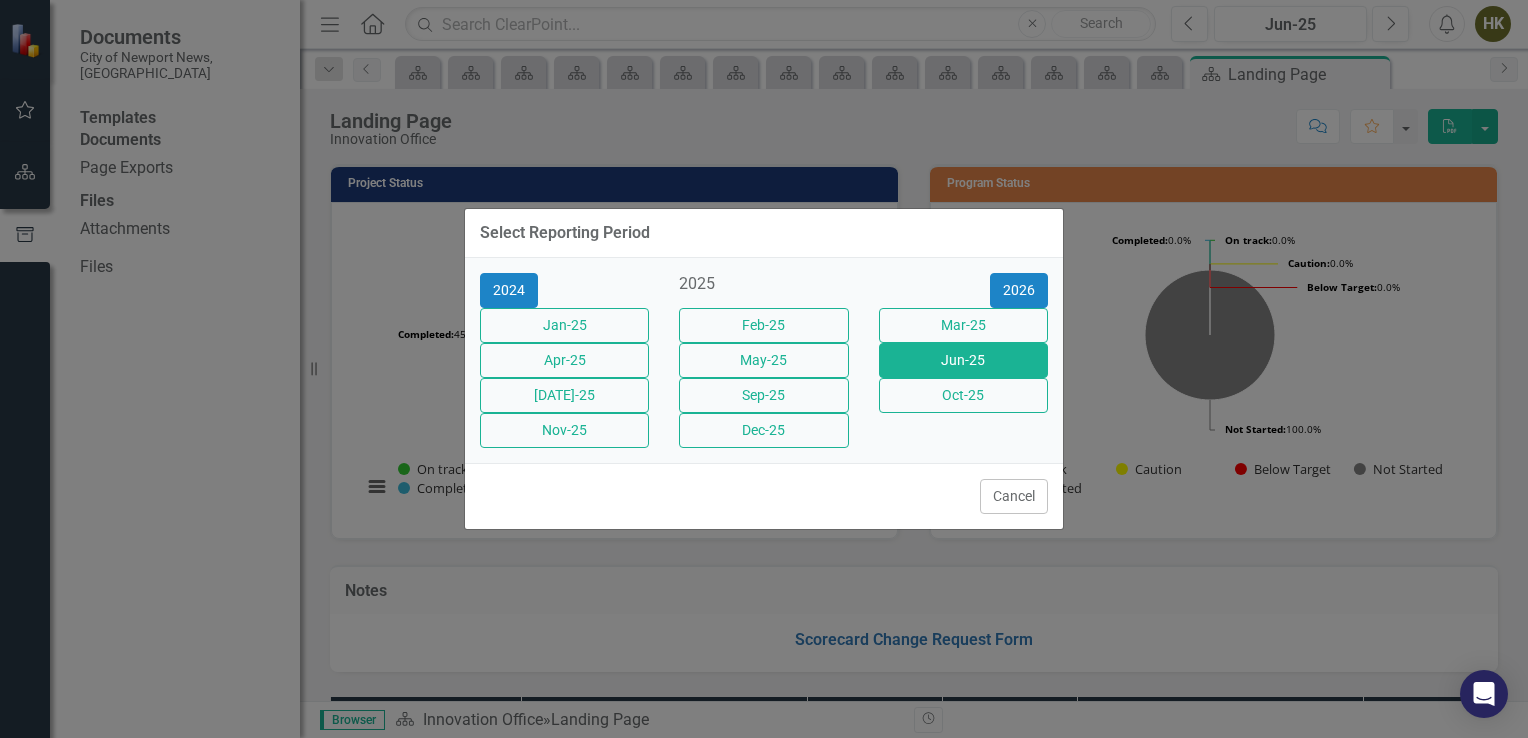click on "Select Reporting Period 2024 2025 [DATE]-25 Feb-25 Mar-25 Apr-25 May-25 Jun-25 [DATE]-25 Sep-25 Oct-25 Nov-25 Dec-25 Cancel" at bounding box center (764, 369) 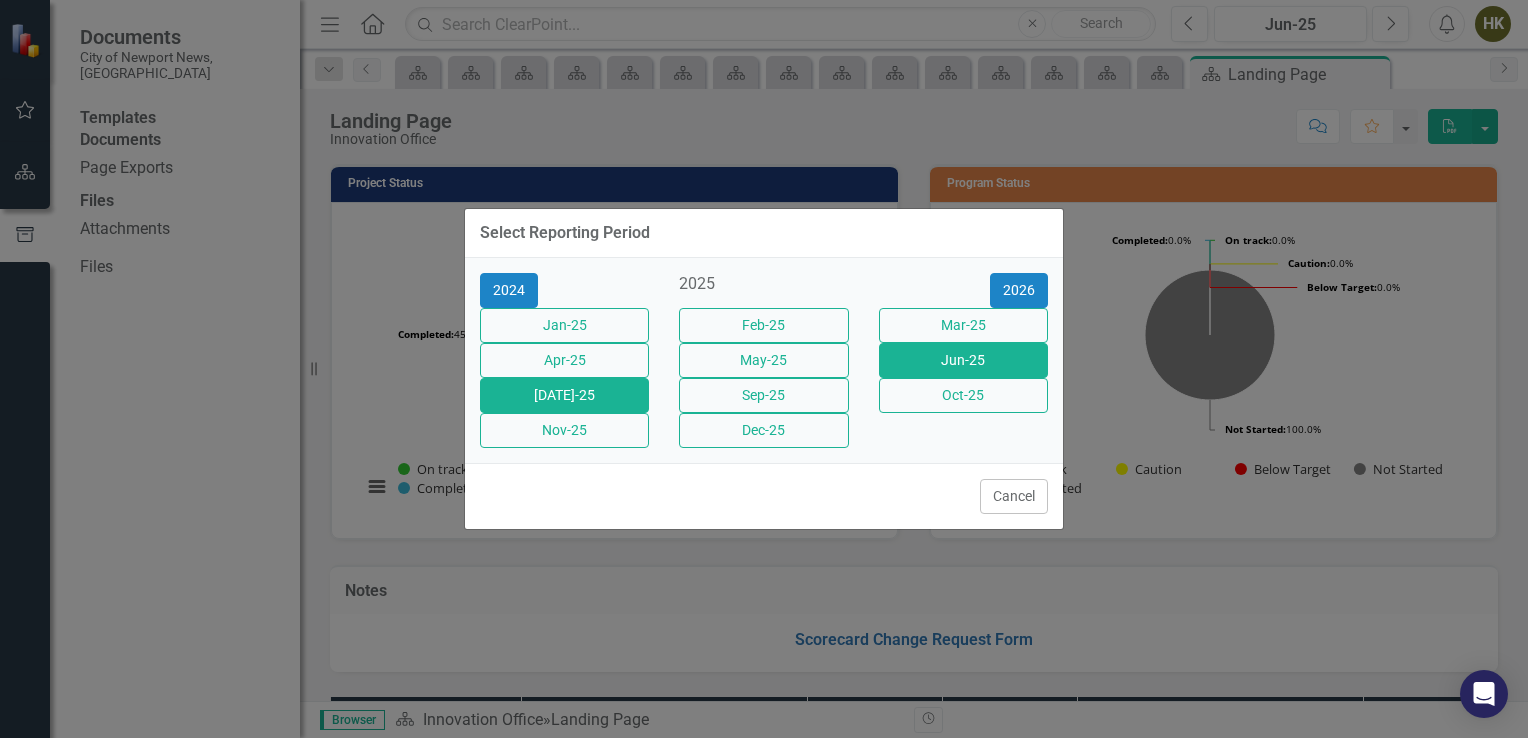 click on "[DATE]-25" at bounding box center [564, 395] 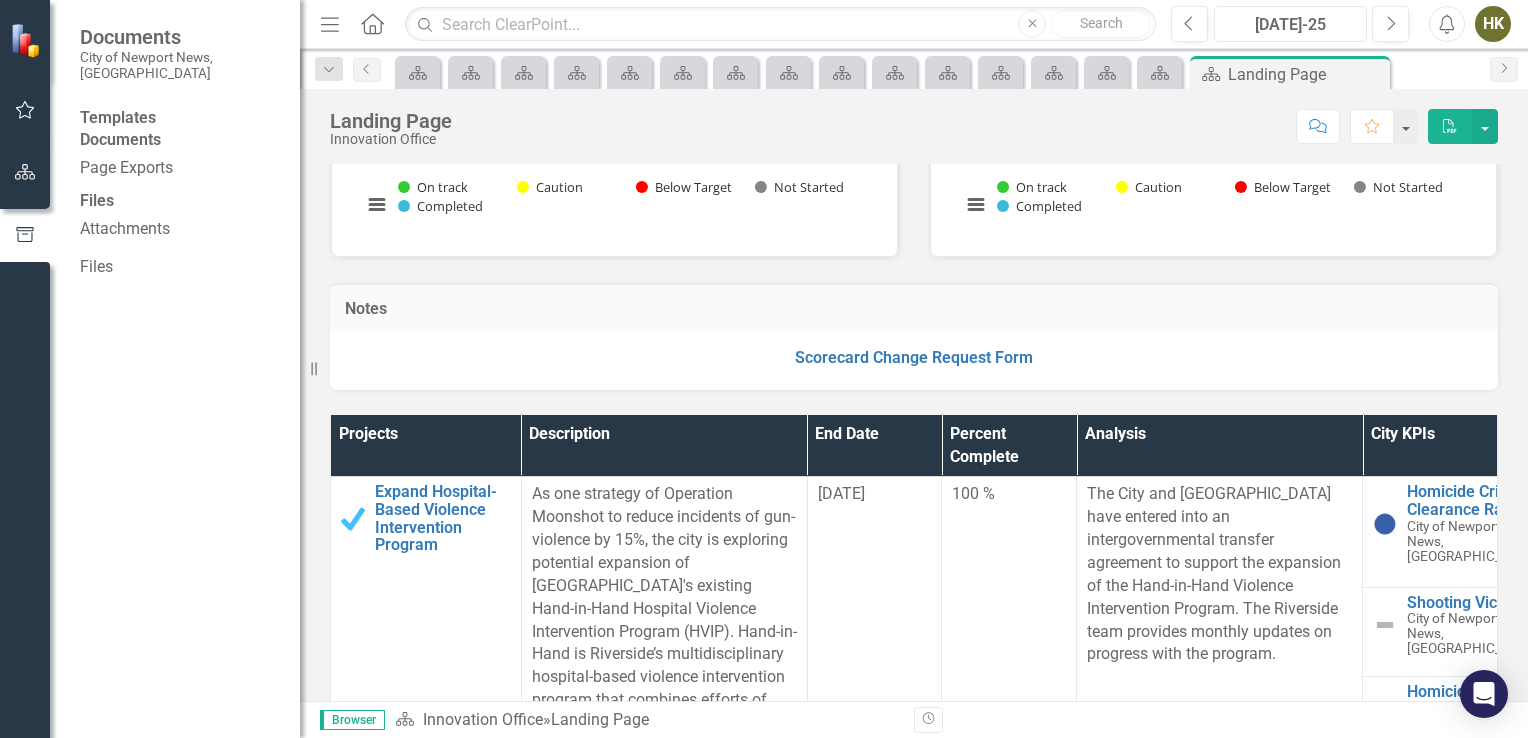 scroll, scrollTop: 283, scrollLeft: 0, axis: vertical 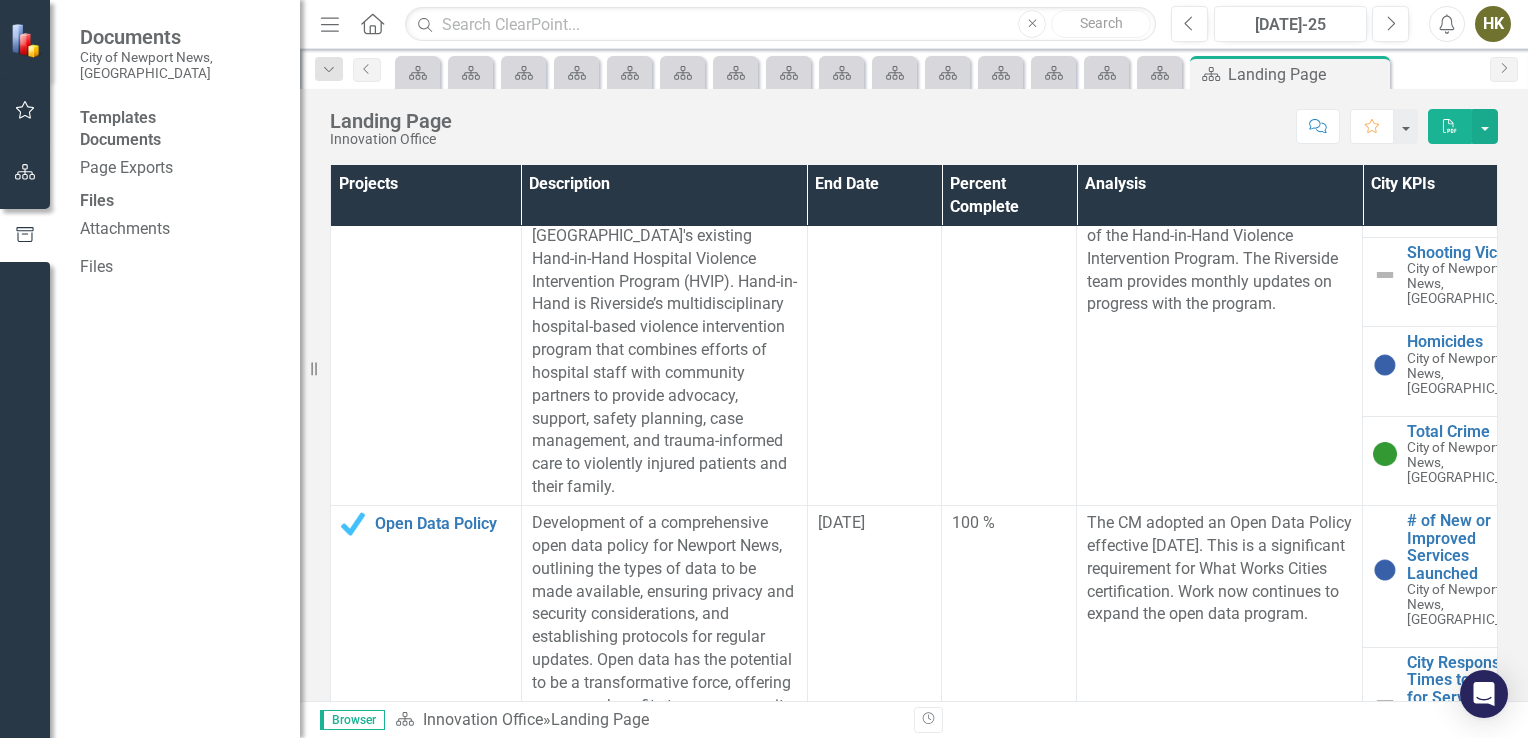 click on "Menu" 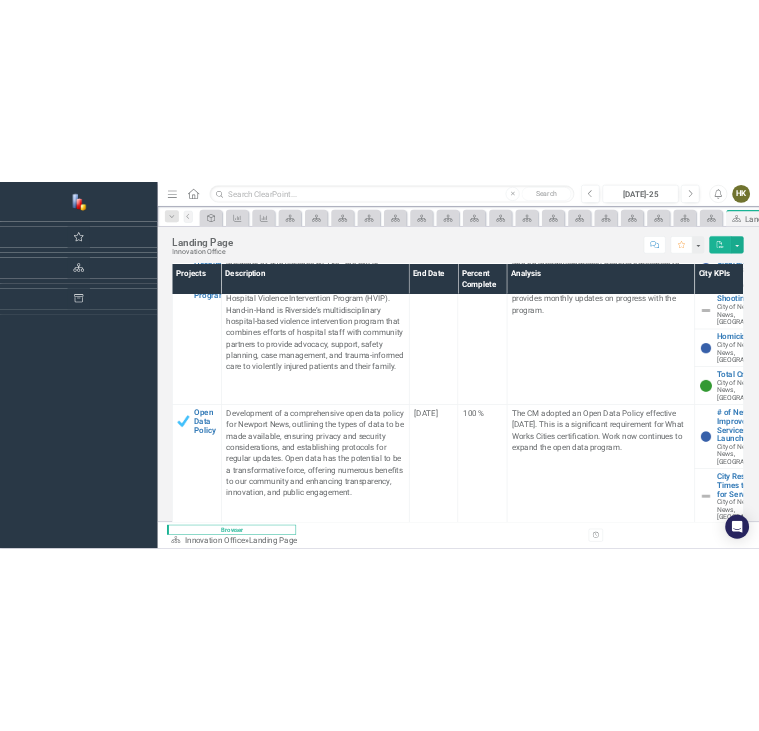 scroll, scrollTop: 0, scrollLeft: 0, axis: both 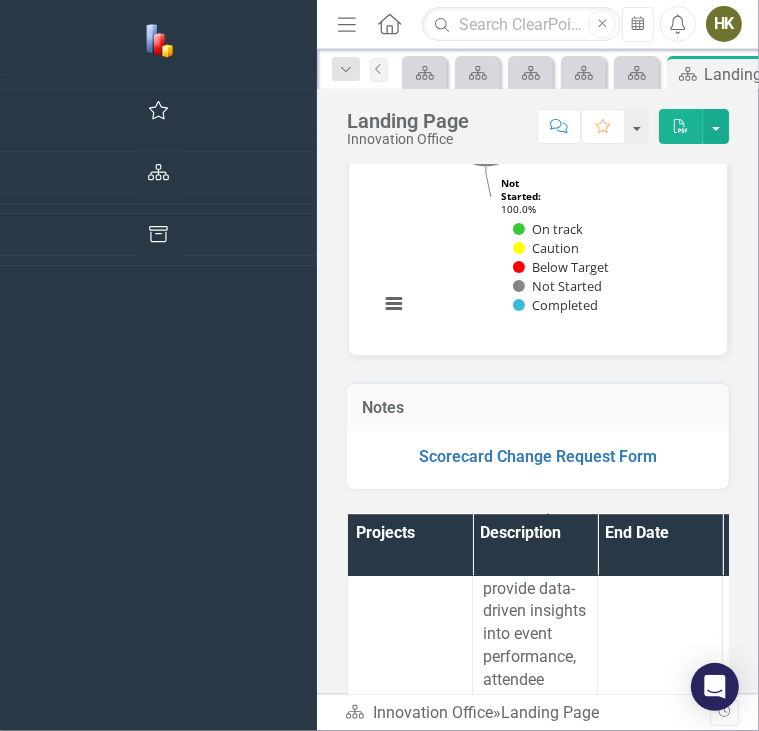 click on "Menu" at bounding box center [347, 24] 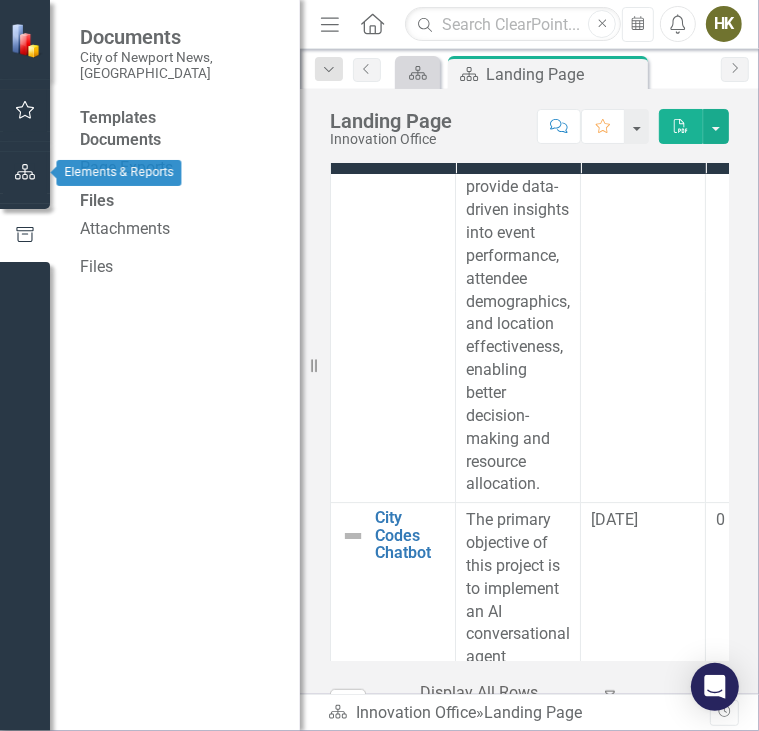 click at bounding box center (25, 173) 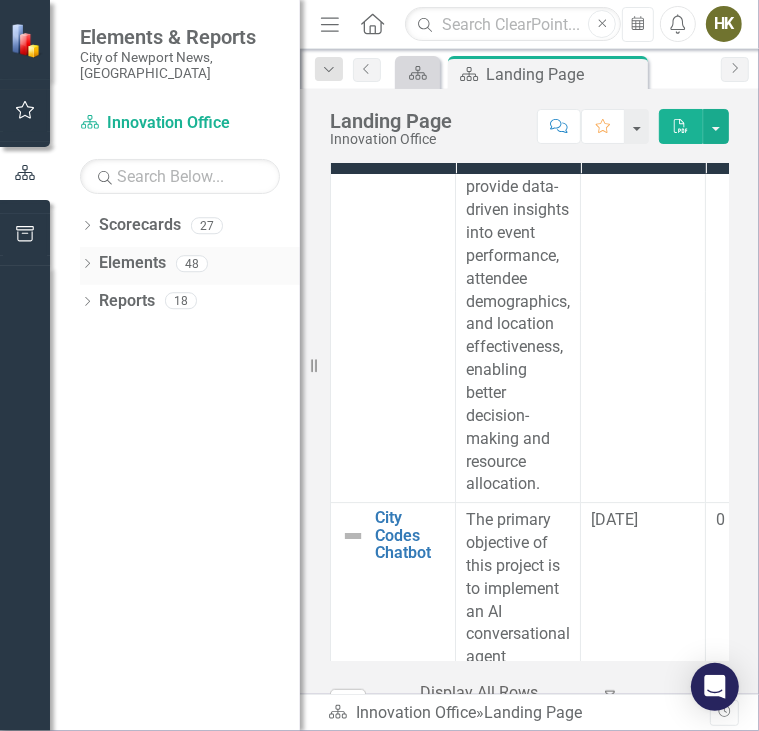 click on "Dropdown" 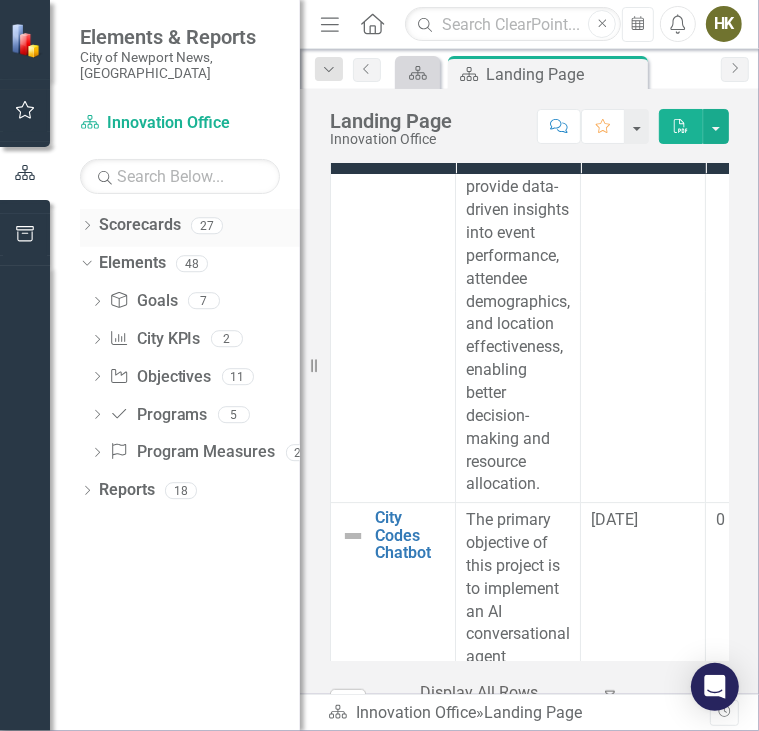 click on "Dropdown" 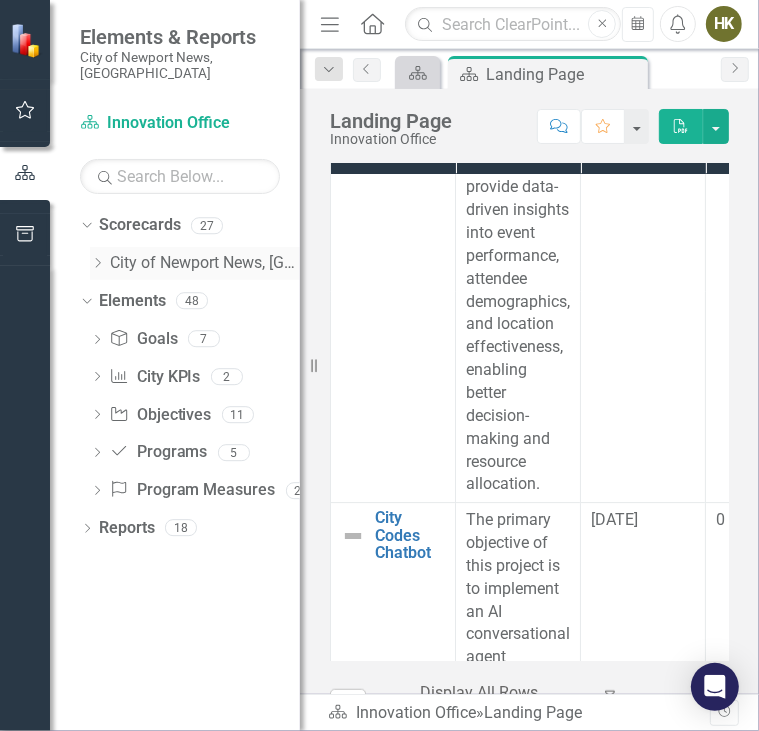 click on "Dropdown" 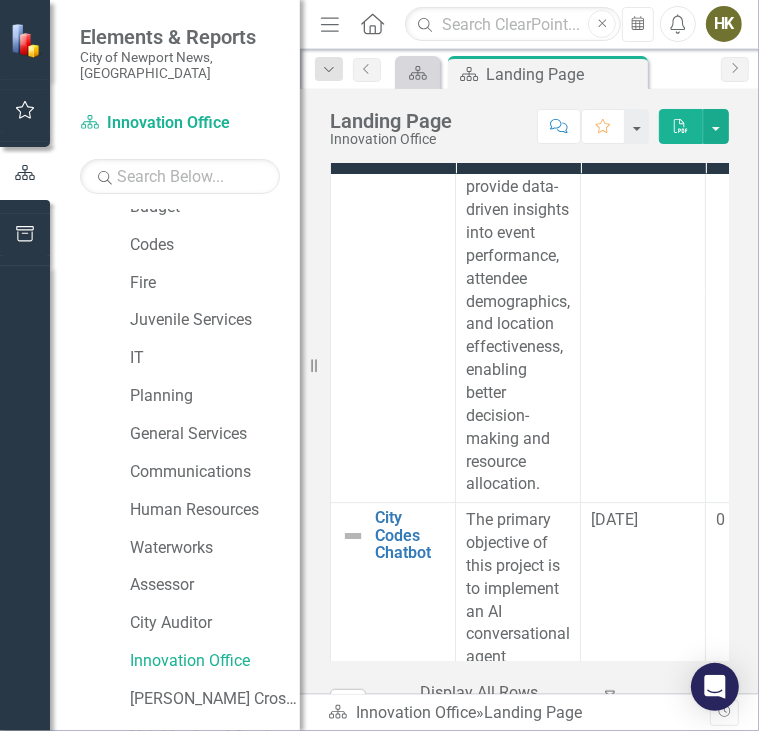 scroll, scrollTop: 360, scrollLeft: 0, axis: vertical 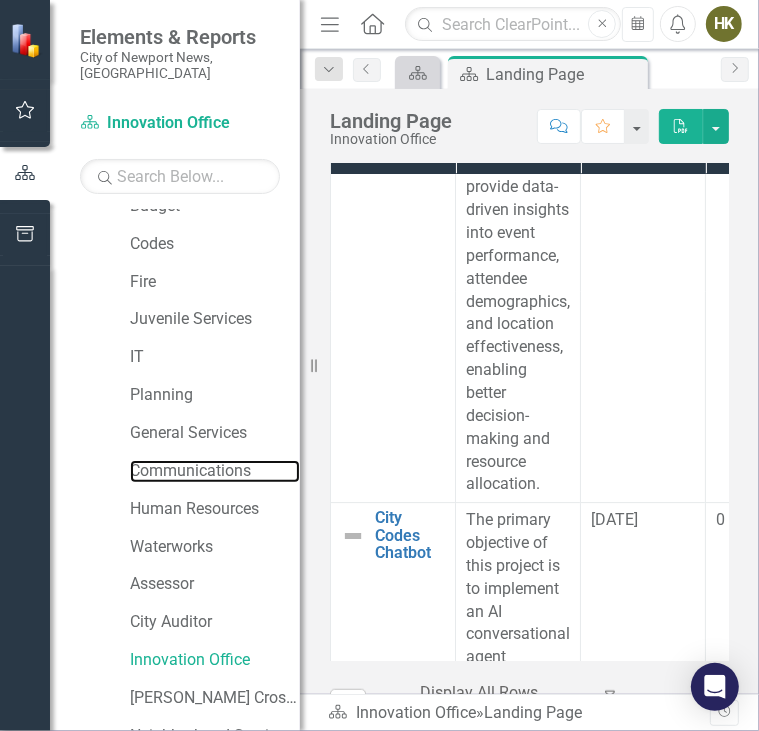 click on "Communications" at bounding box center (215, 471) 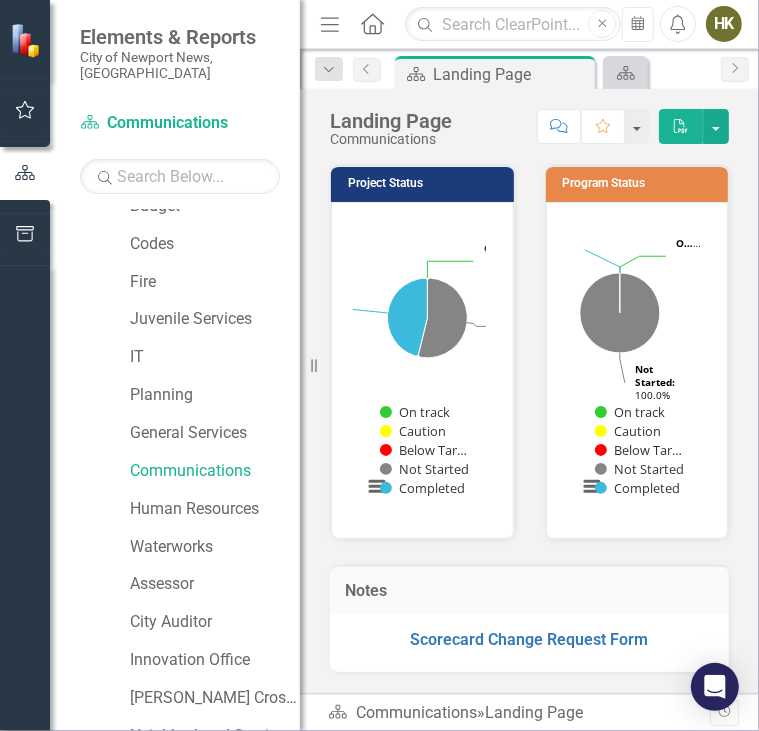 click on "Menu" 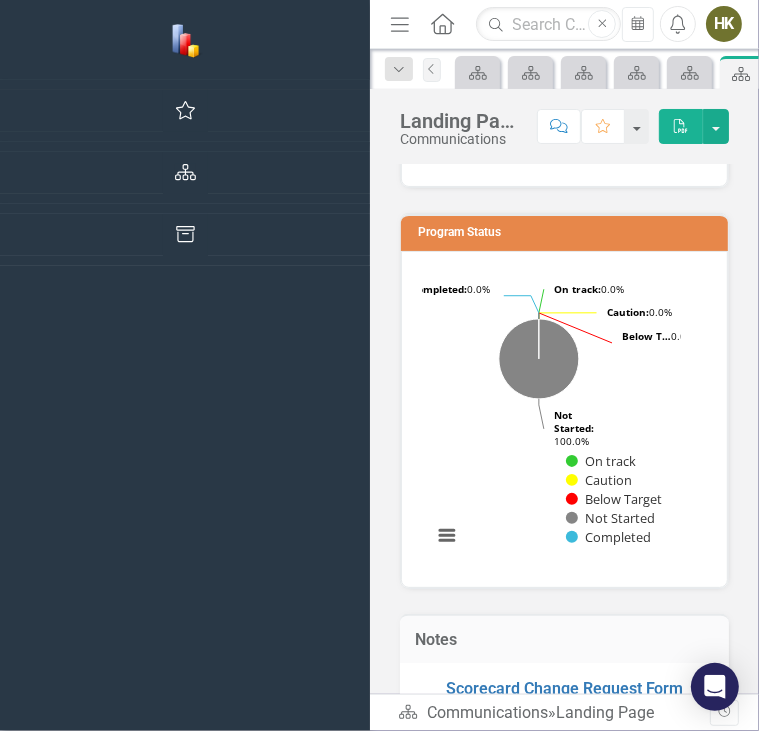 scroll, scrollTop: 352, scrollLeft: 0, axis: vertical 